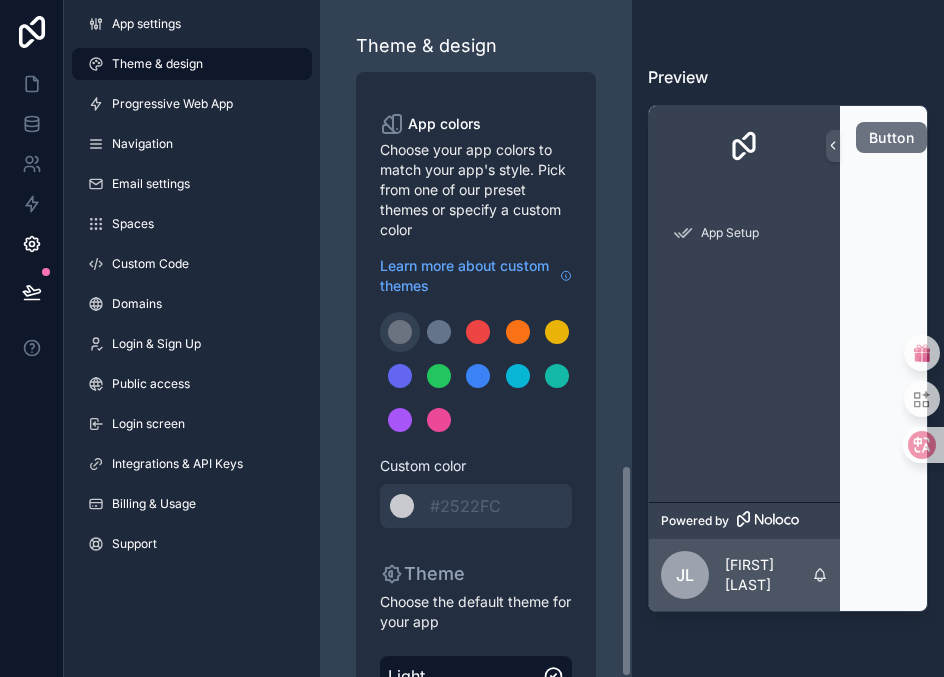 scroll, scrollTop: 0, scrollLeft: 0, axis: both 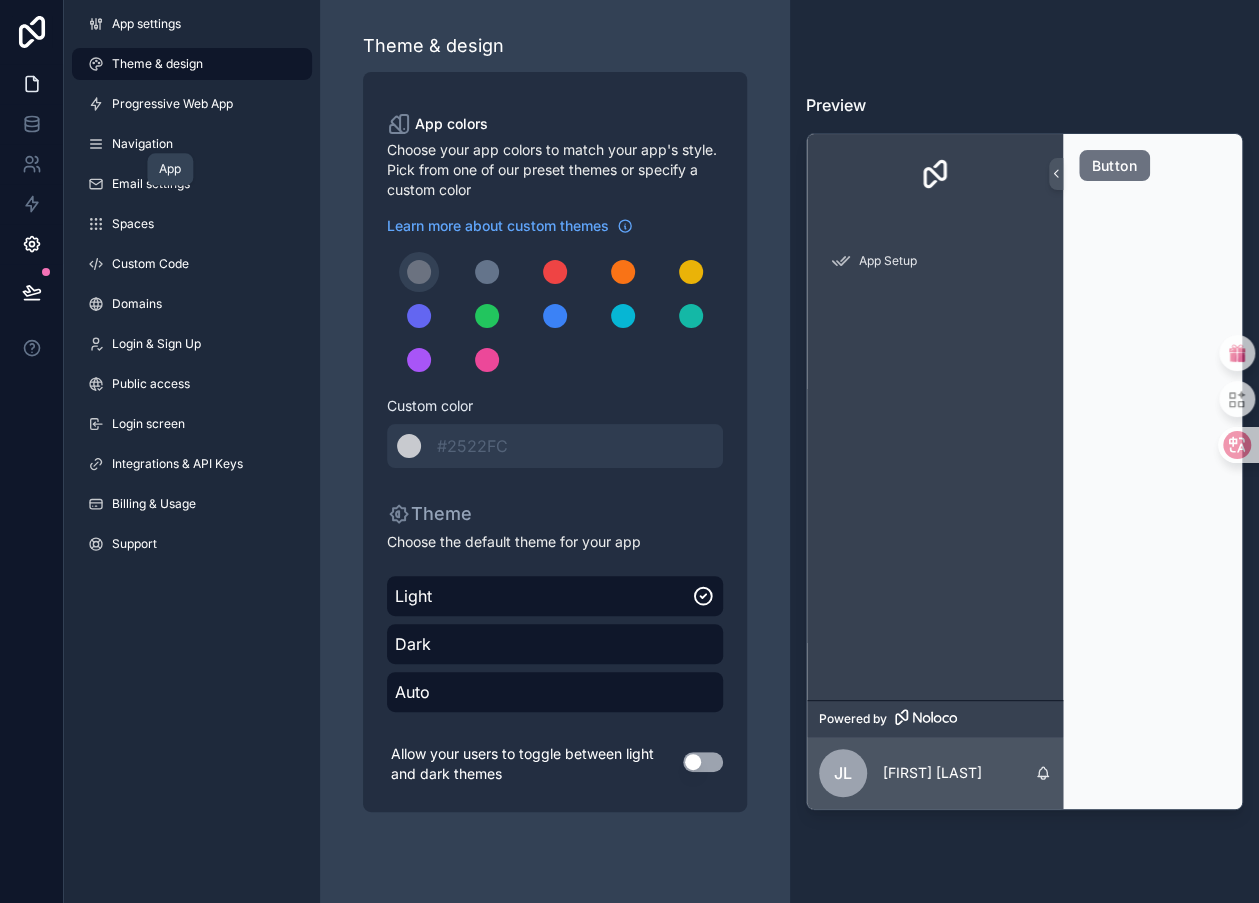 click 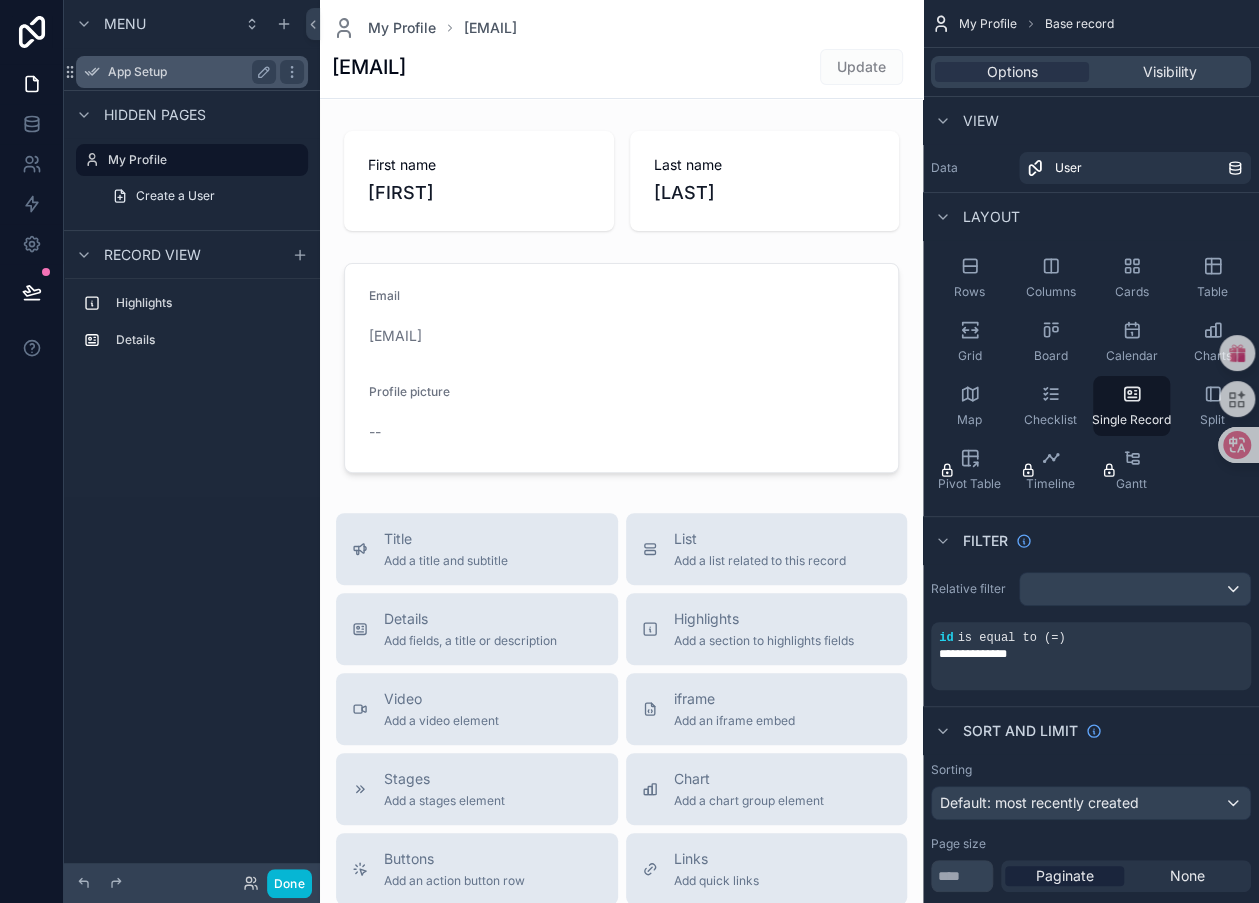 click on "App Setup" at bounding box center (188, 72) 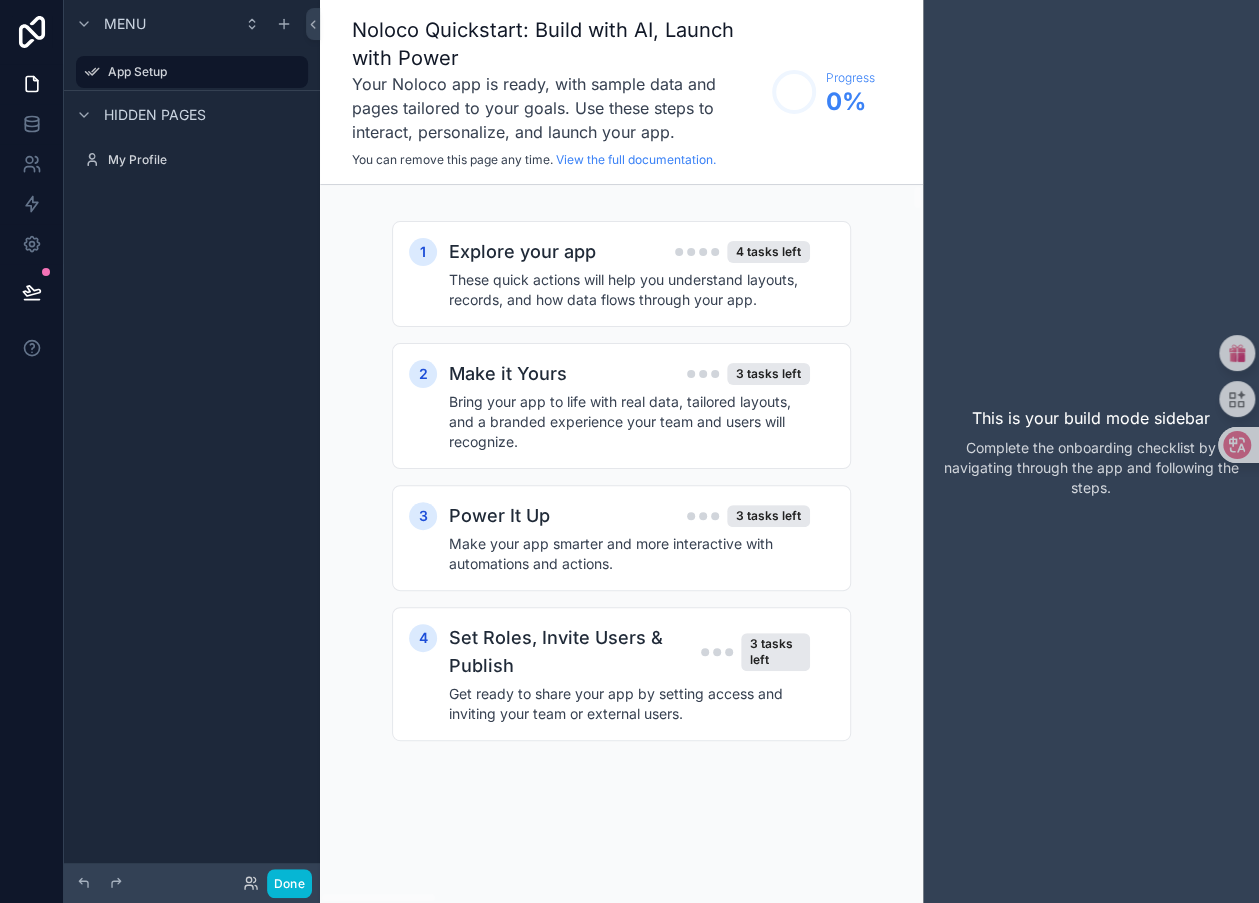 scroll, scrollTop: 484, scrollLeft: 0, axis: vertical 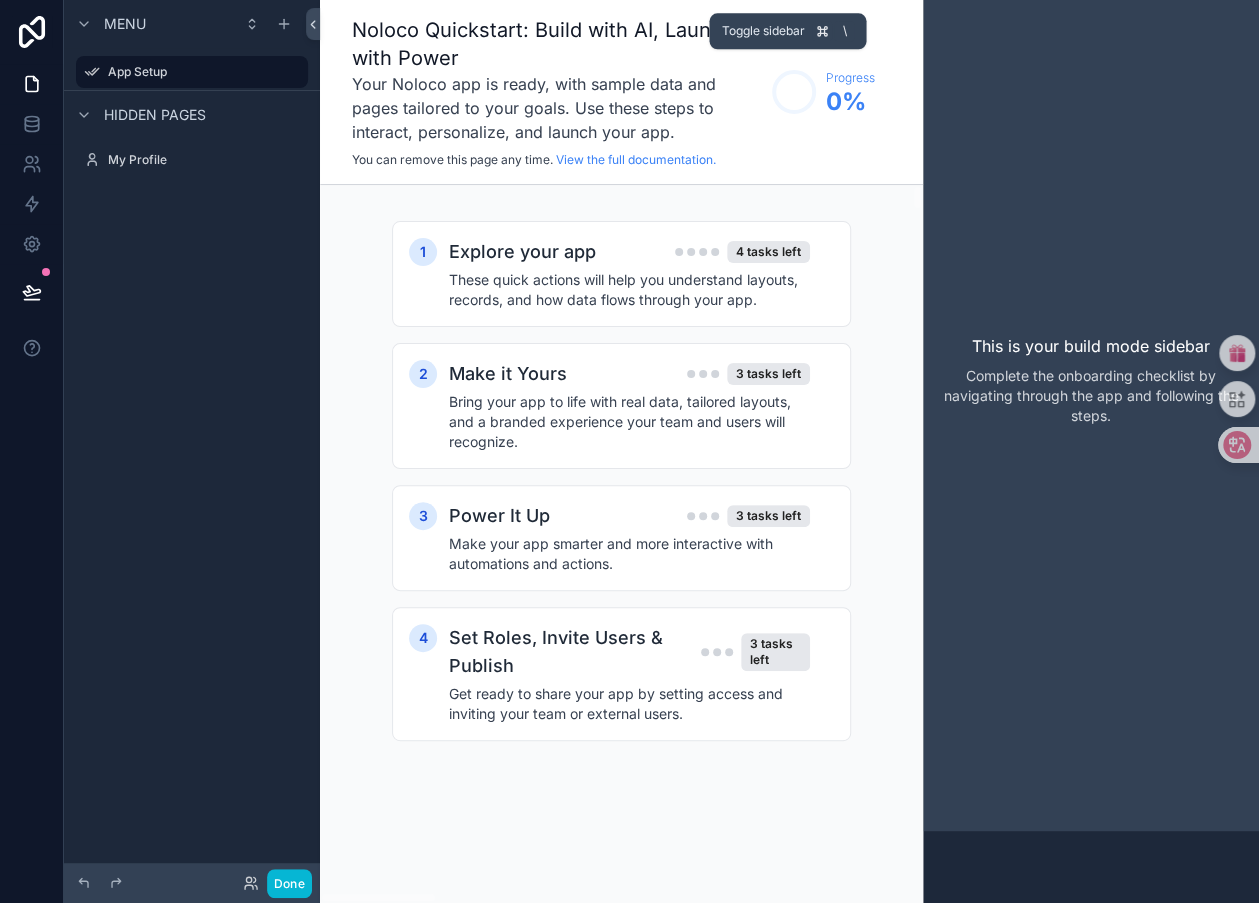 click 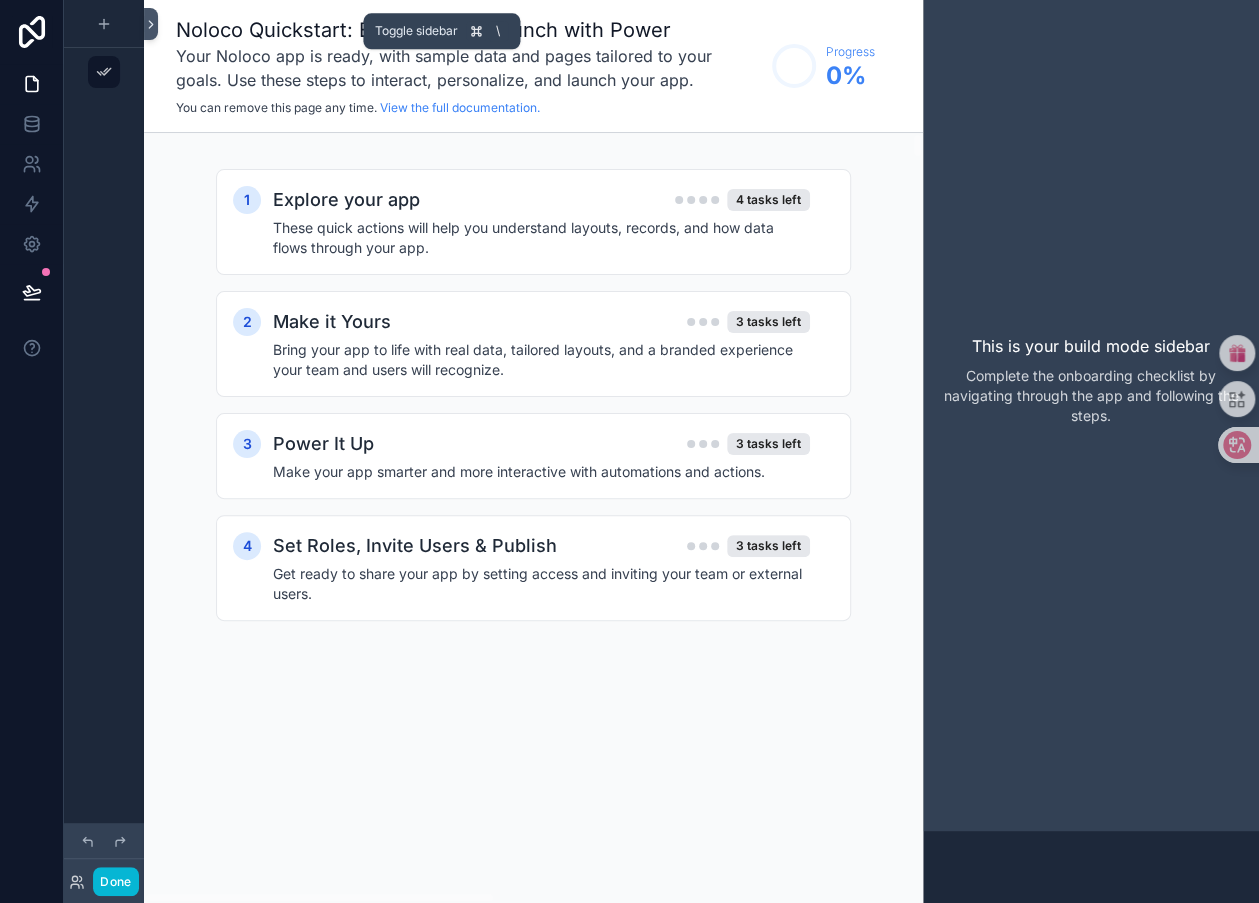 click at bounding box center [151, 24] 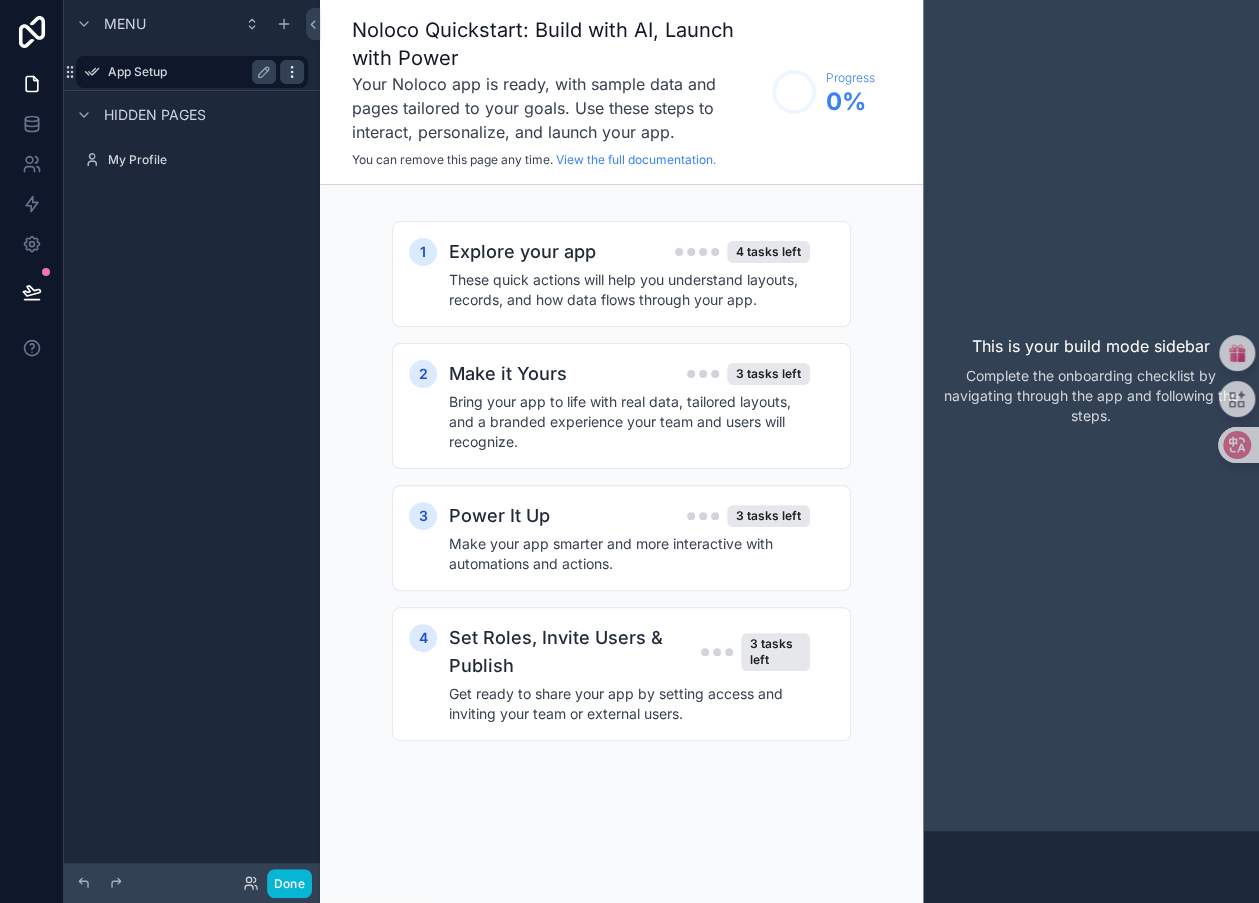 click 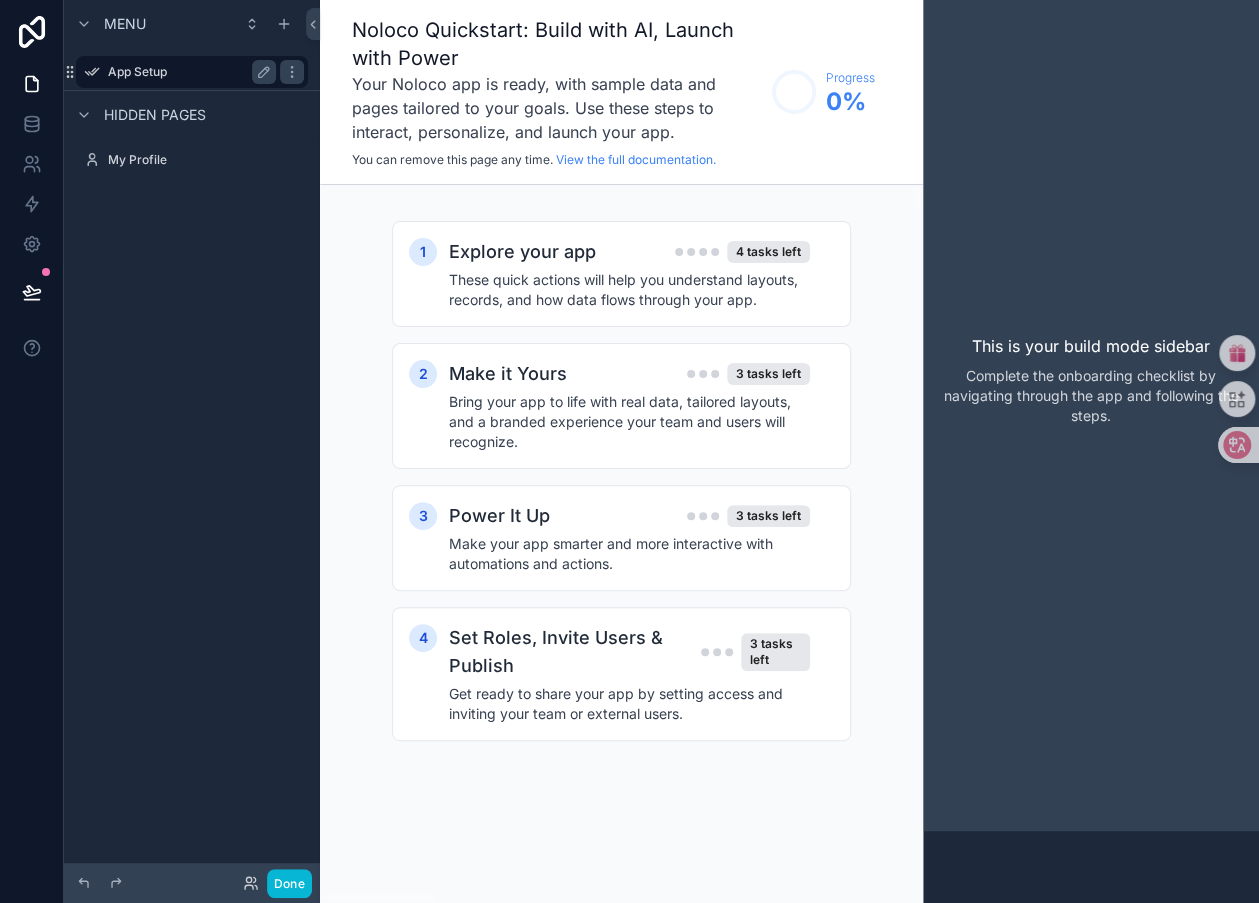 click on "App Setup" at bounding box center [188, 72] 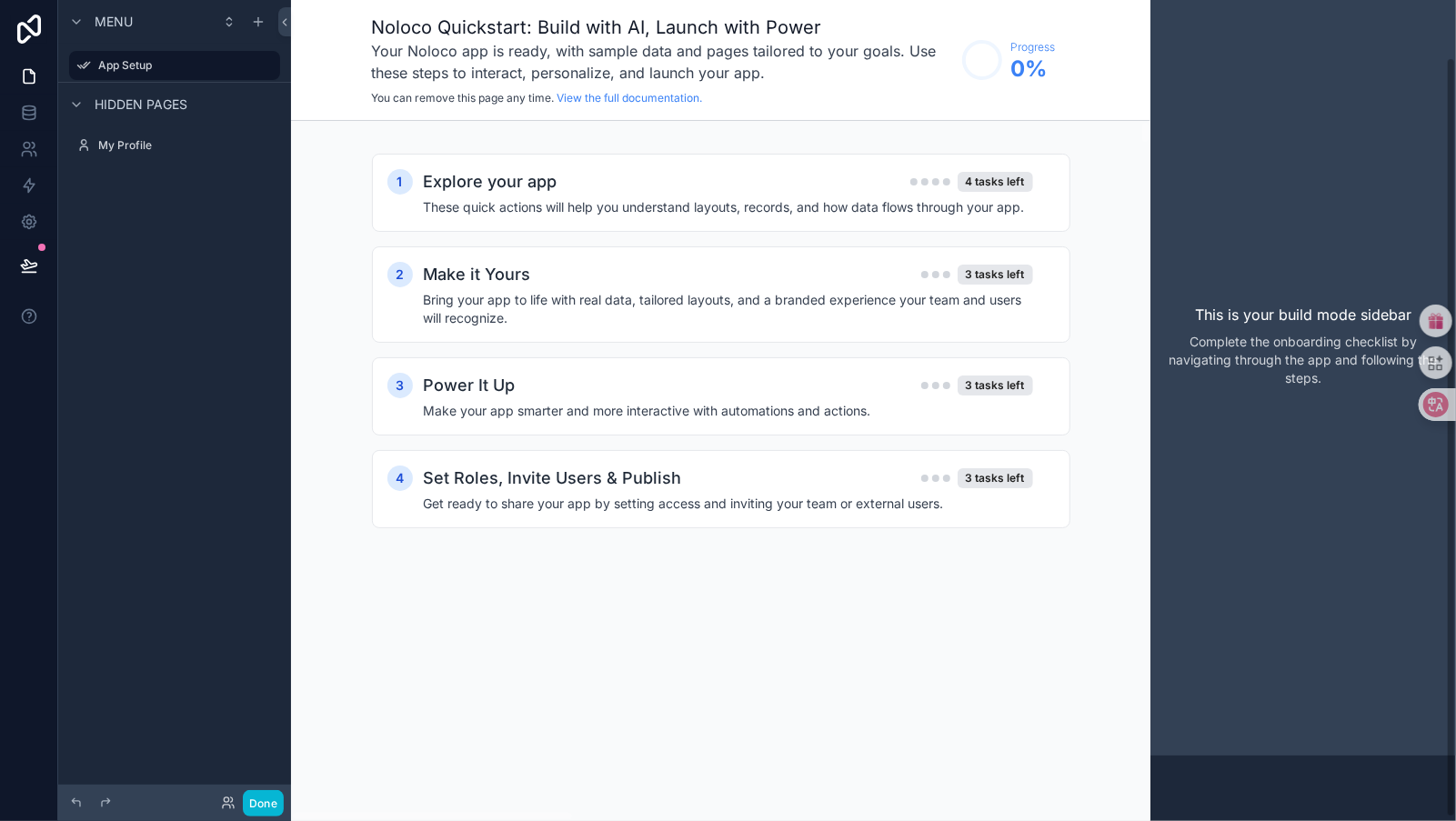 scroll, scrollTop: 0, scrollLeft: 0, axis: both 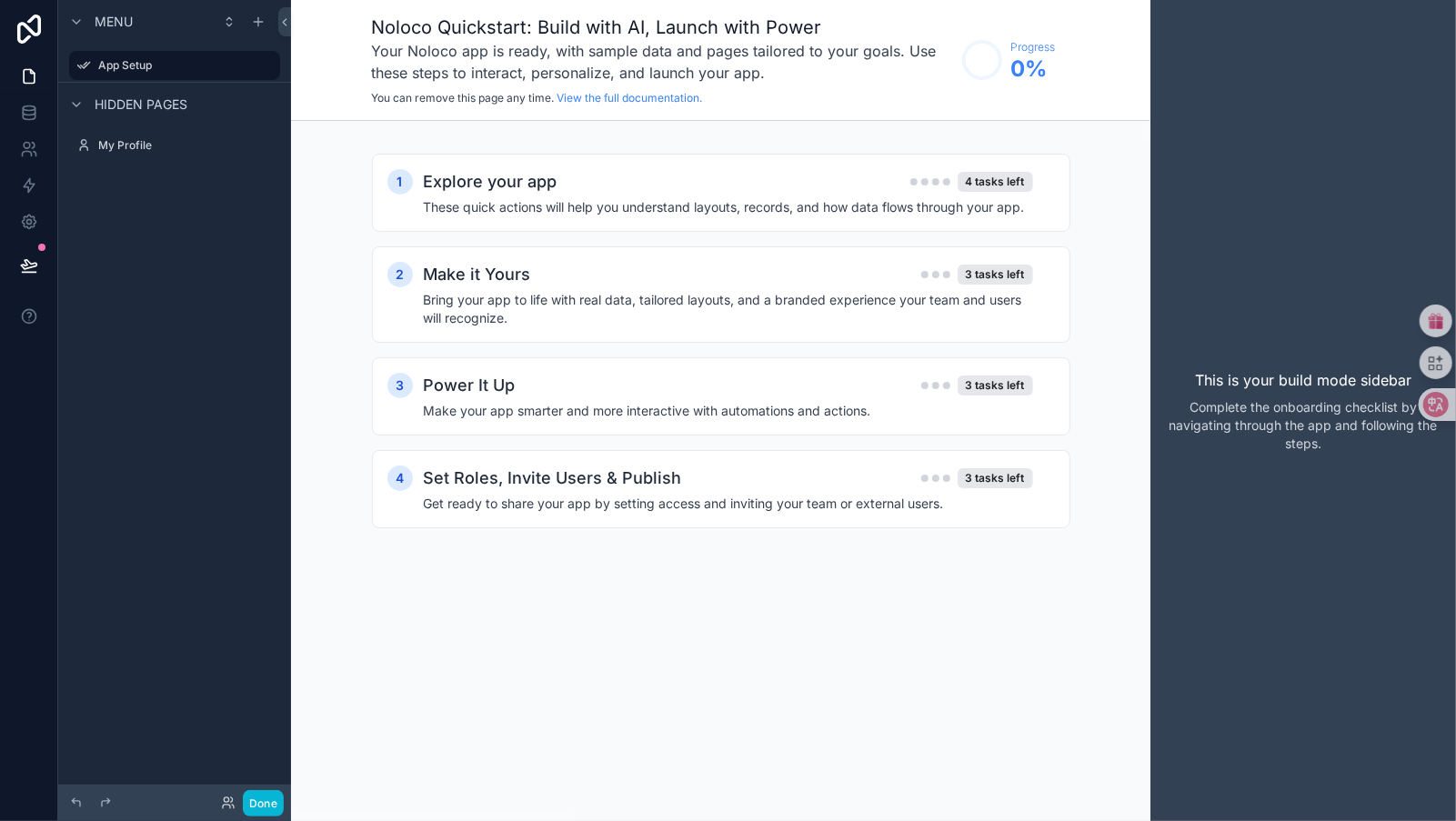 click on "Hidden pages" at bounding box center (141, 105) 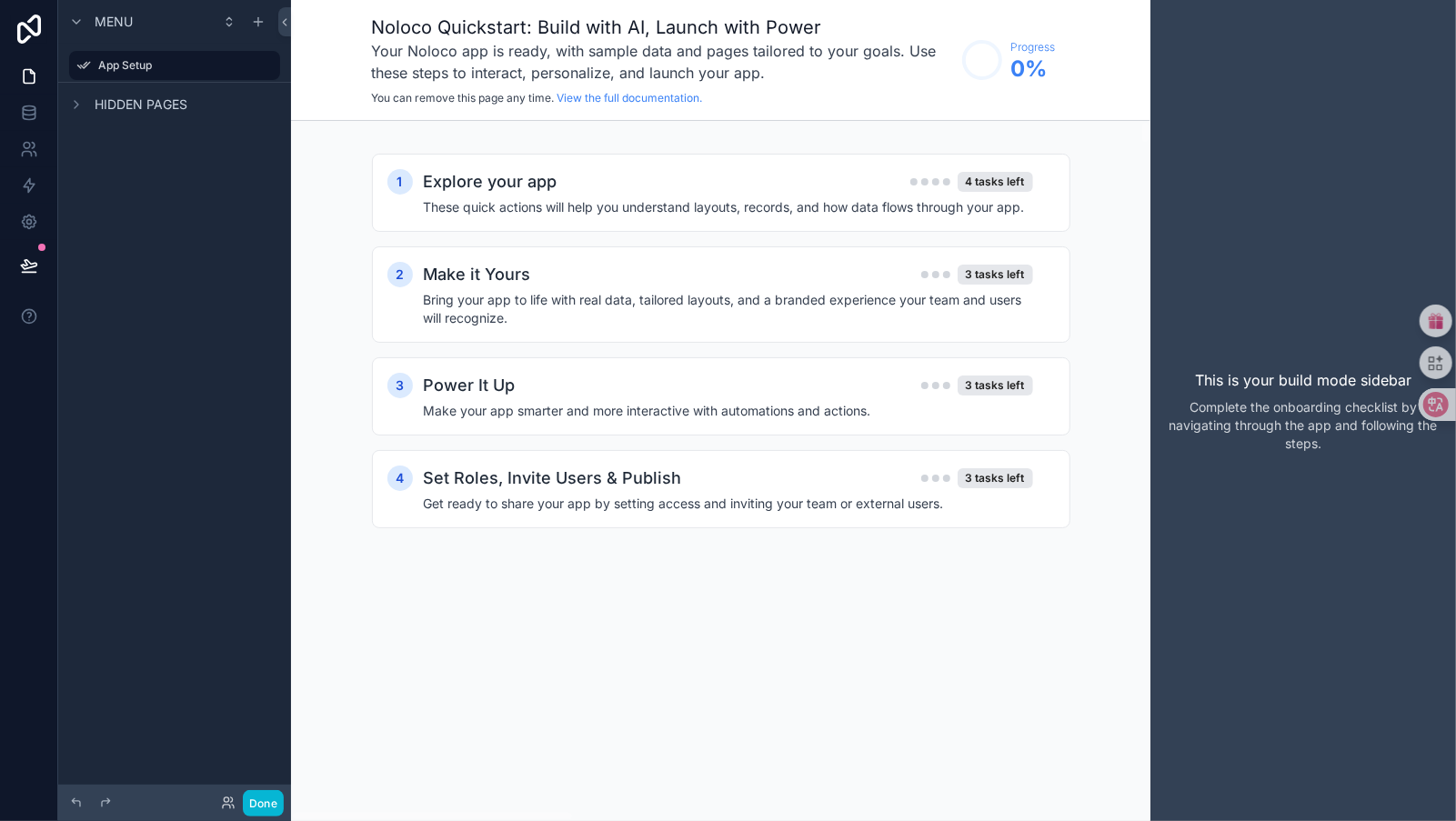 click on "Hidden pages" at bounding box center [141, 105] 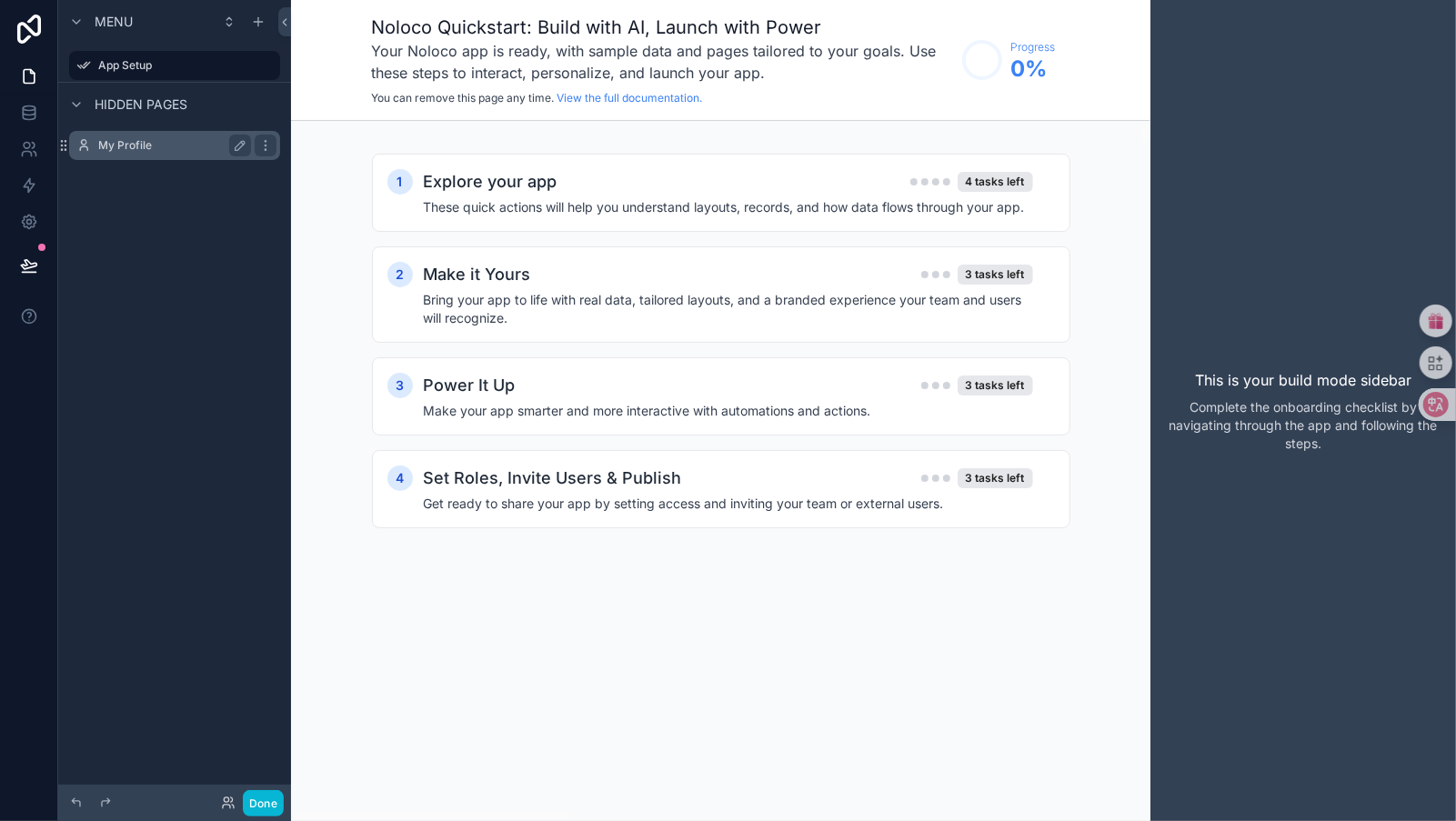 click on "My Profile" at bounding box center (171, 145) 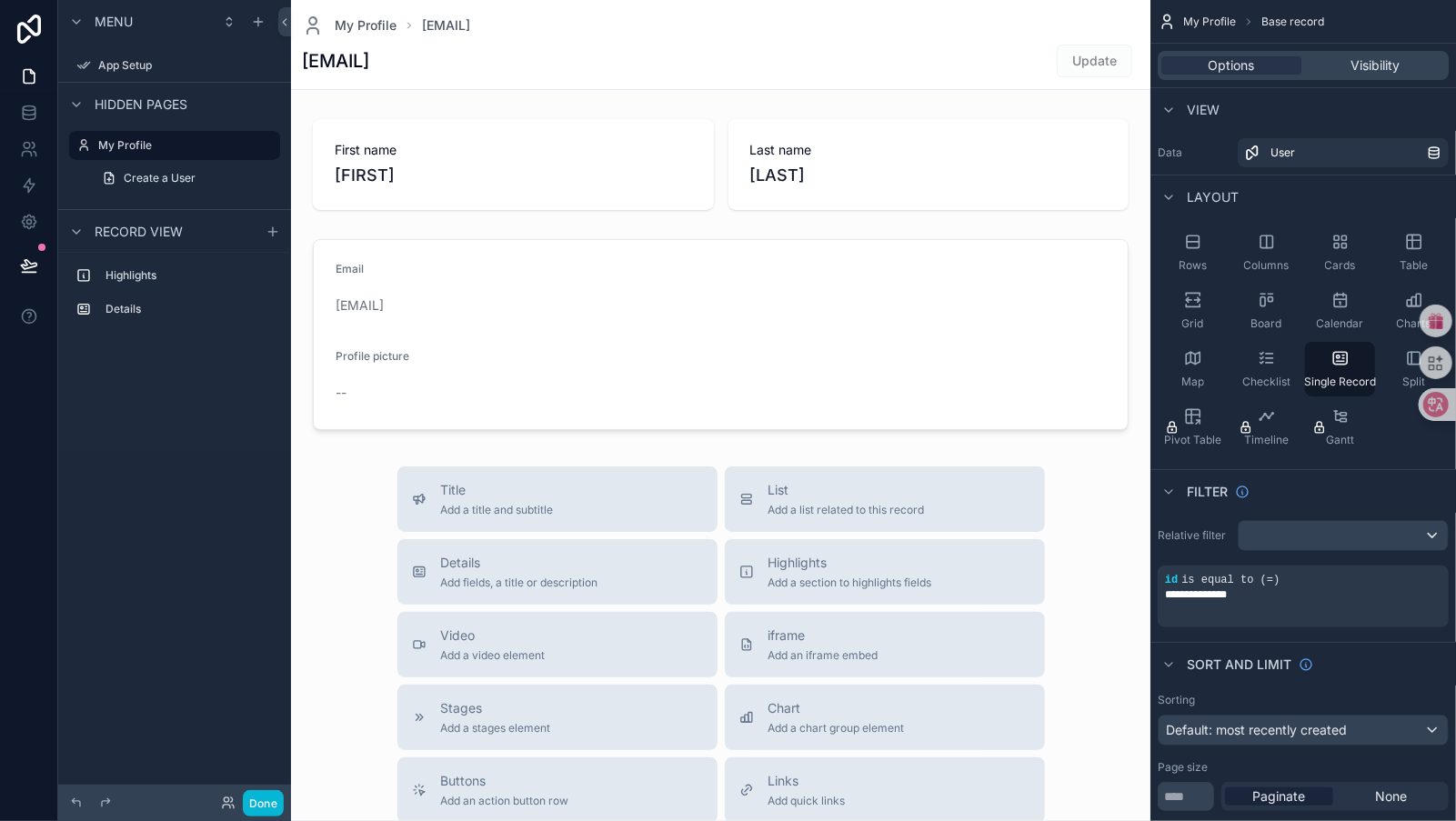 click on "Record view" at bounding box center [138, 232] 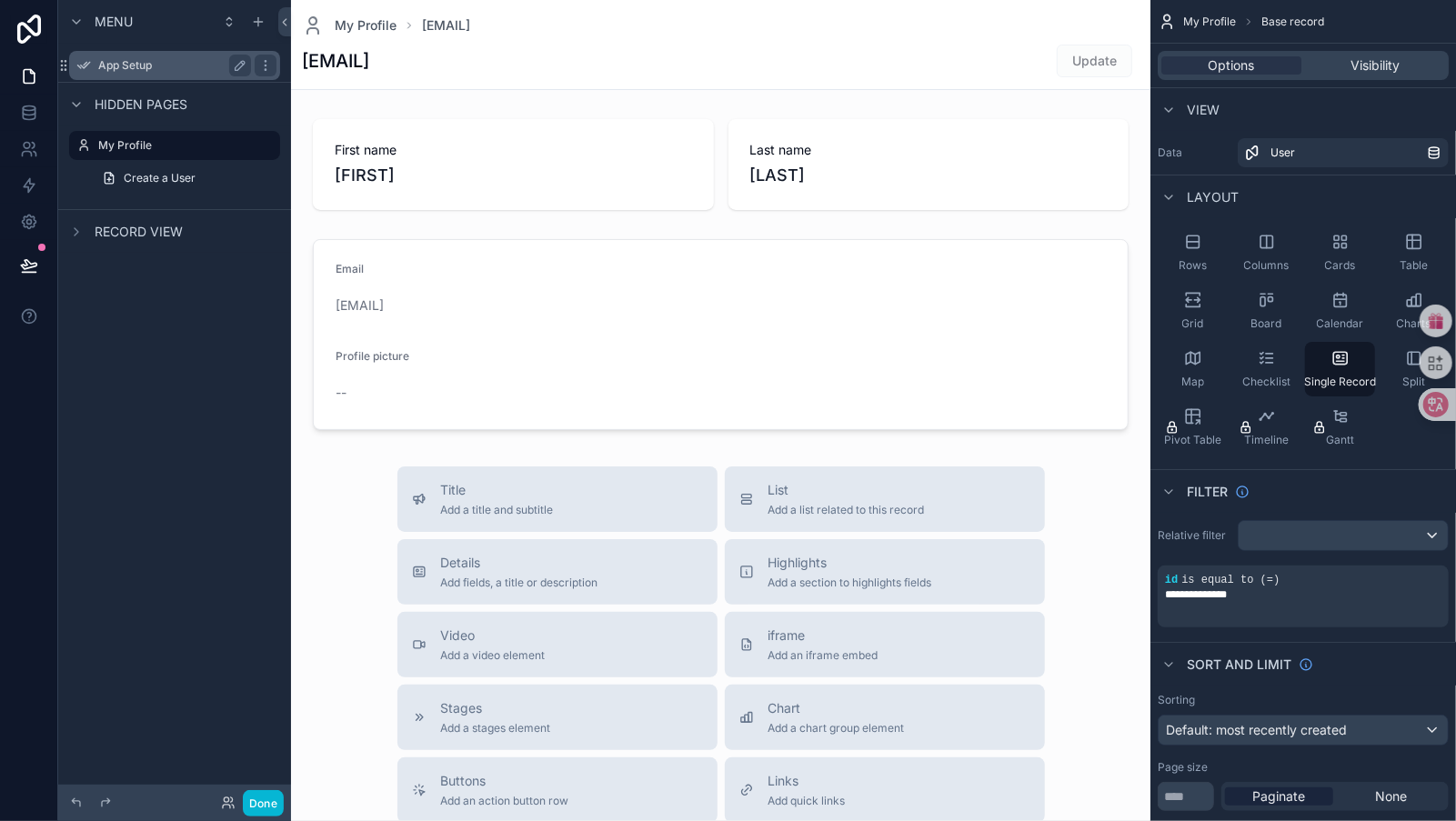 click on "App Setup" at bounding box center [171, 65] 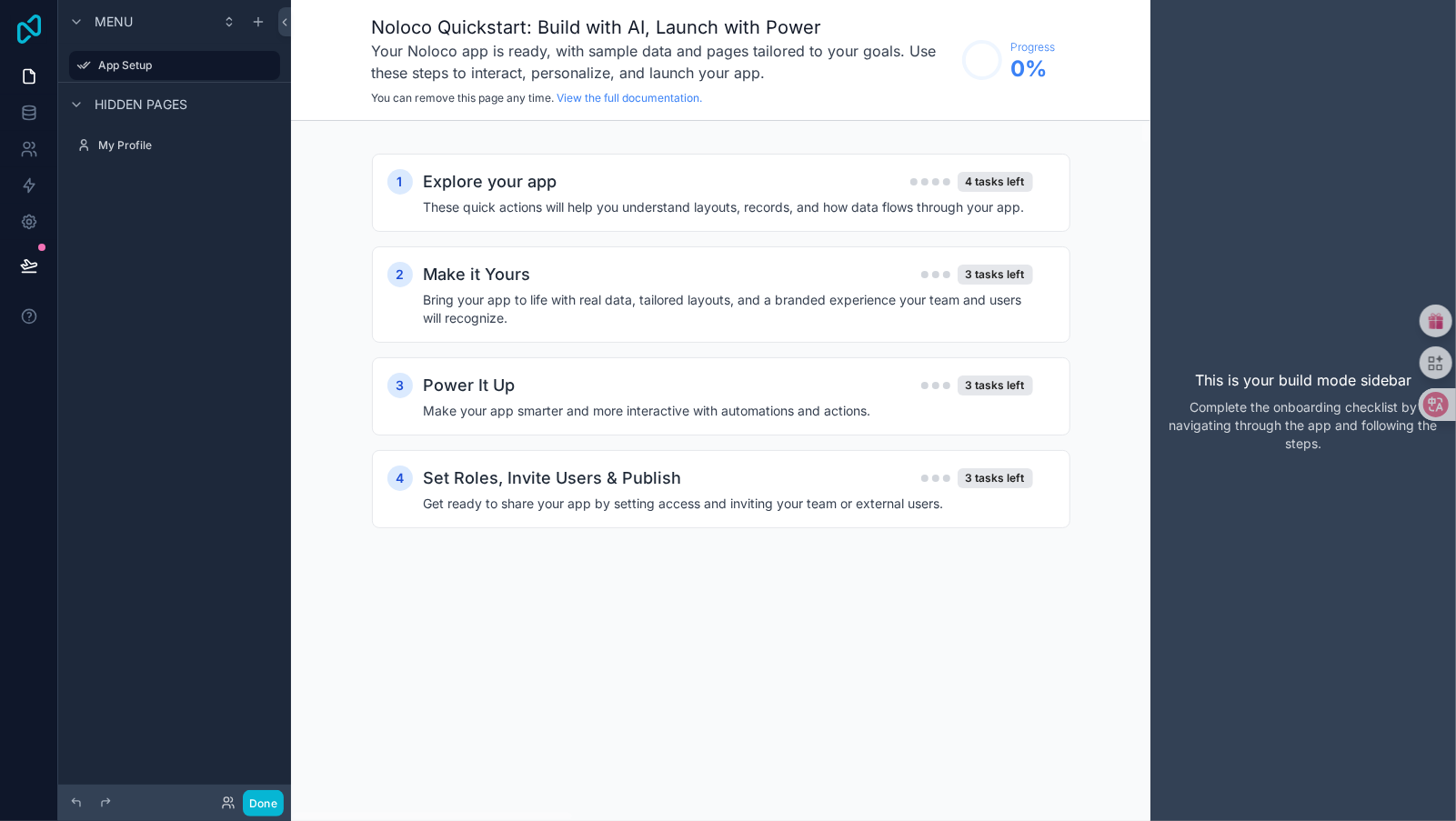 click 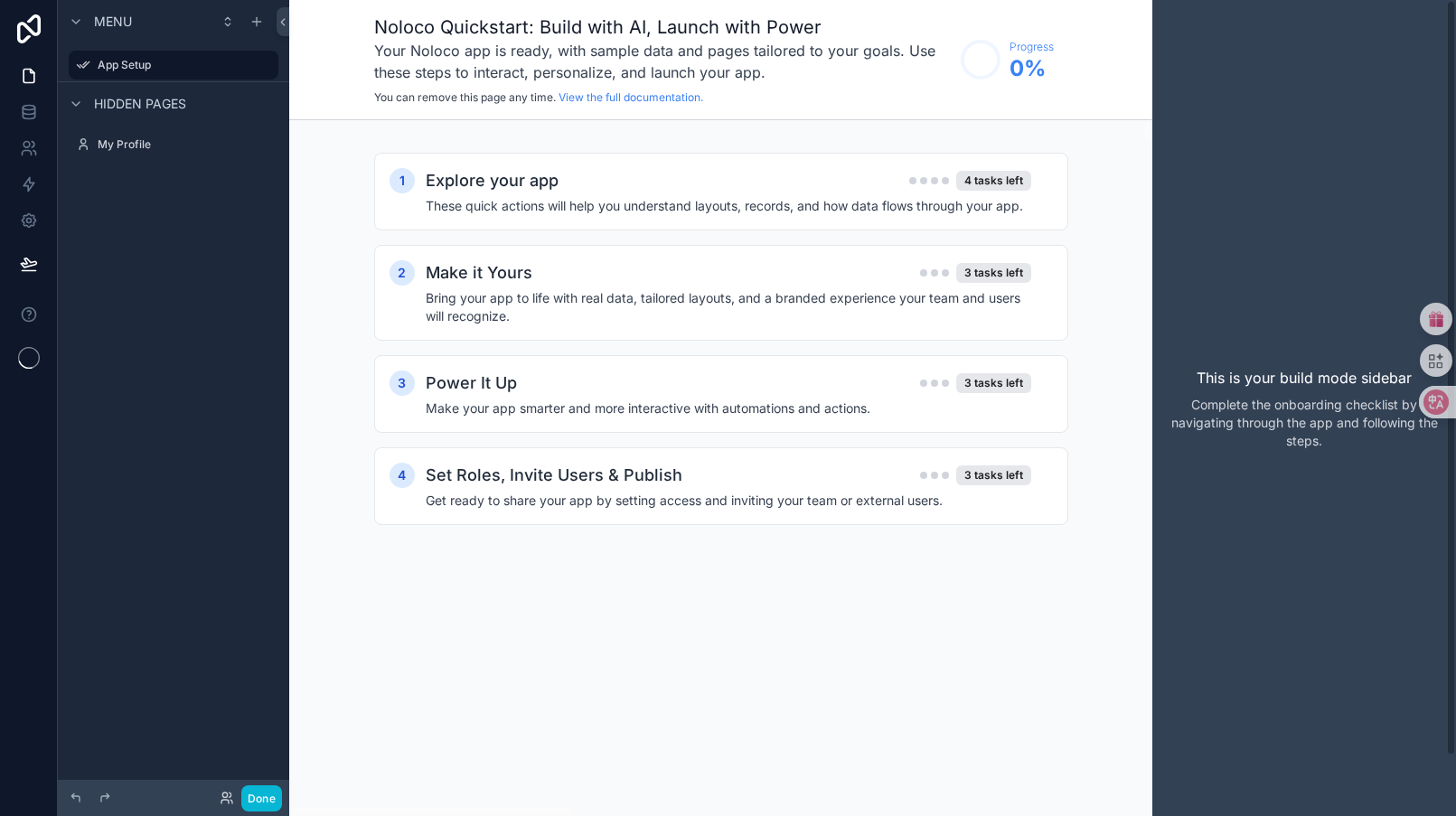 scroll, scrollTop: 0, scrollLeft: 0, axis: both 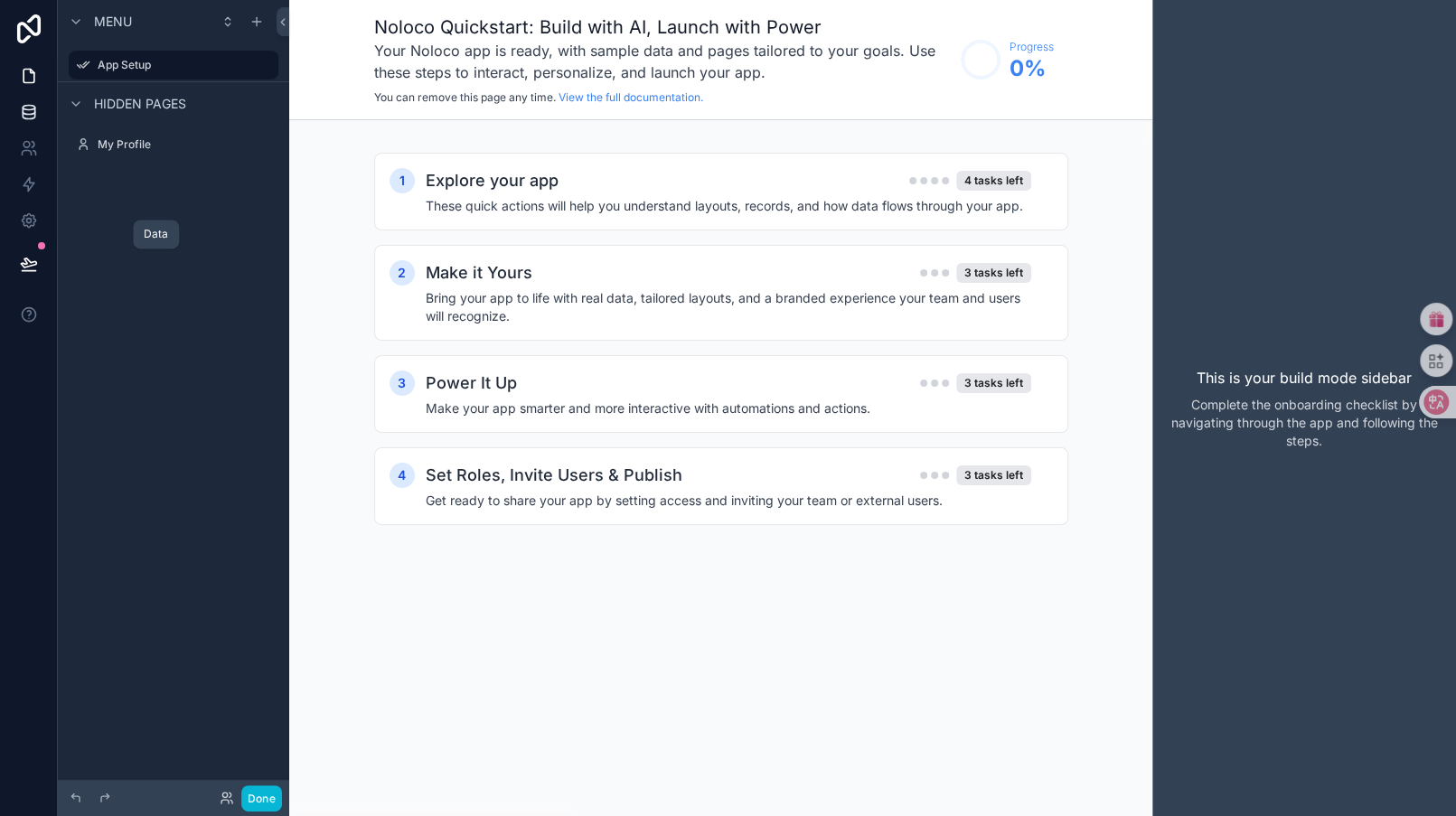 click 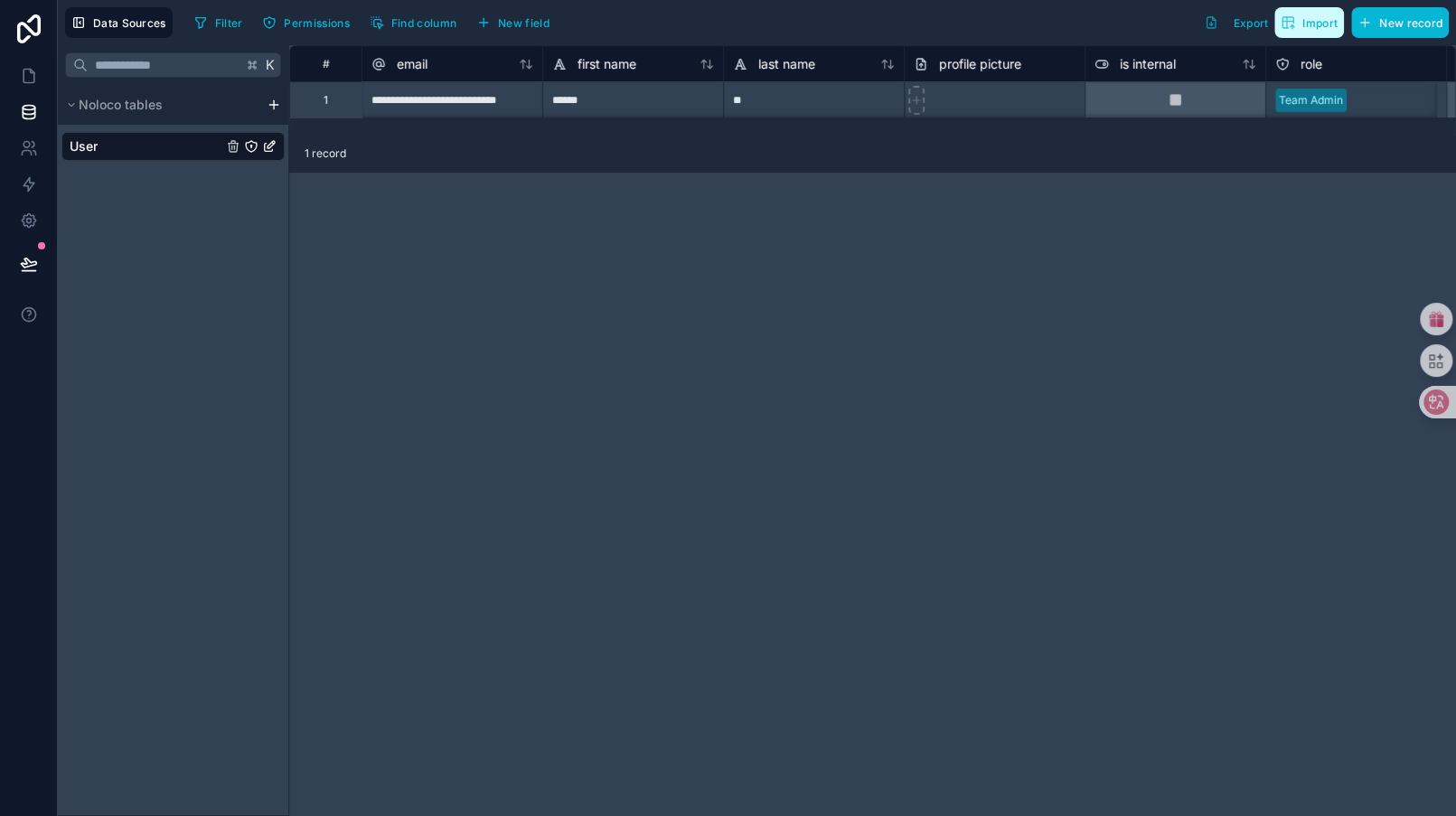 click 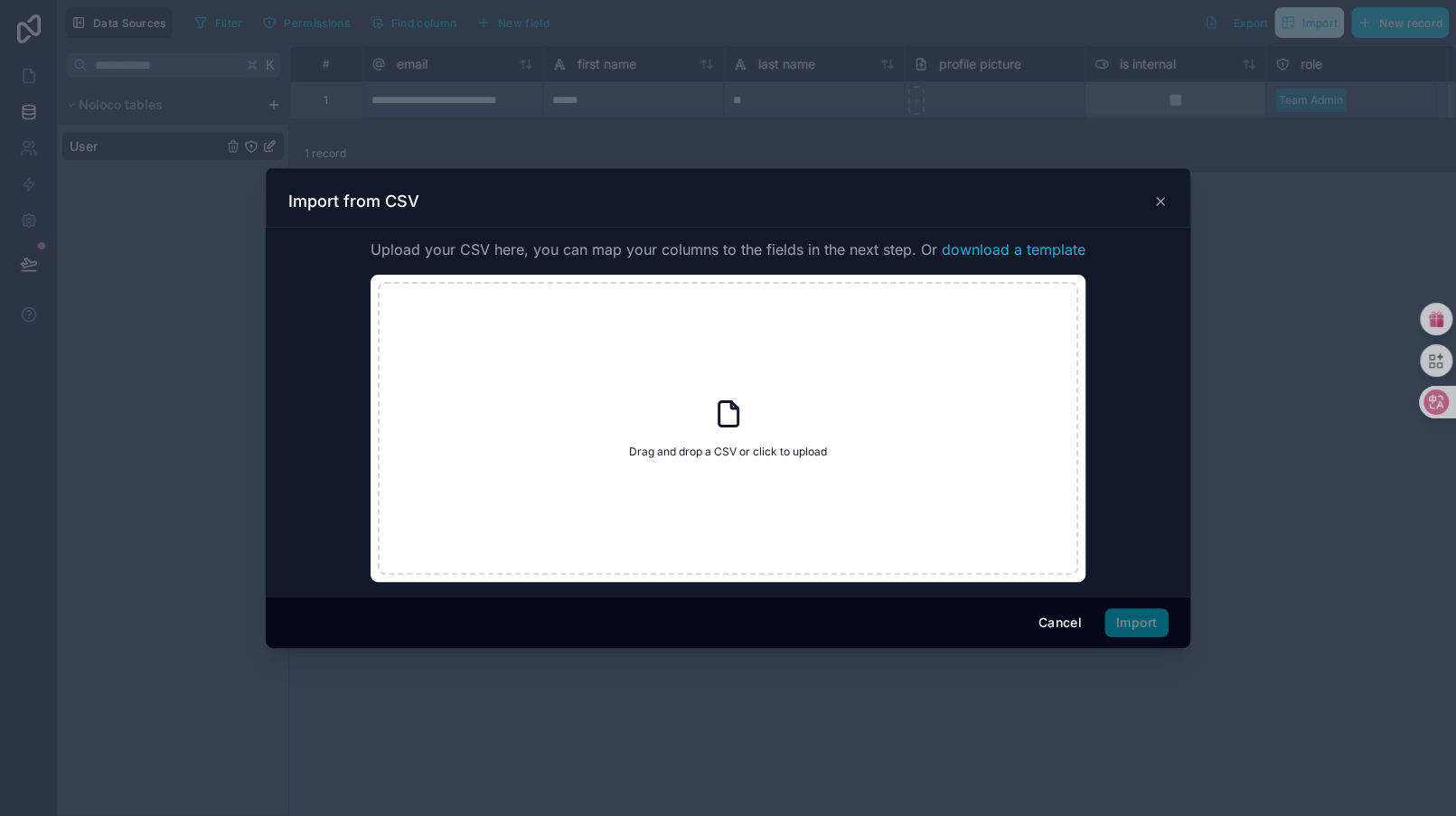 scroll, scrollTop: 330, scrollLeft: 0, axis: vertical 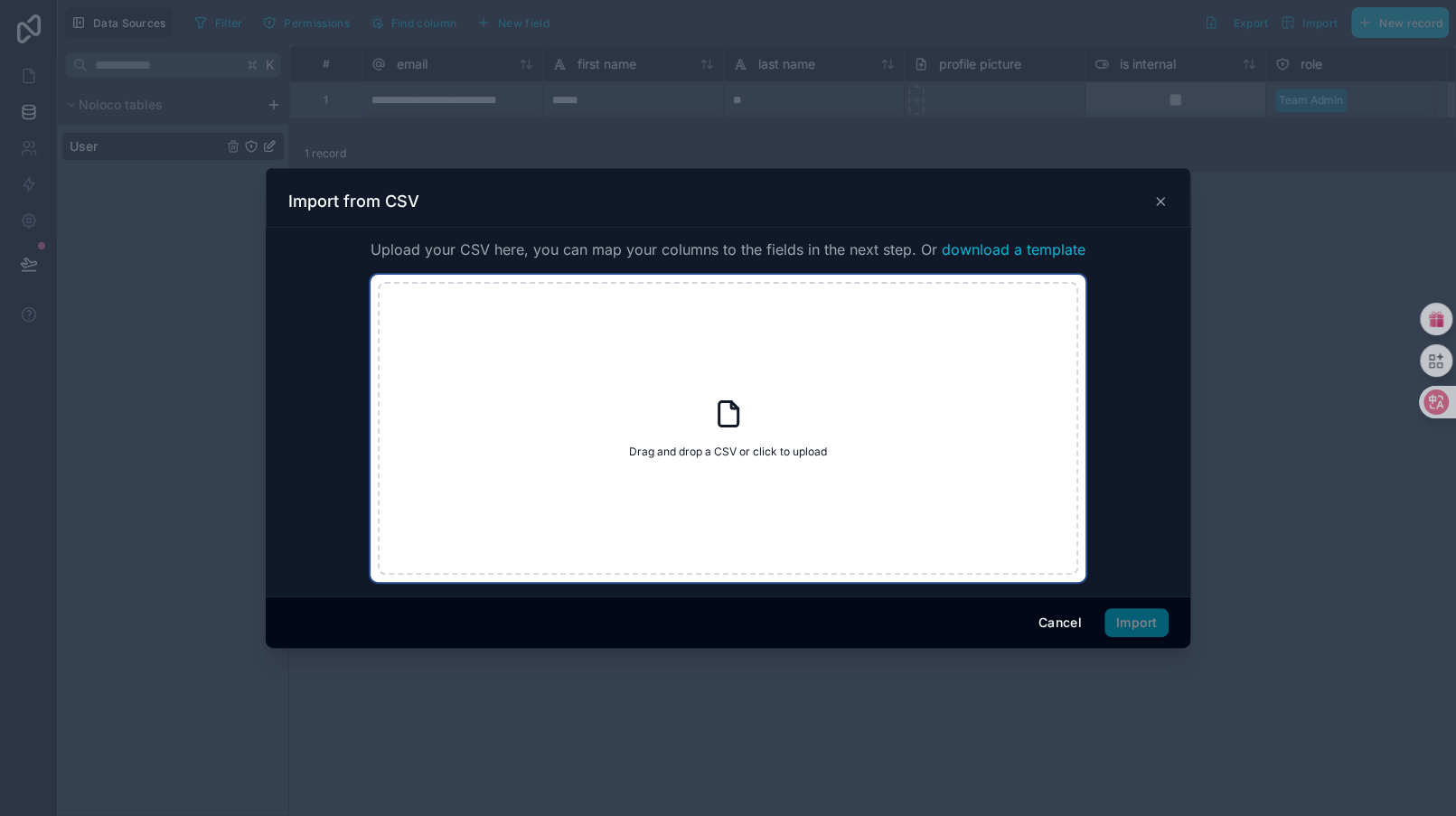 click 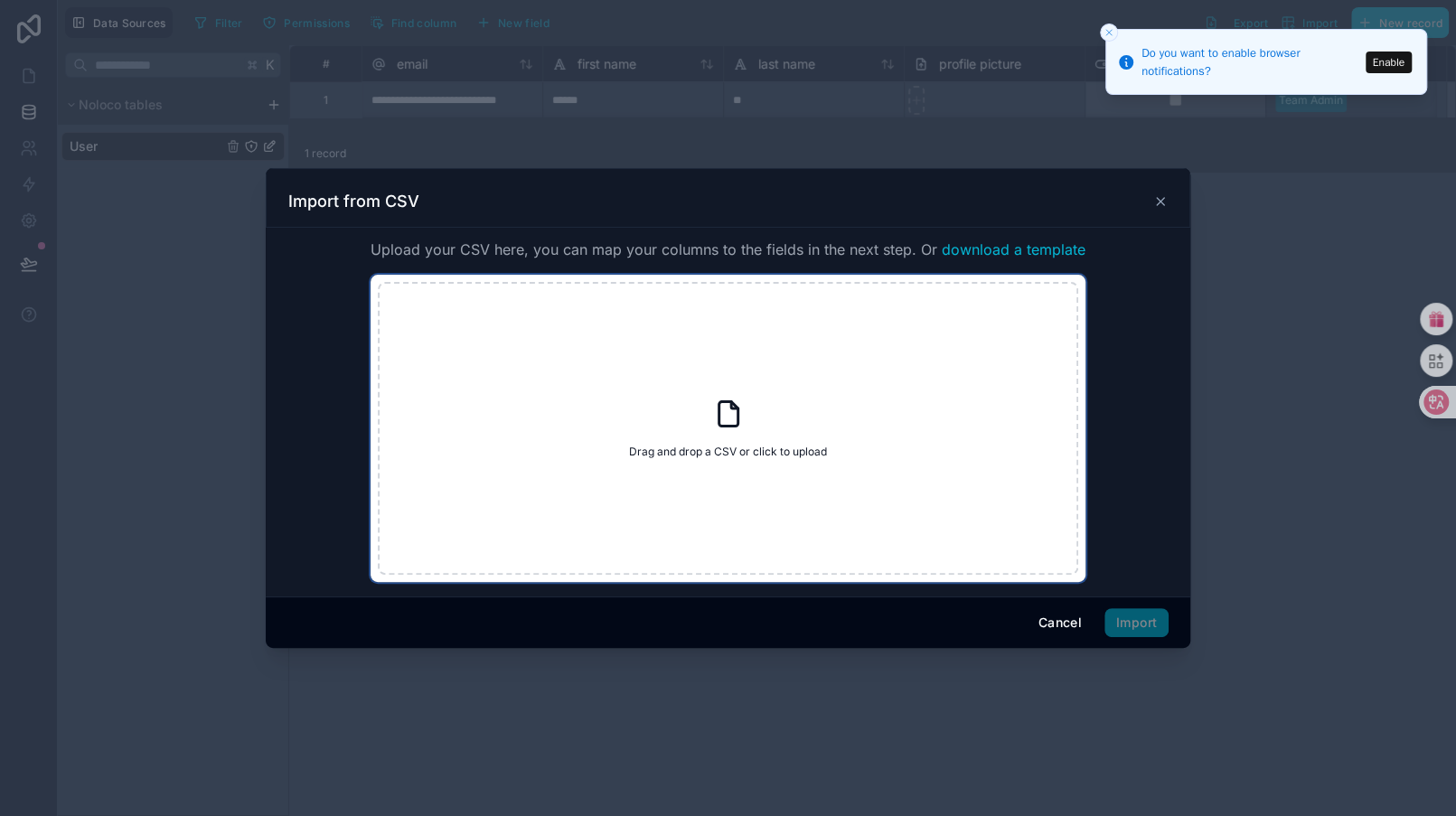 type on "**********" 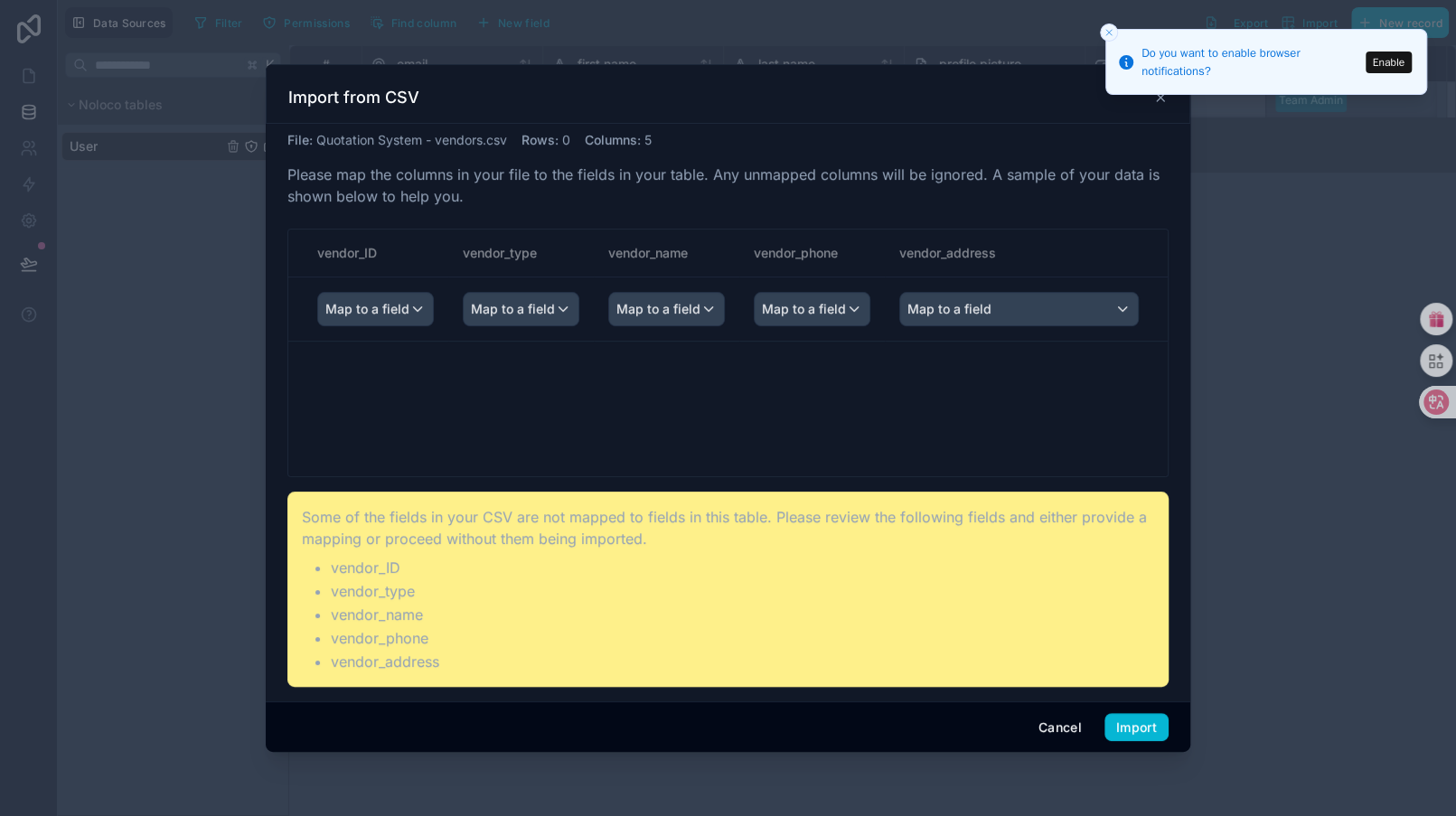 scroll, scrollTop: 682, scrollLeft: 0, axis: vertical 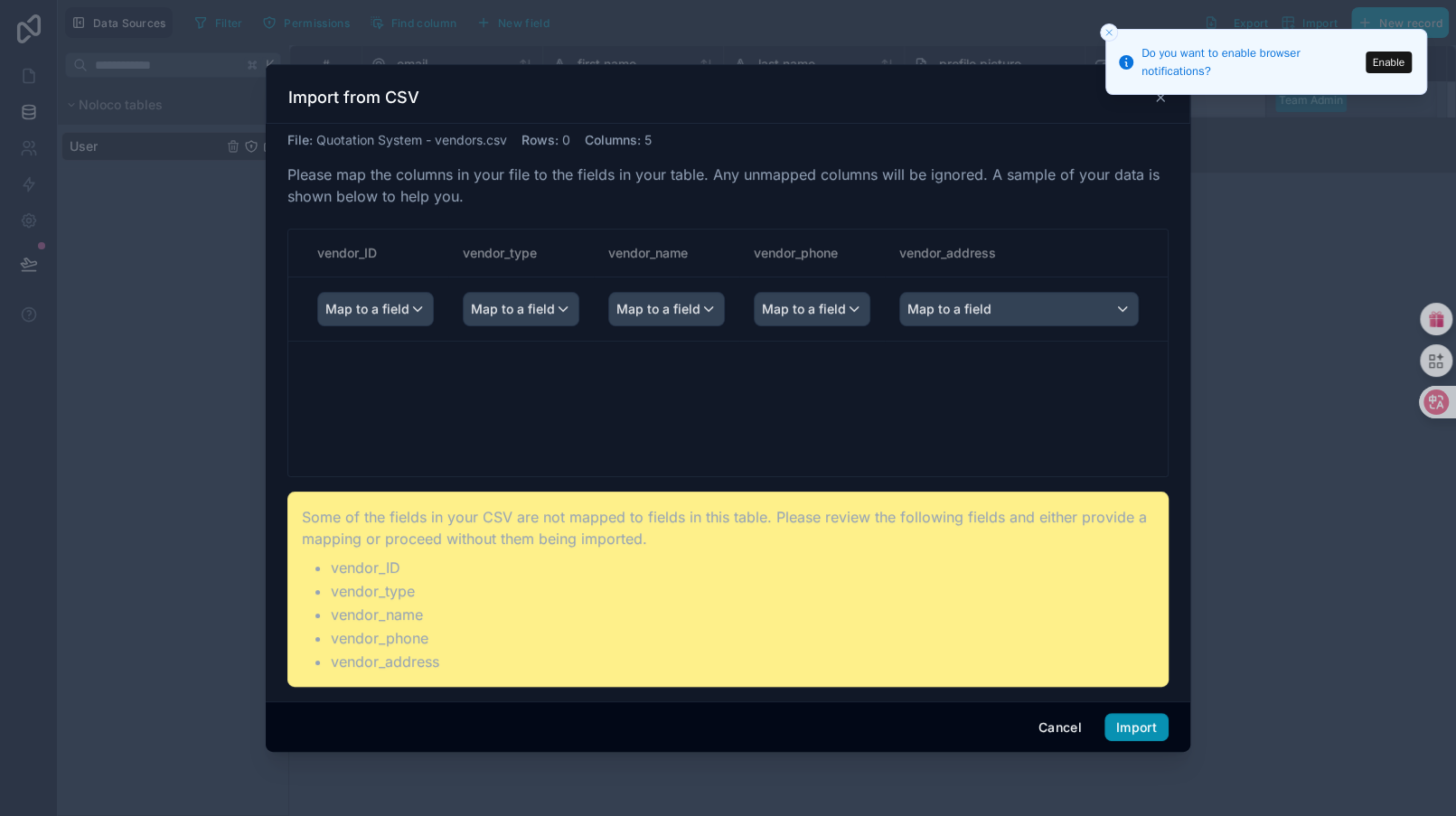 click on "Import" at bounding box center [1136, 727] 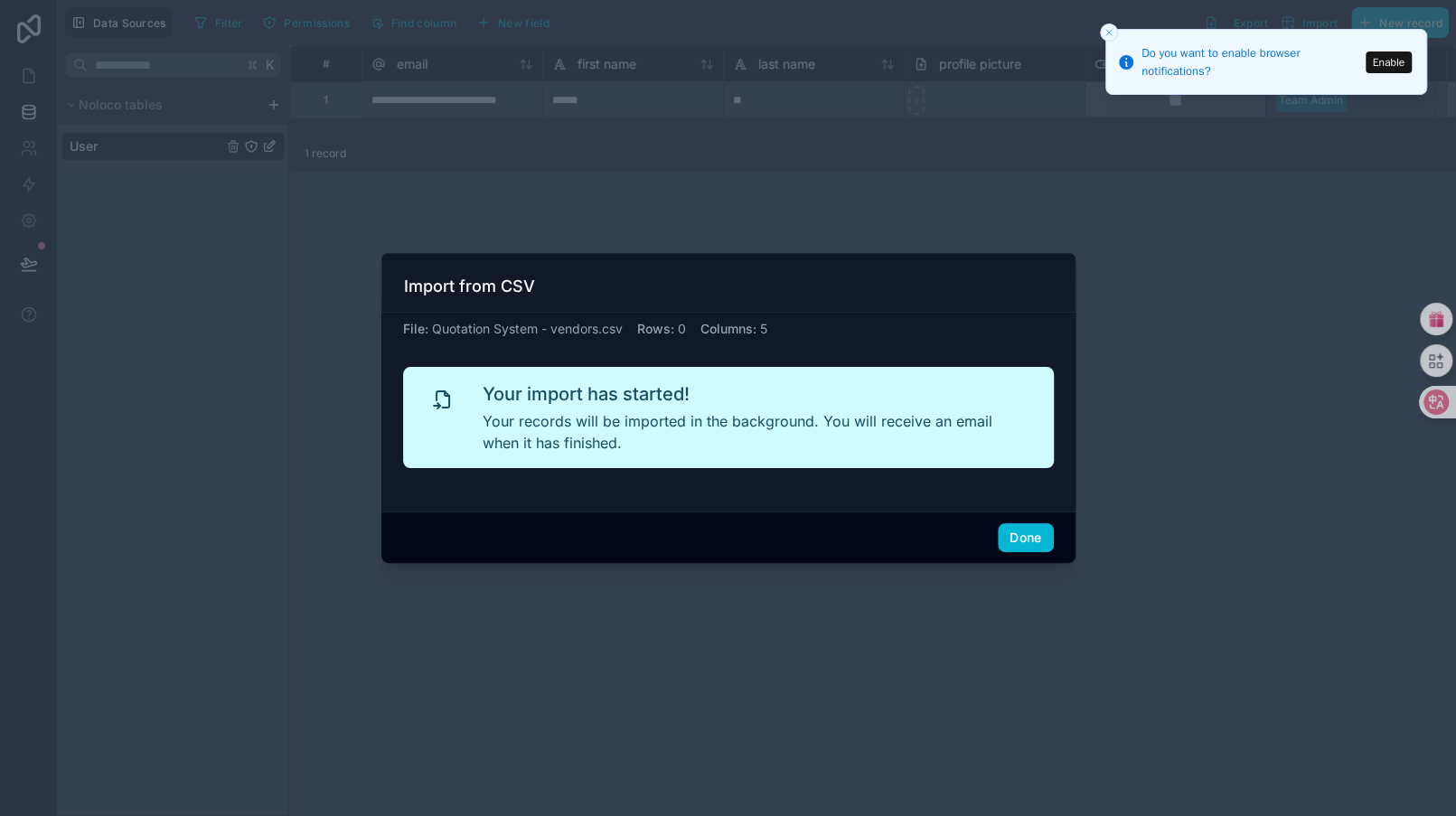 scroll, scrollTop: 0, scrollLeft: 0, axis: both 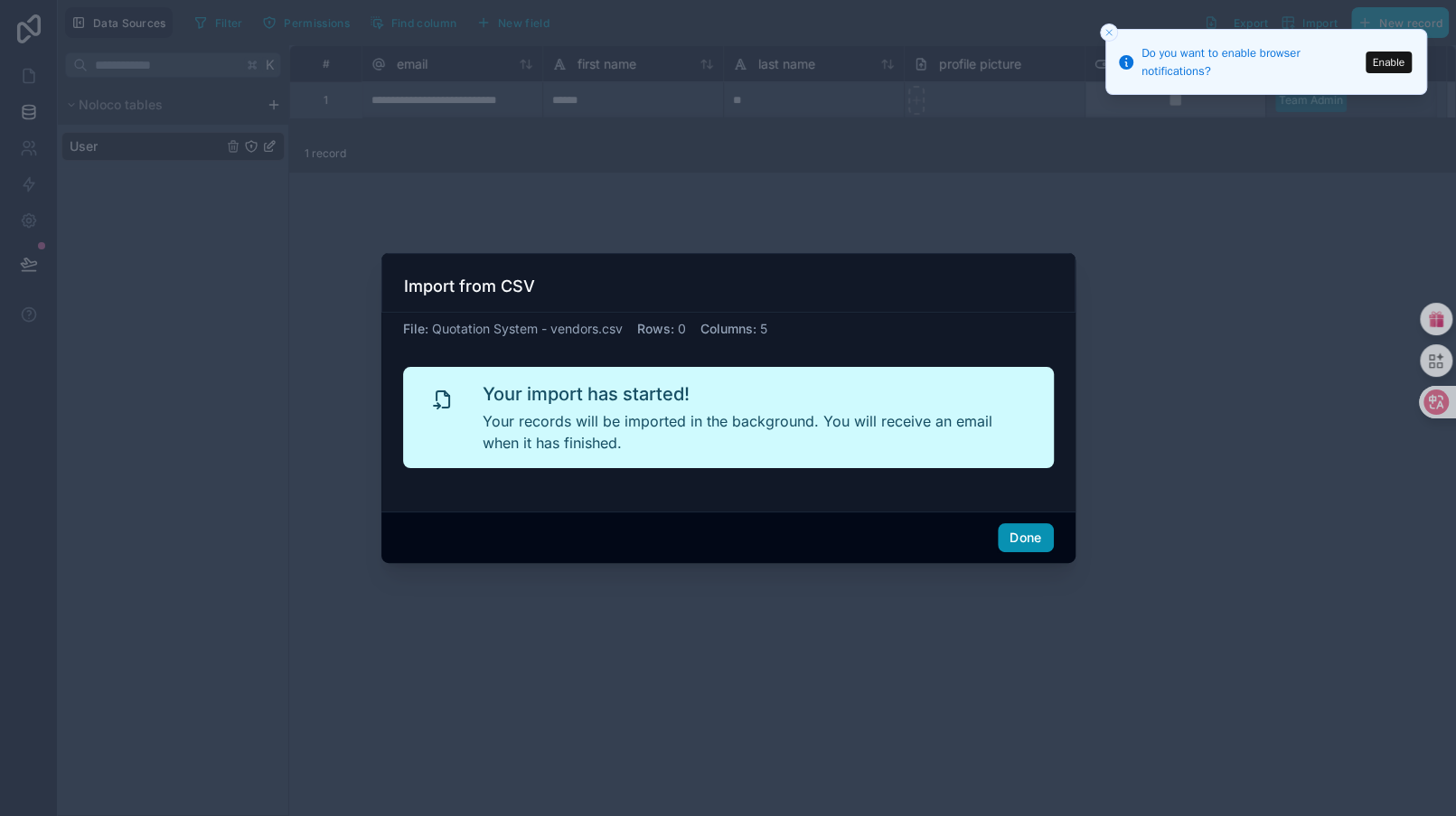 click on "Done" at bounding box center [1025, 538] 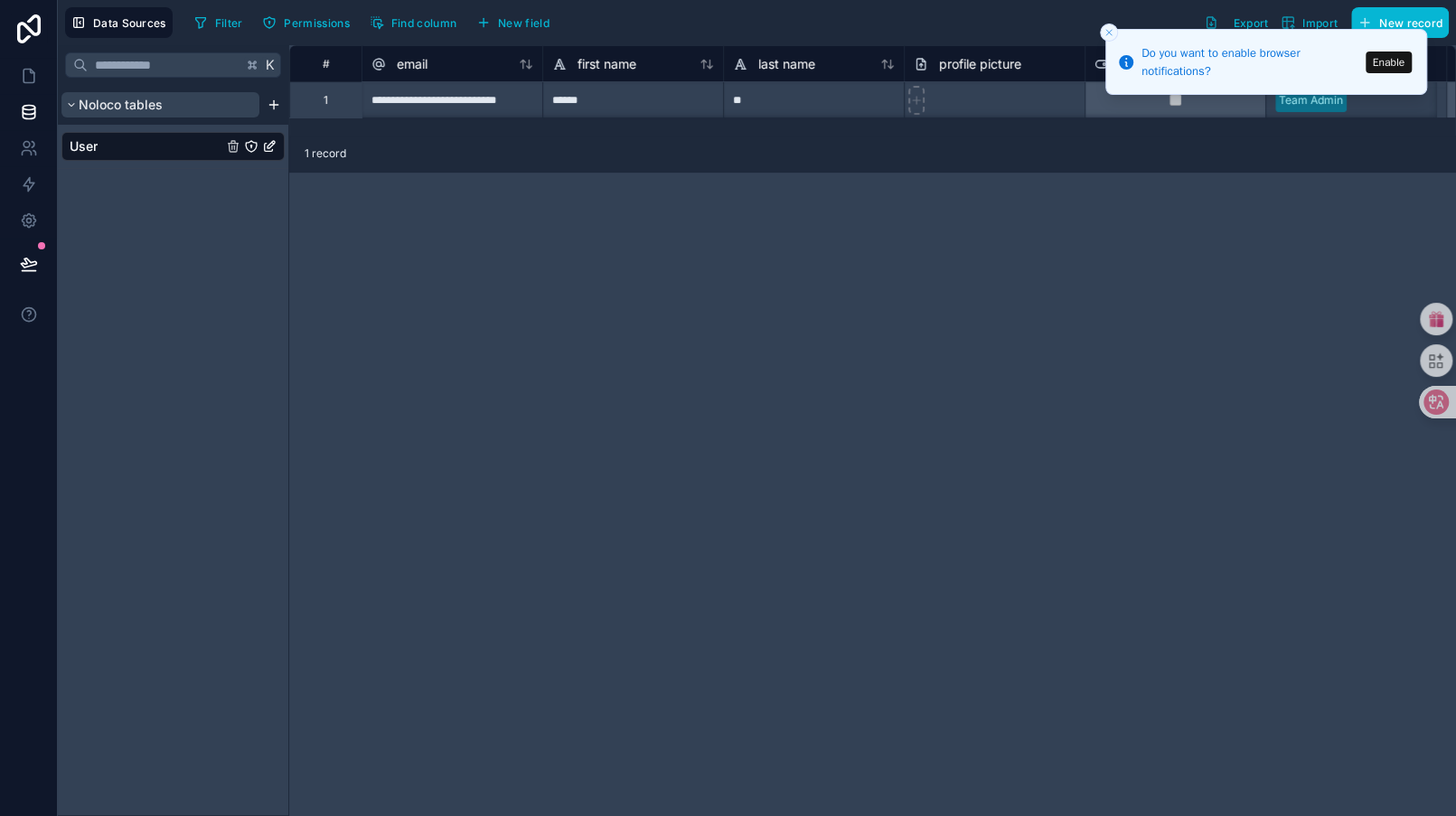 click on "Noloco tables" at bounding box center (120, 105) 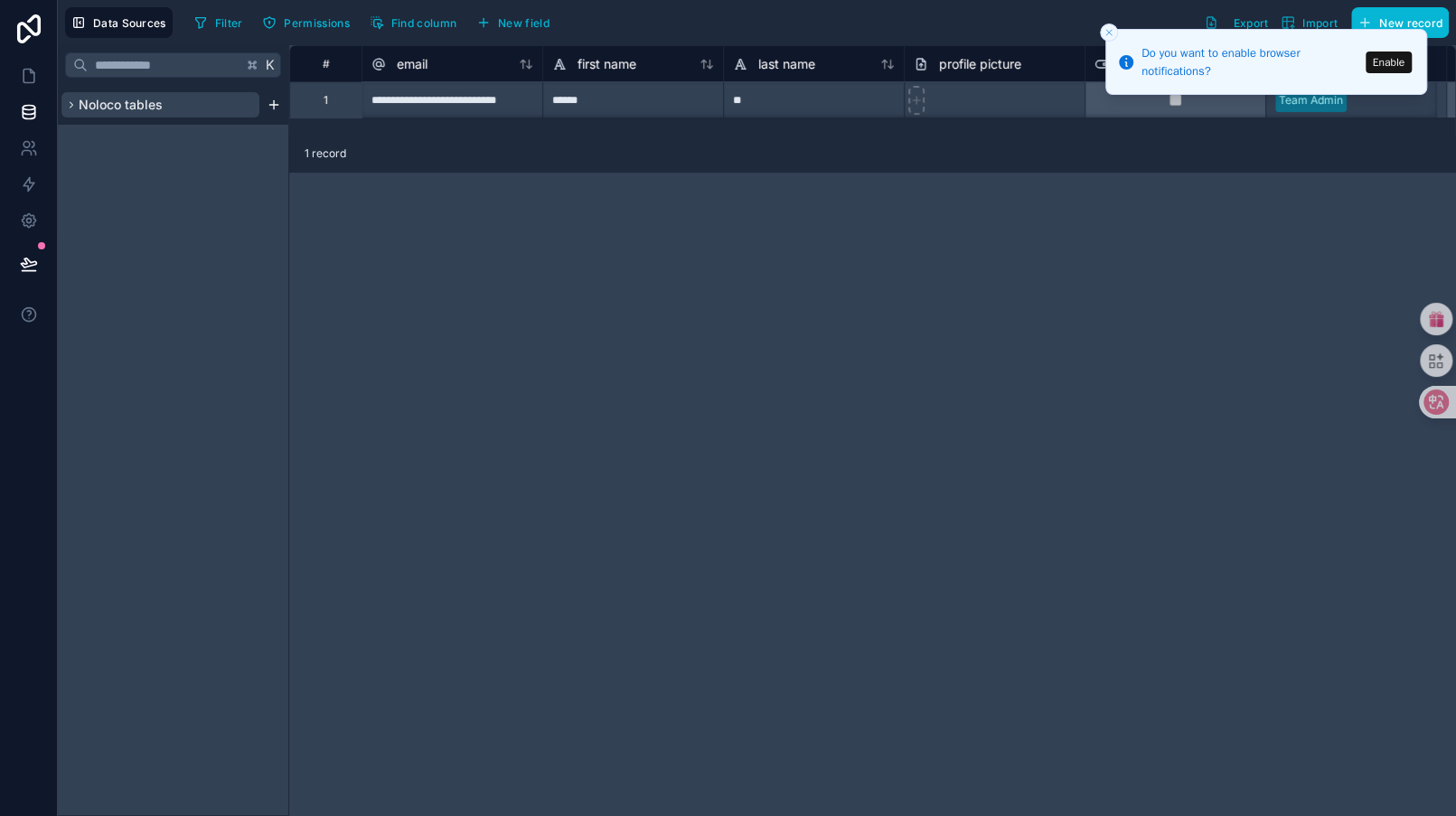 click on "Noloco tables" at bounding box center (120, 105) 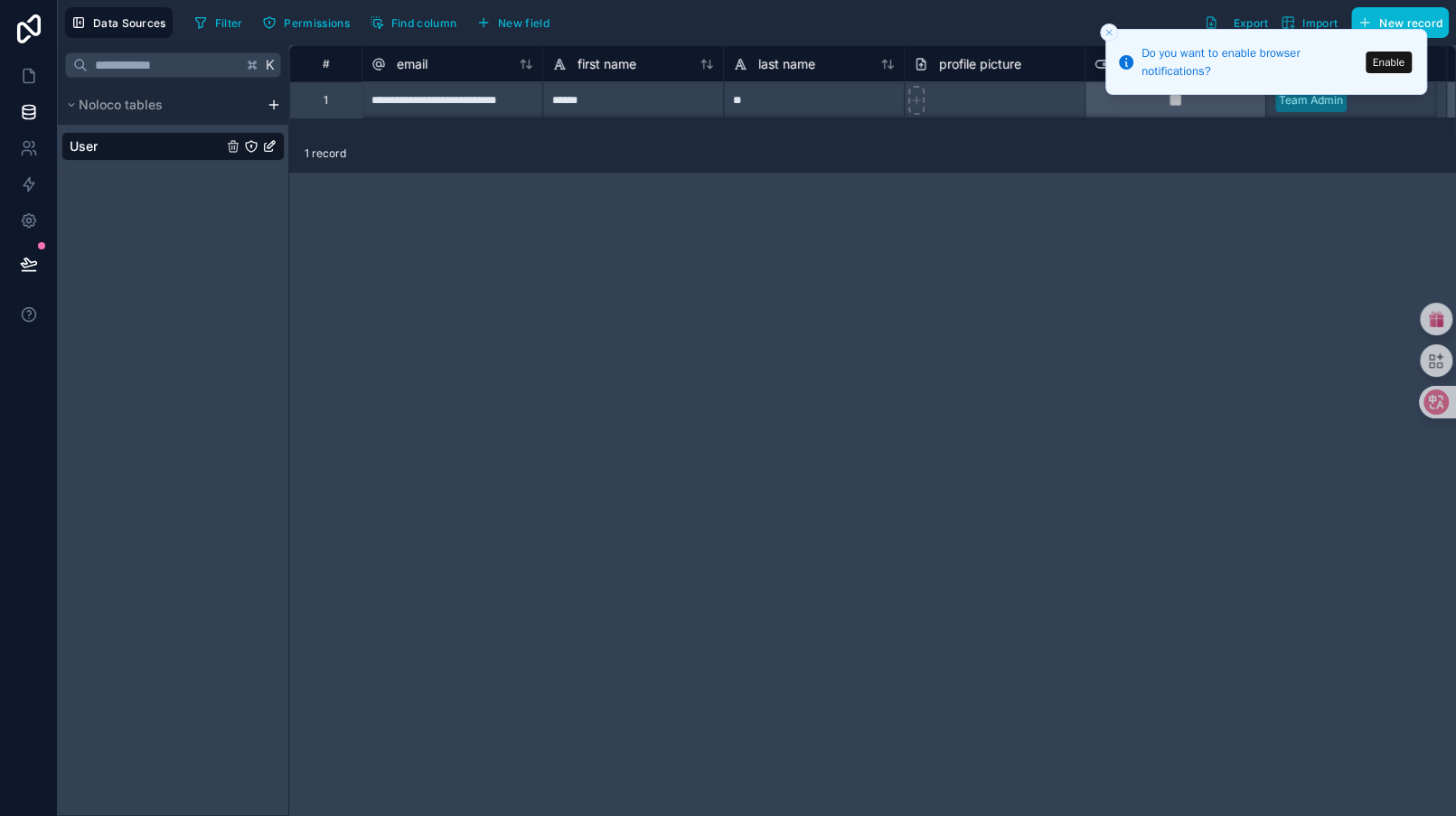 click on "User" at bounding box center (173, 146) 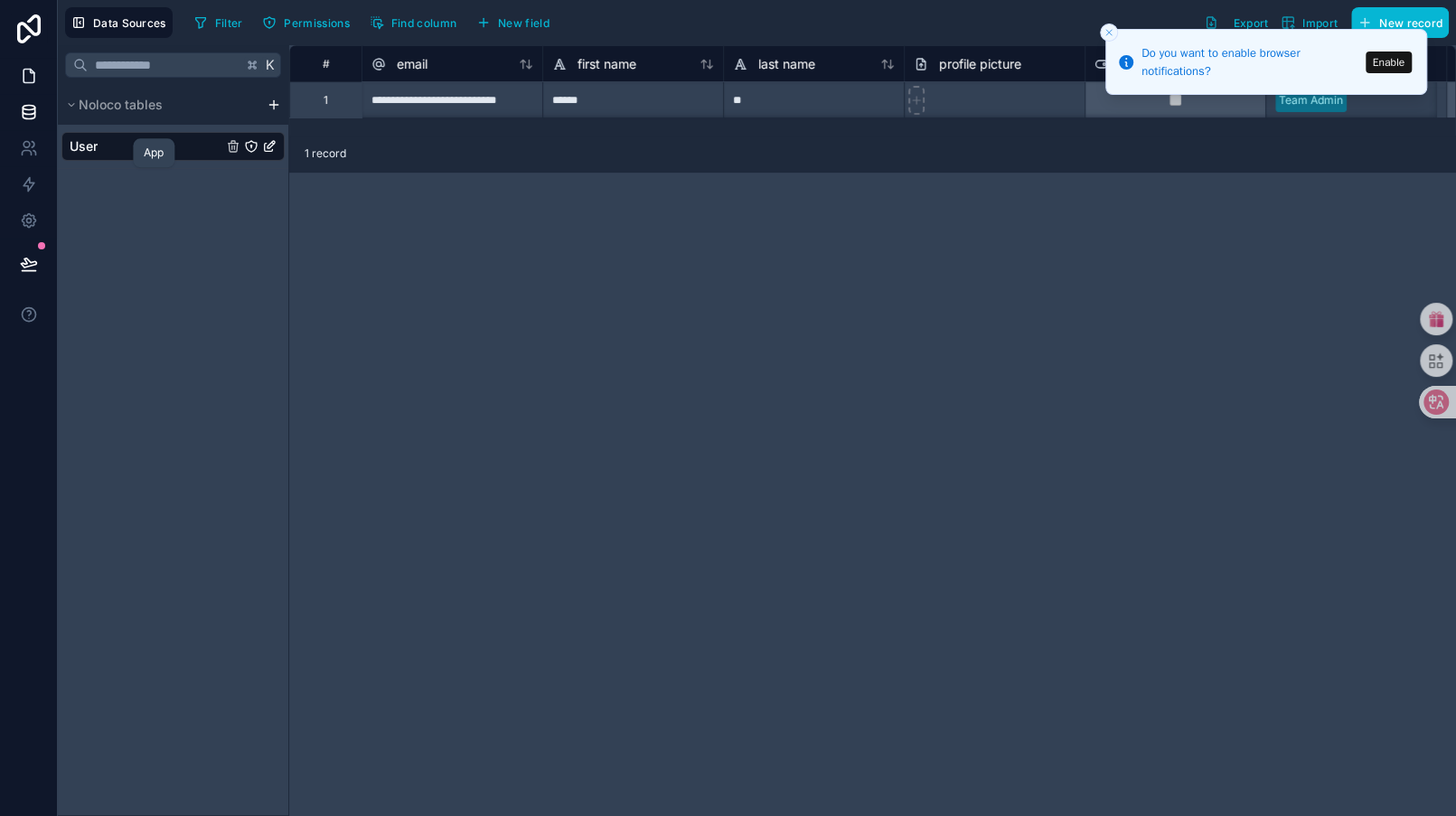 click at bounding box center [28, 76] 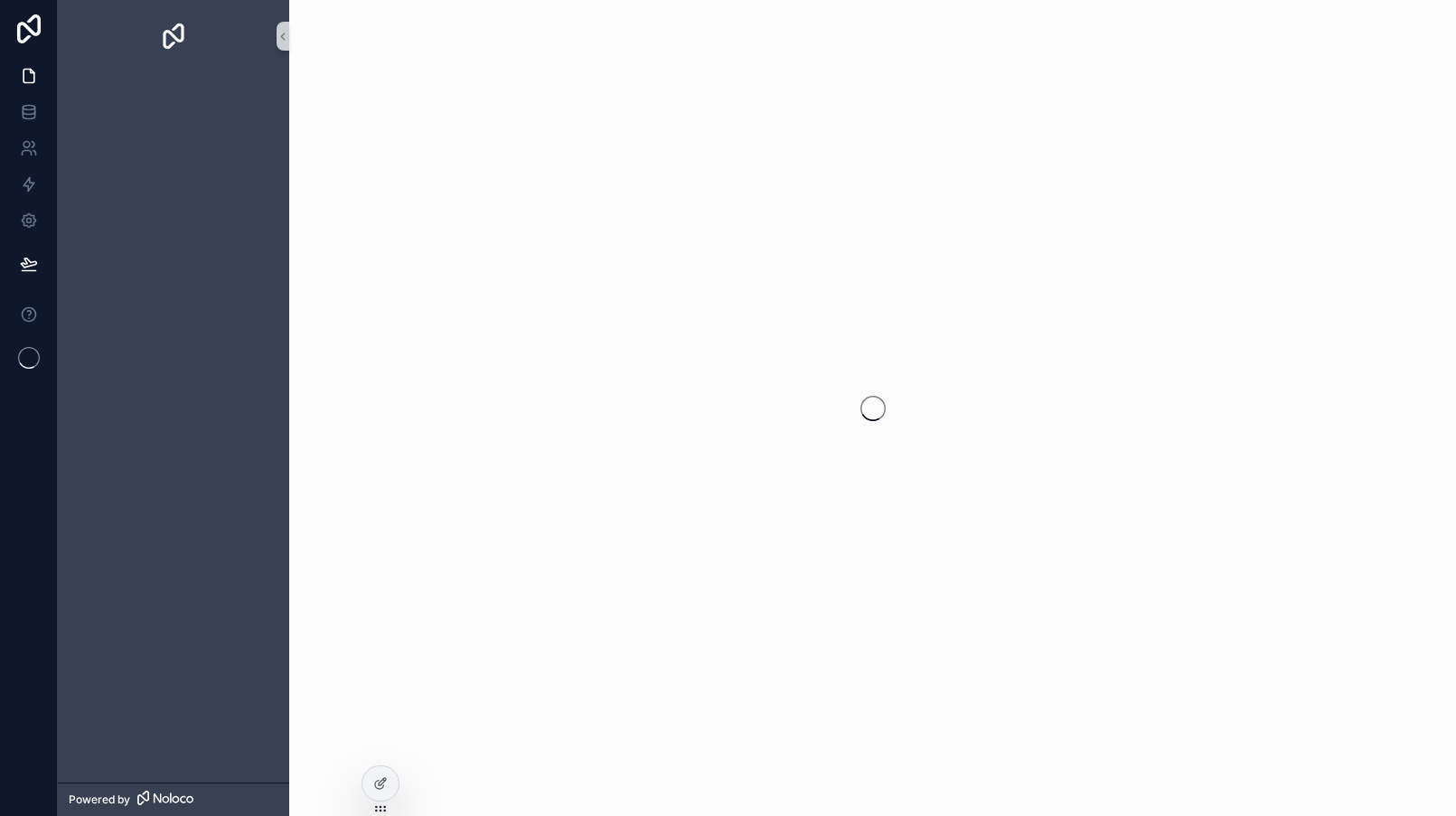 scroll, scrollTop: 0, scrollLeft: 0, axis: both 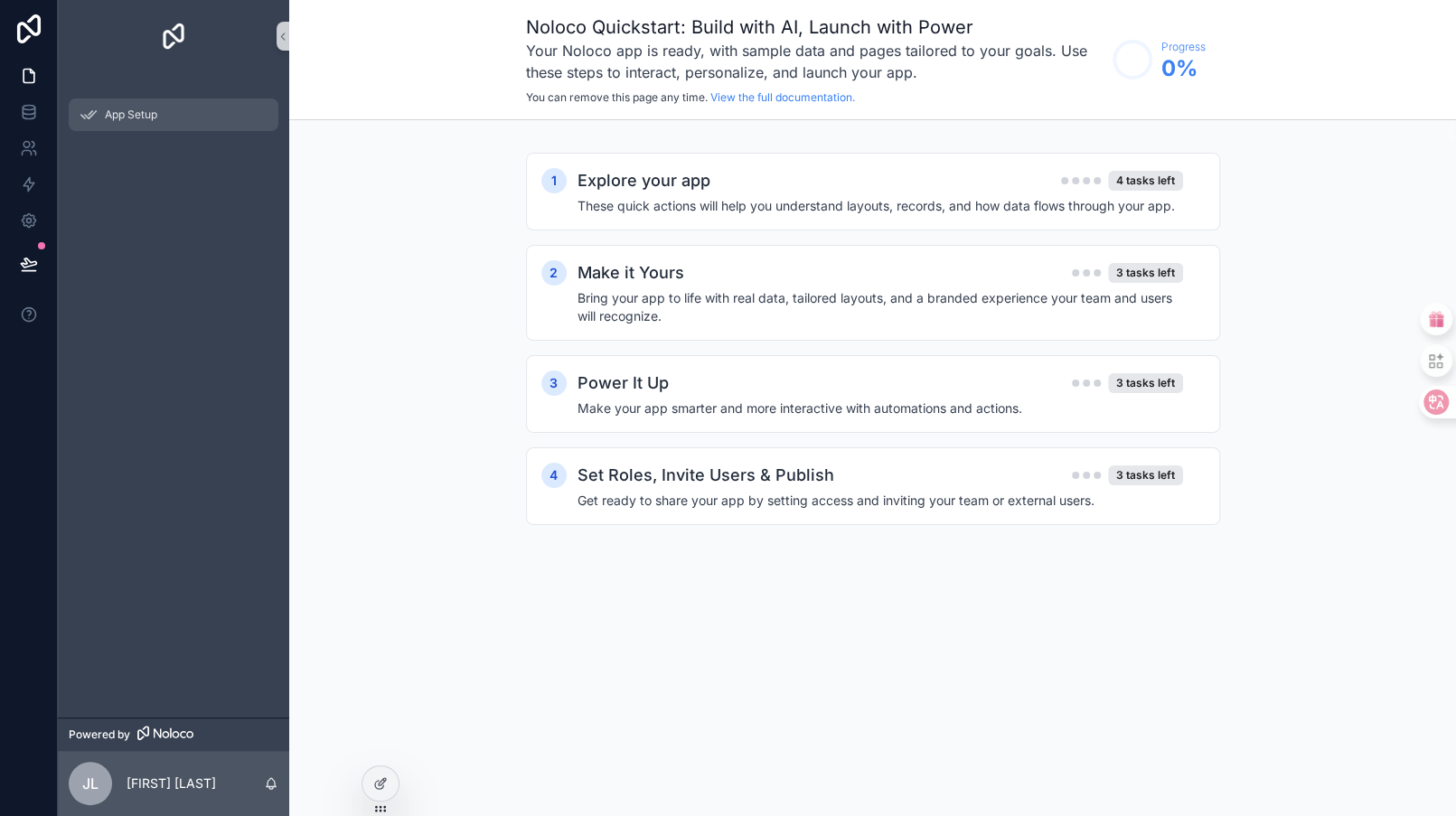 click on "App Setup" at bounding box center (174, 115) 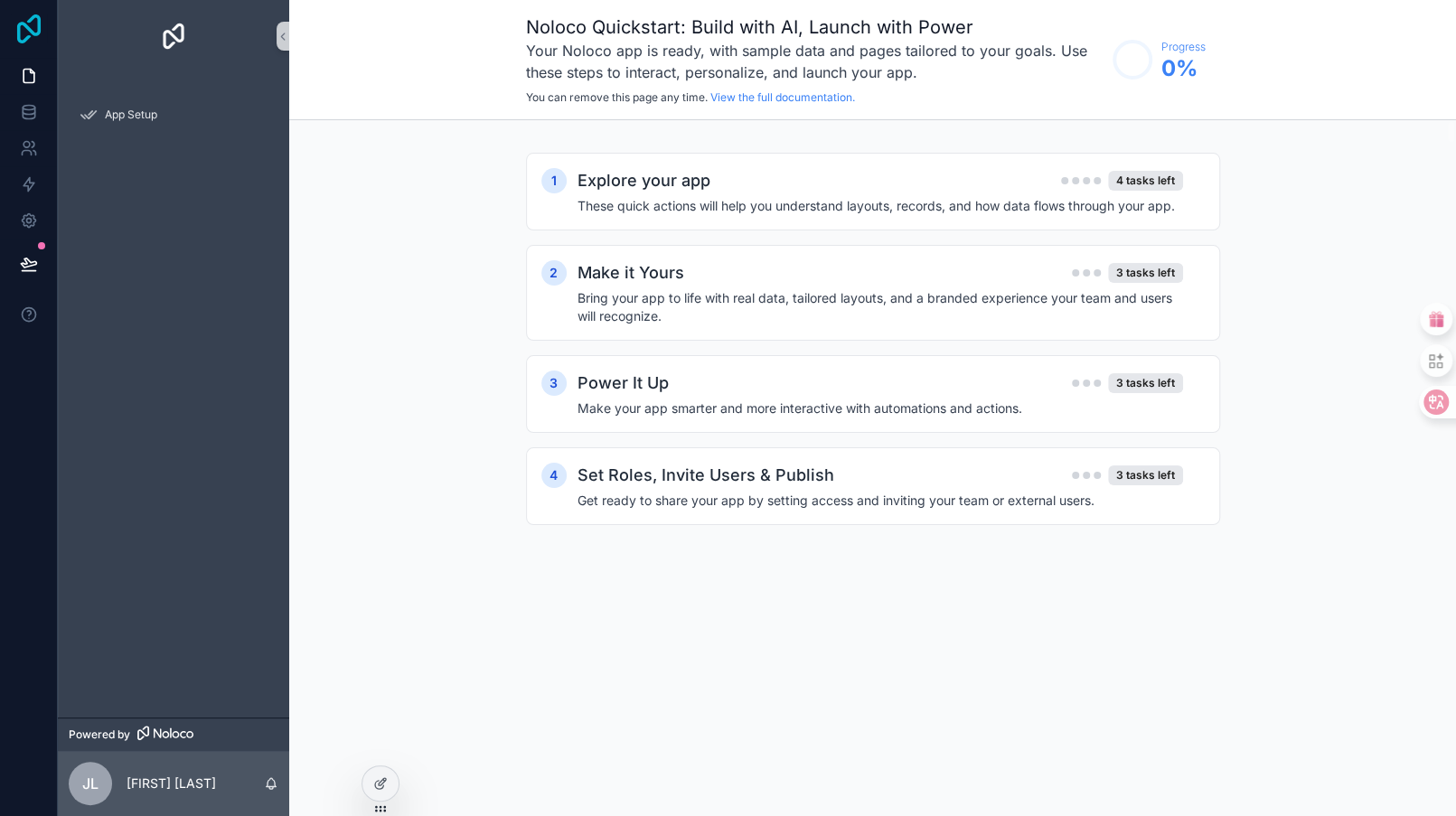 click 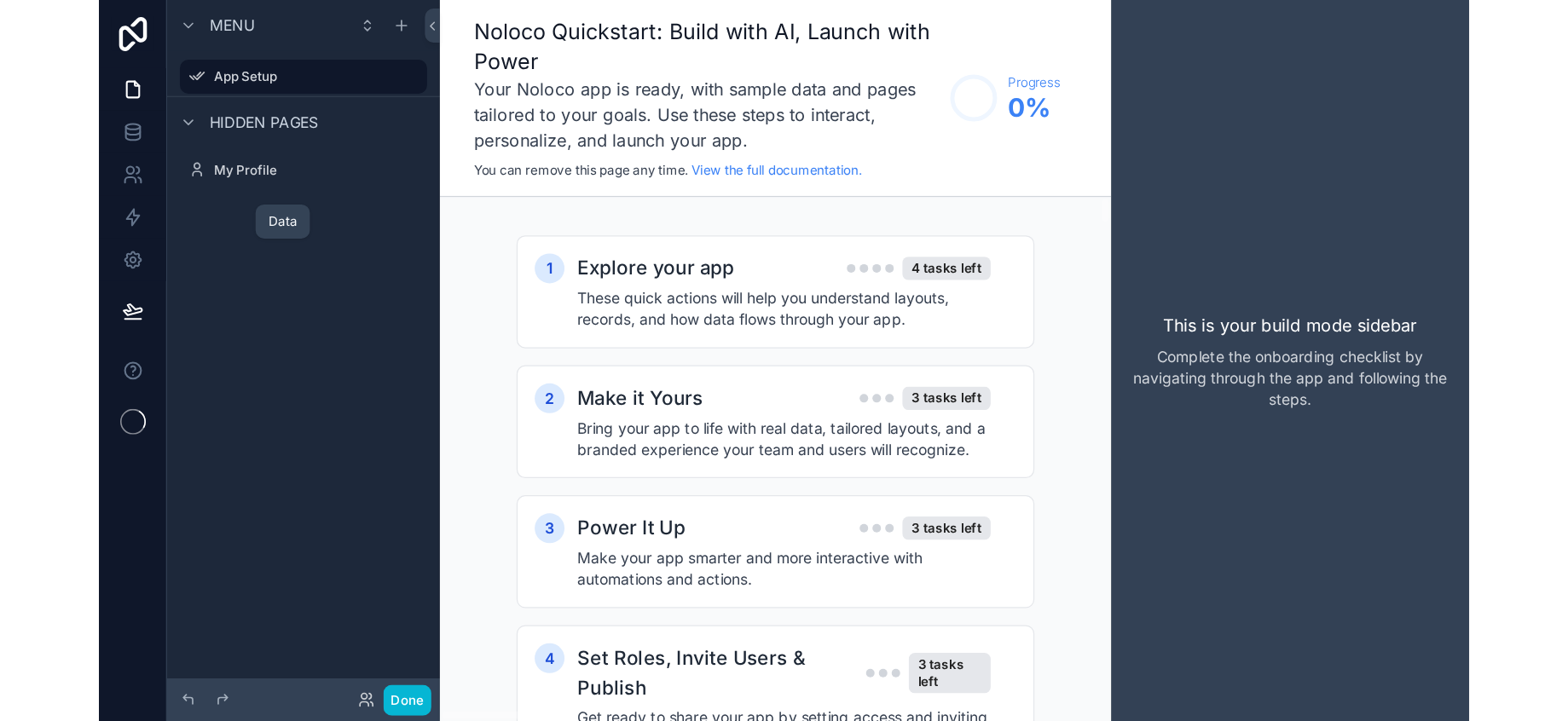 scroll, scrollTop: 0, scrollLeft: 0, axis: both 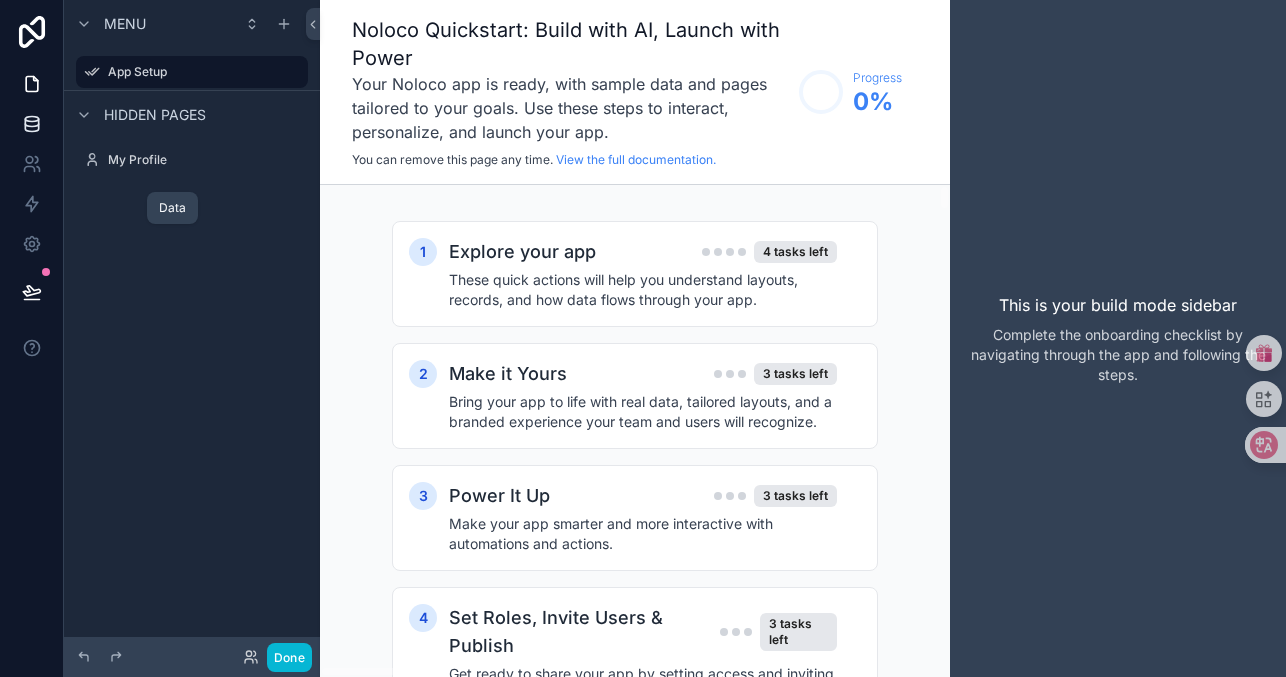 click at bounding box center (31, 124) 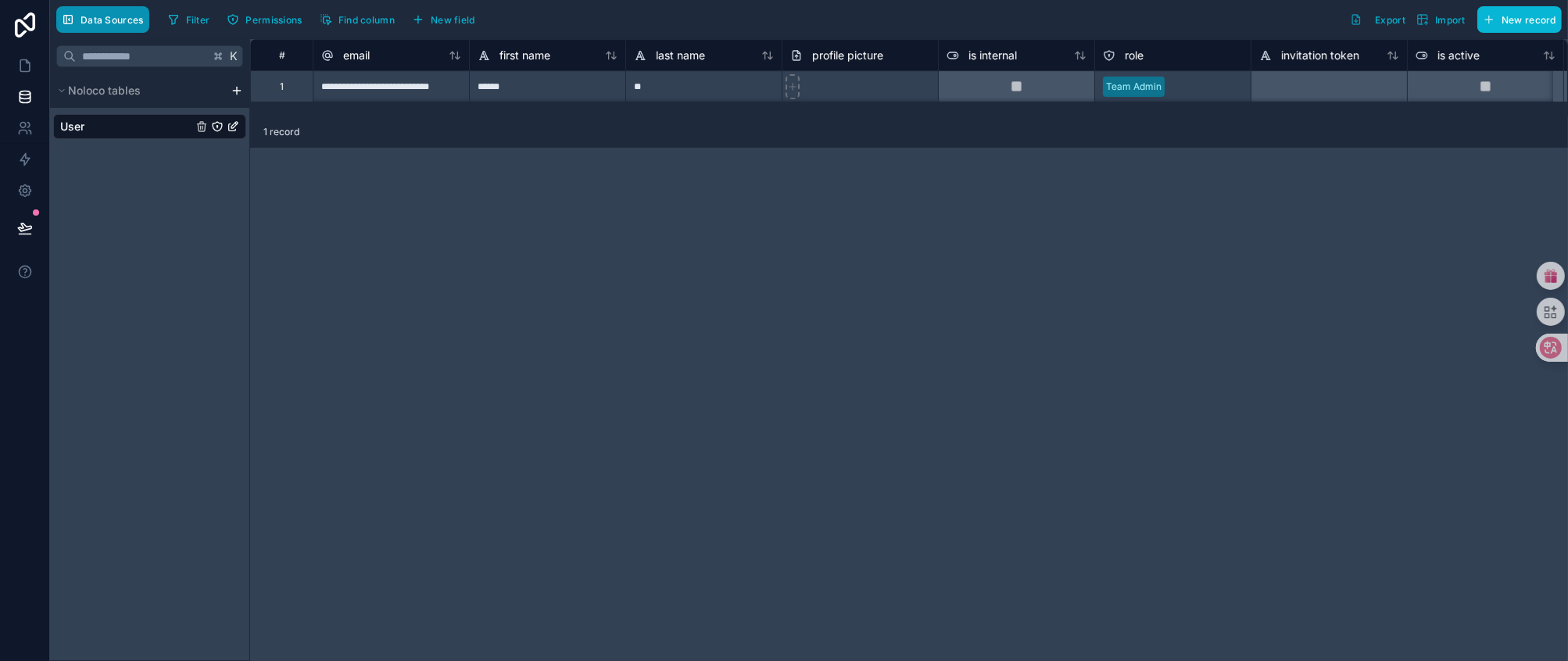 click on "Data Sources" at bounding box center [112, 20] 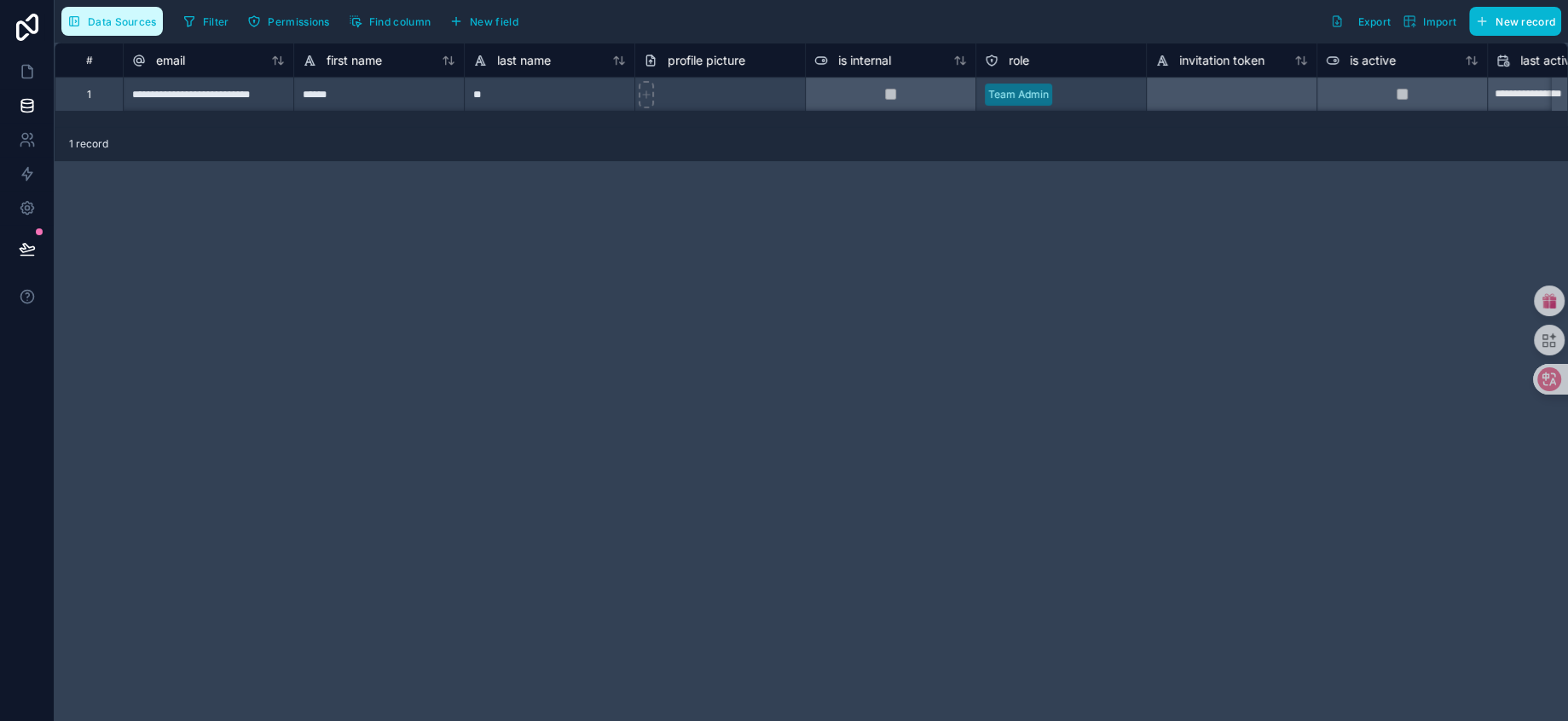 click on "Data Sources" at bounding box center (122, 21) 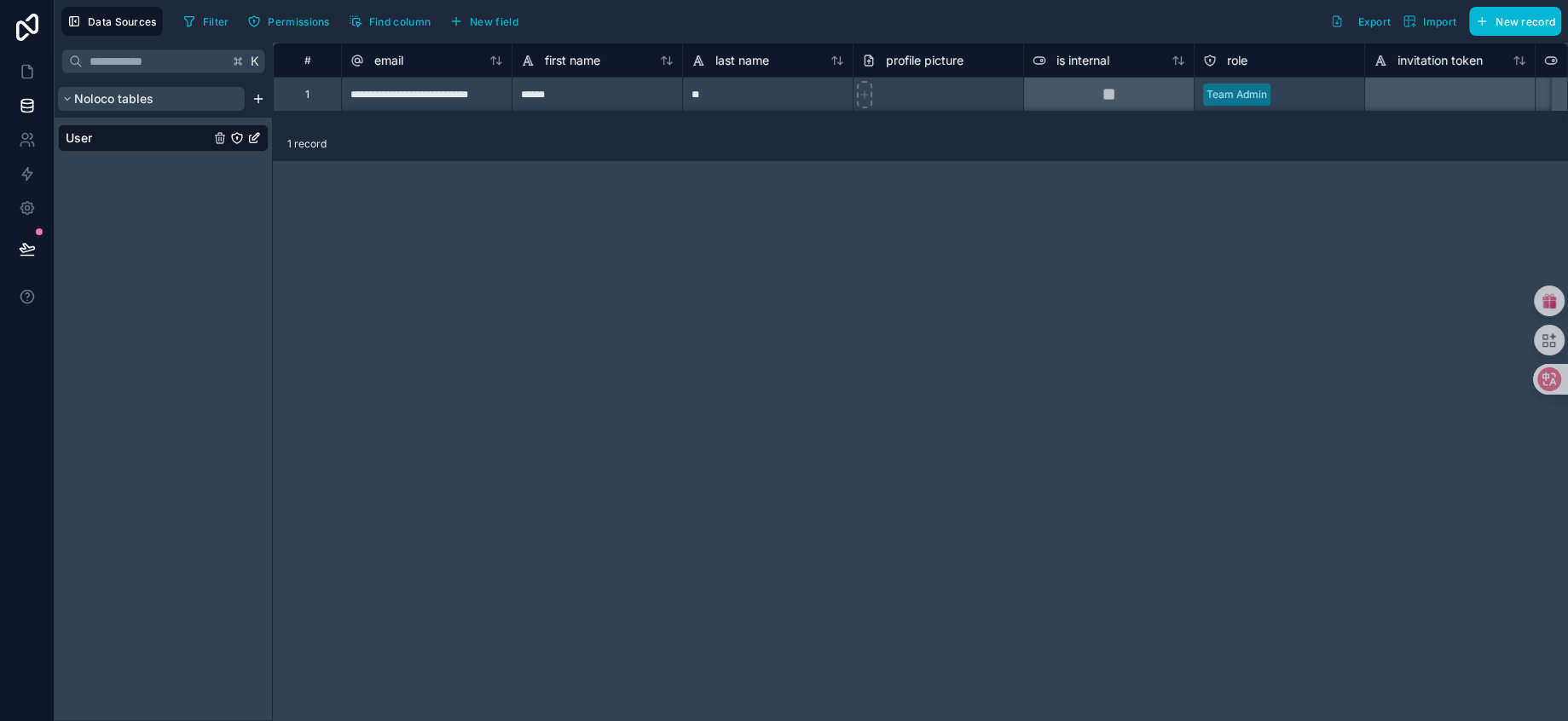 click on "Noloco tables" at bounding box center [113, 99] 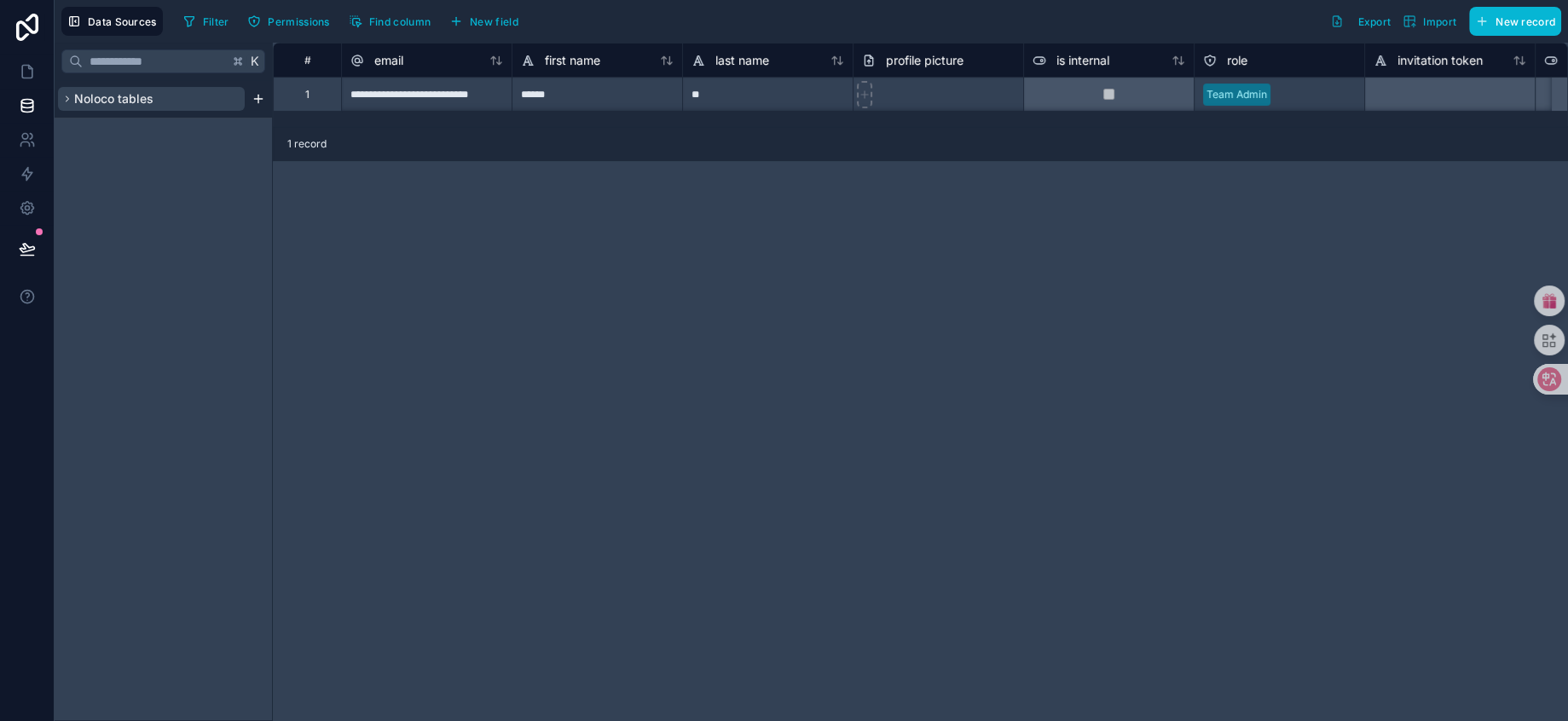 click on "Noloco tables" at bounding box center [113, 99] 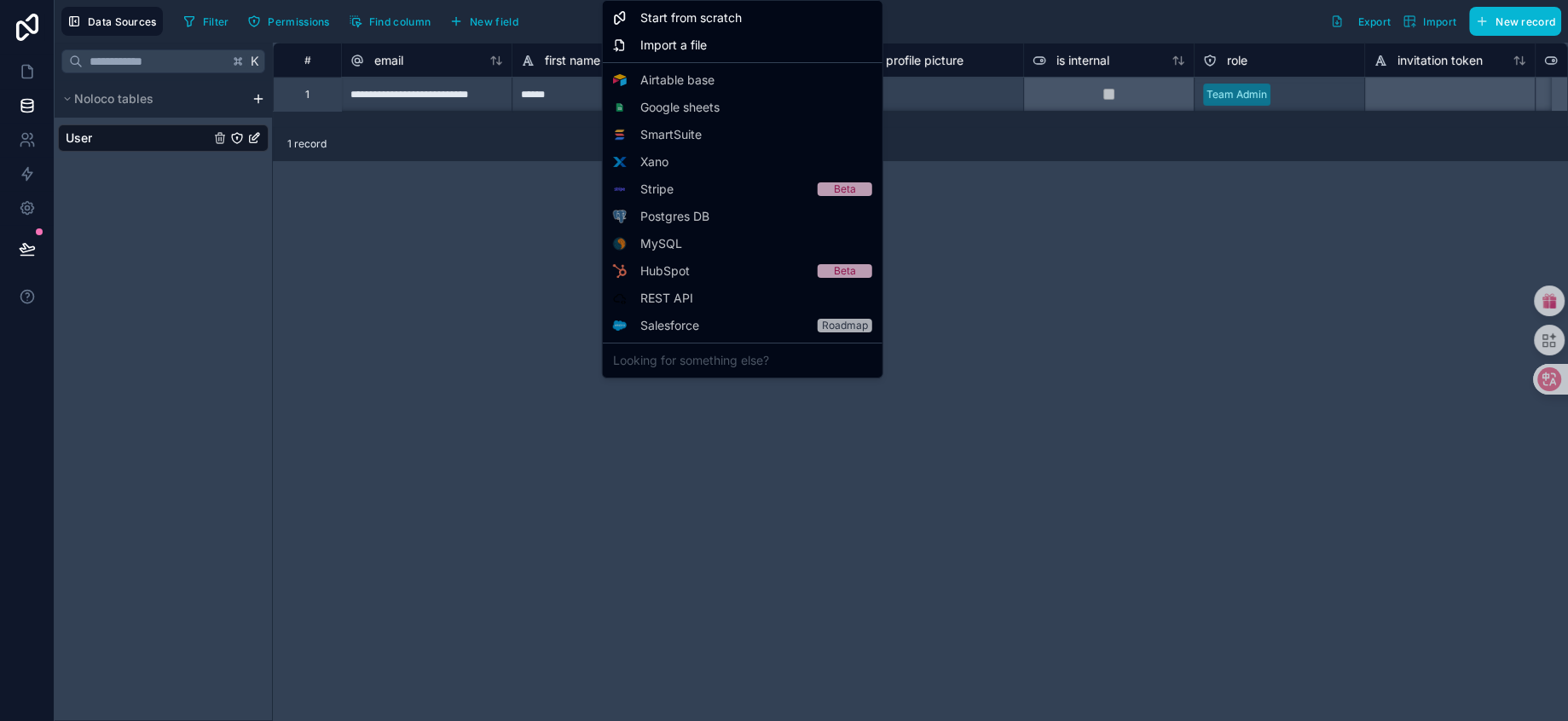 click on "**********" at bounding box center [784, 360] 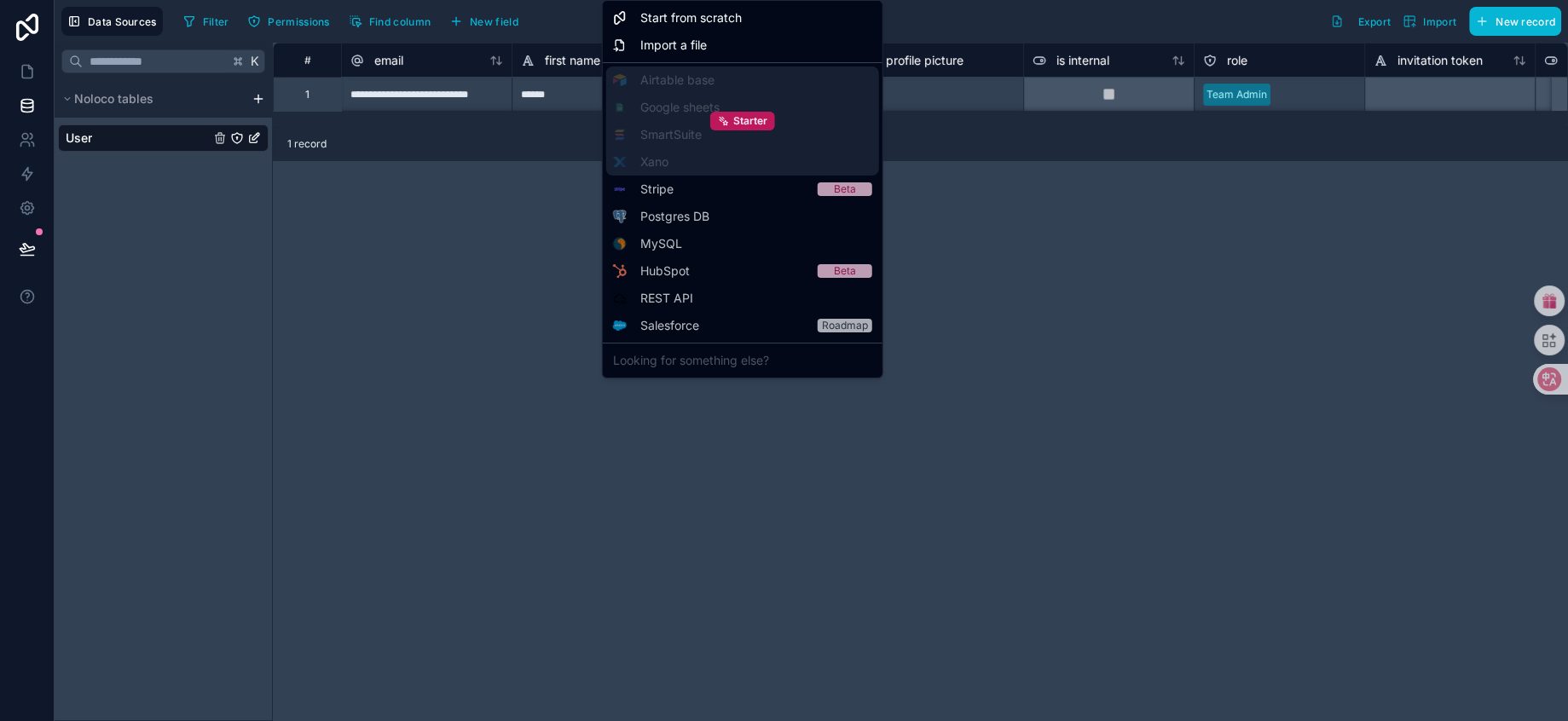 click on "Starter" at bounding box center [743, 121] 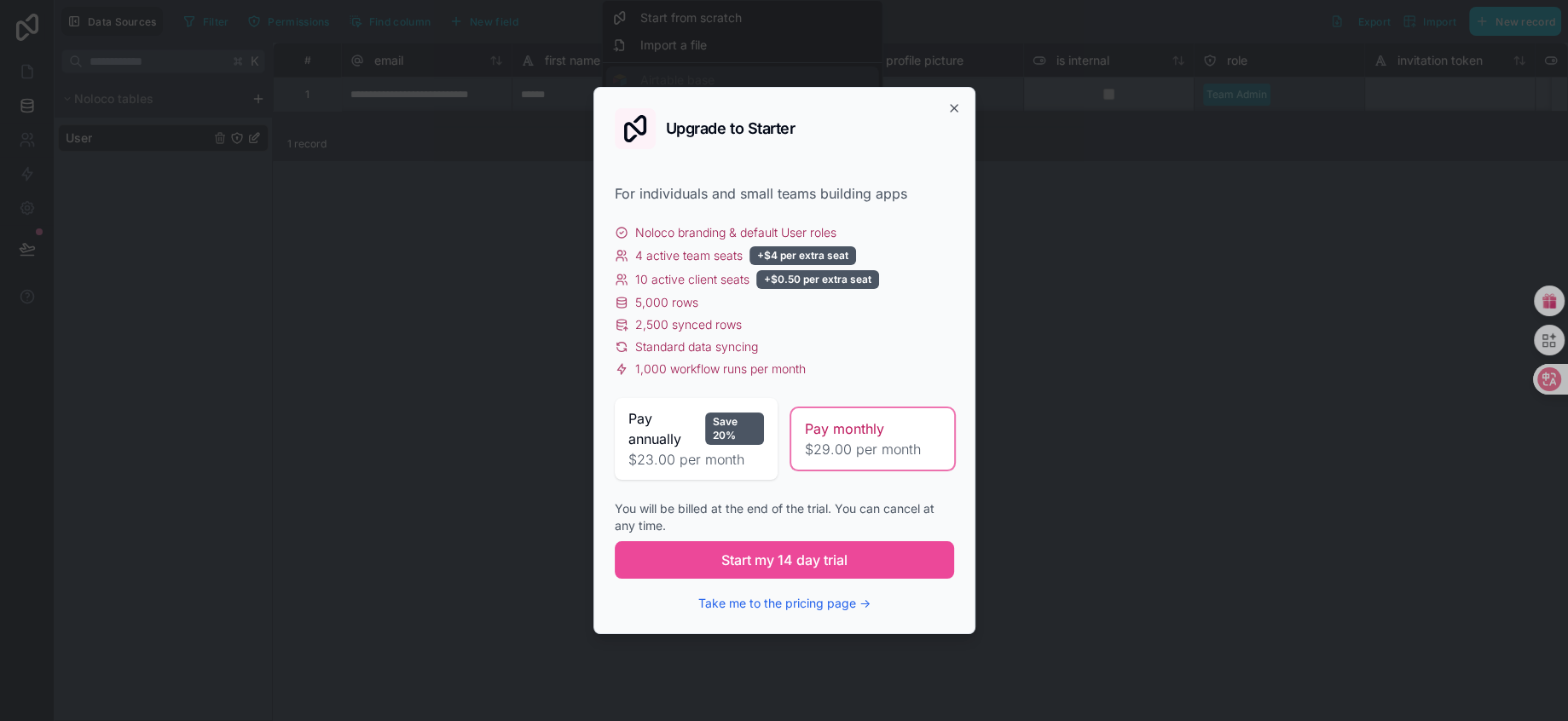 scroll, scrollTop: 501, scrollLeft: 0, axis: vertical 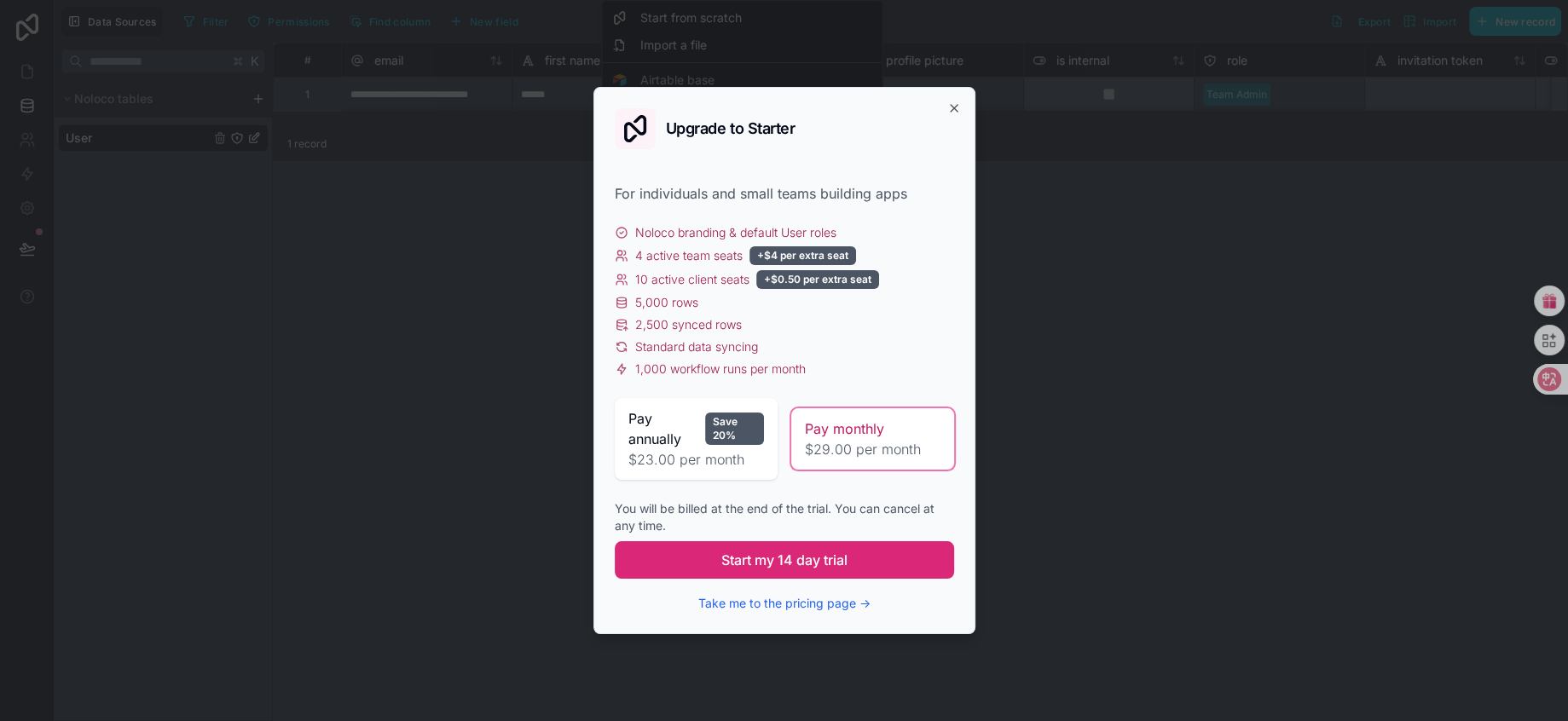 click on "Start my 14 day trial" at bounding box center (784, 560) 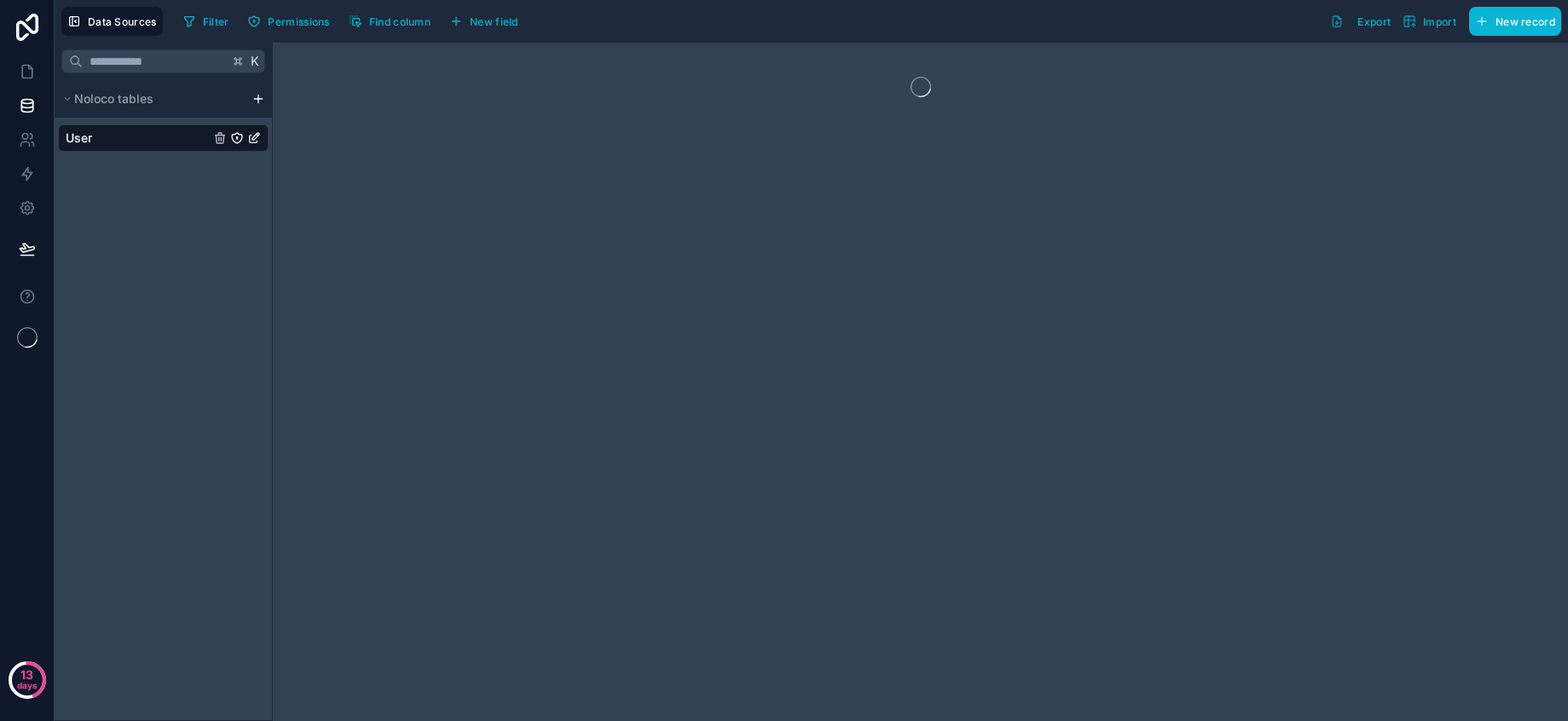 scroll, scrollTop: 0, scrollLeft: 0, axis: both 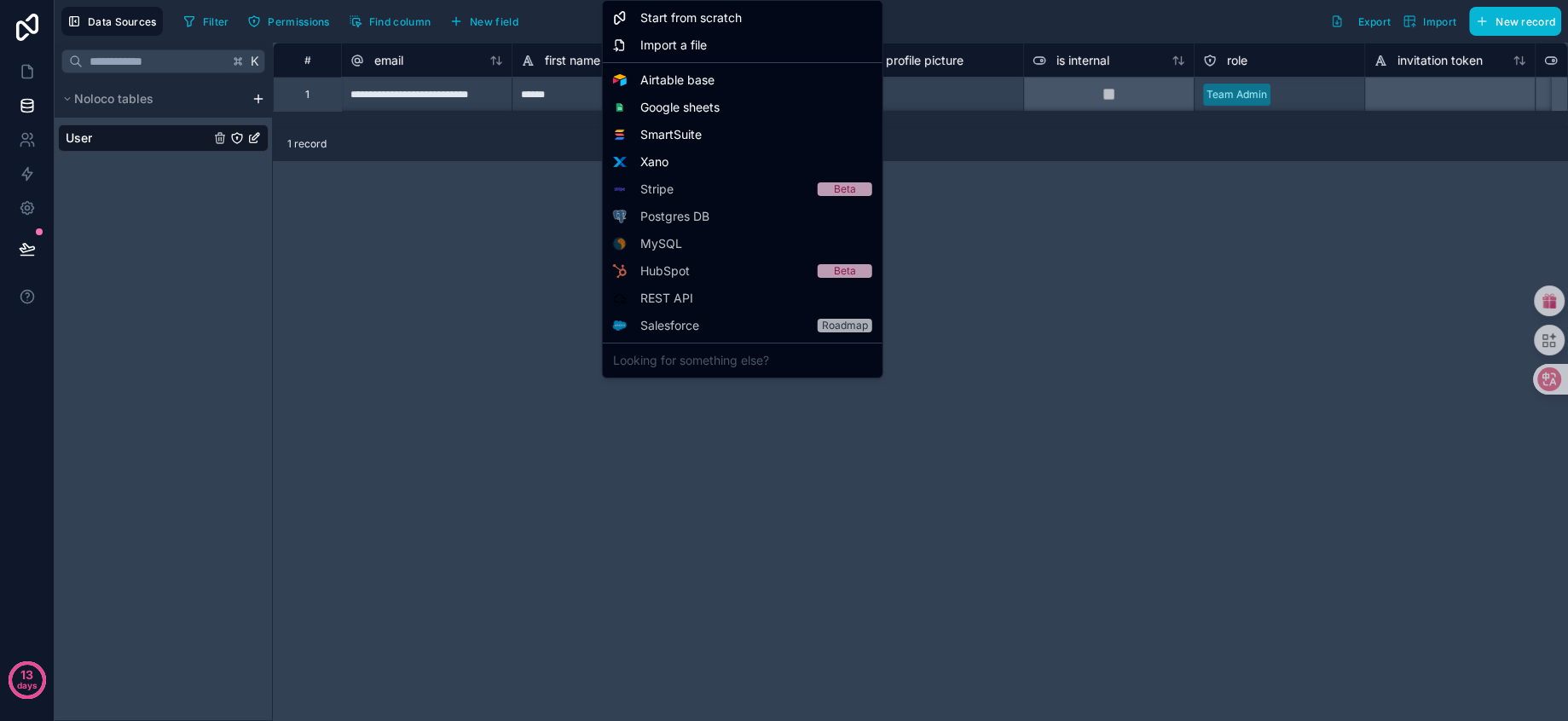 click on "**********" at bounding box center (784, 360) 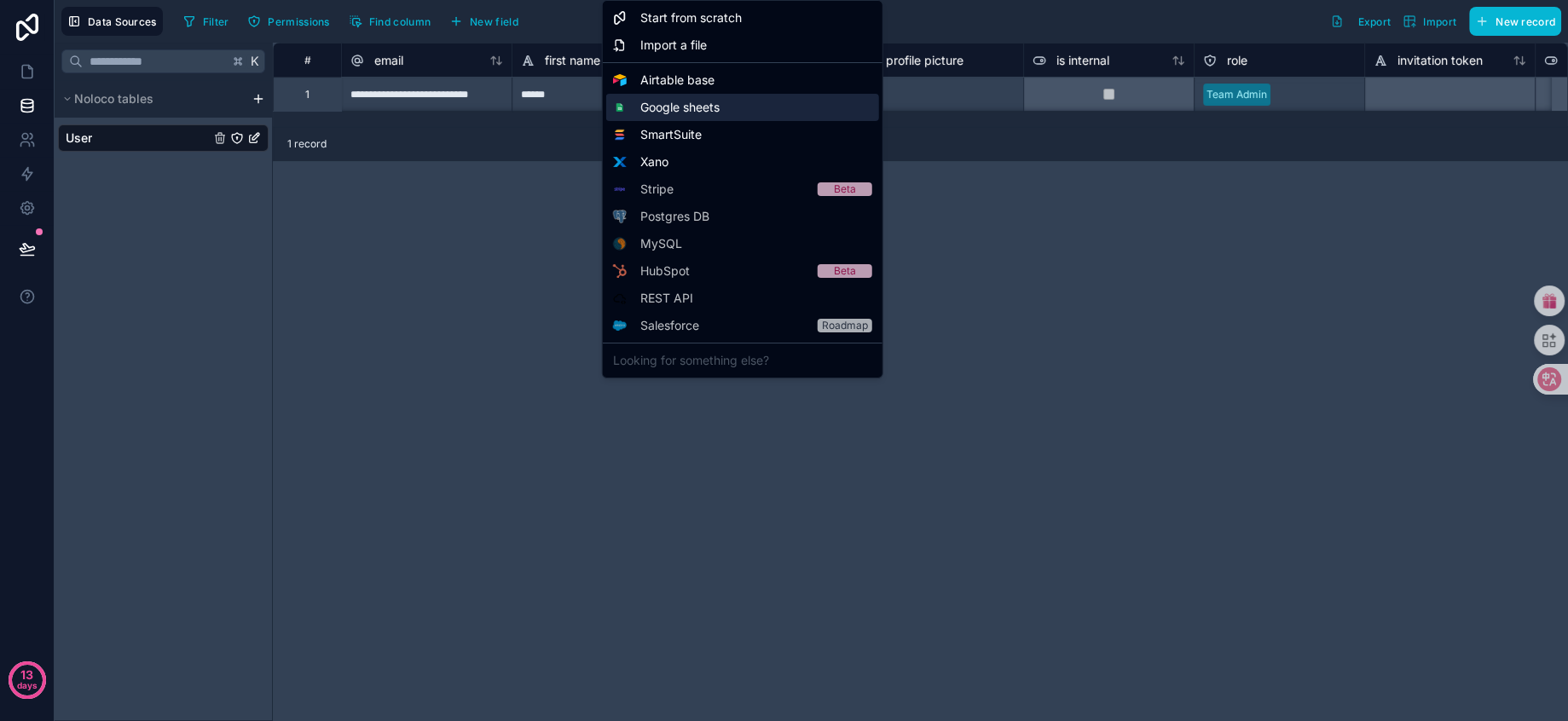 click on "Google sheets" at bounding box center (680, 107) 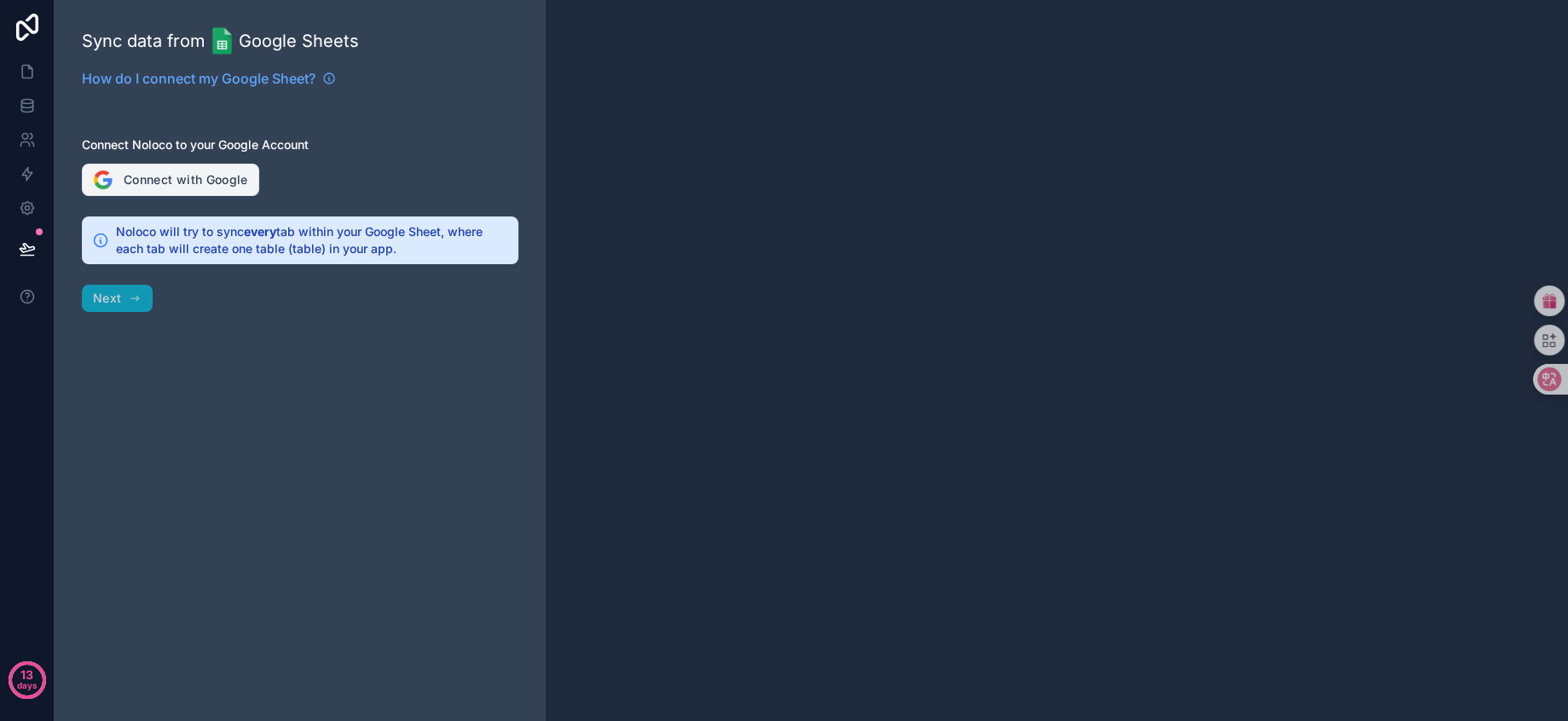 click on "Connect with Google" at bounding box center [171, 180] 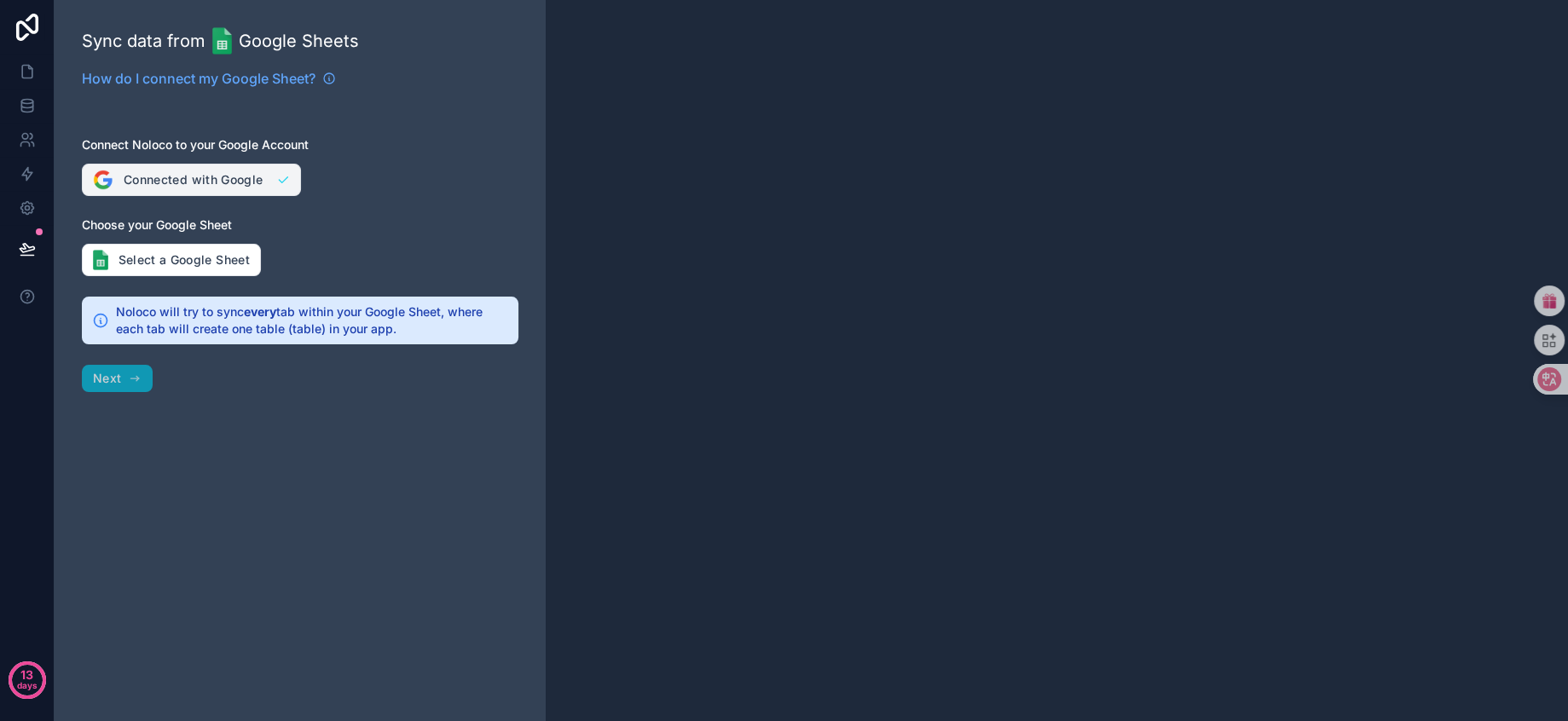 click on "Connected with Google" at bounding box center (191, 180) 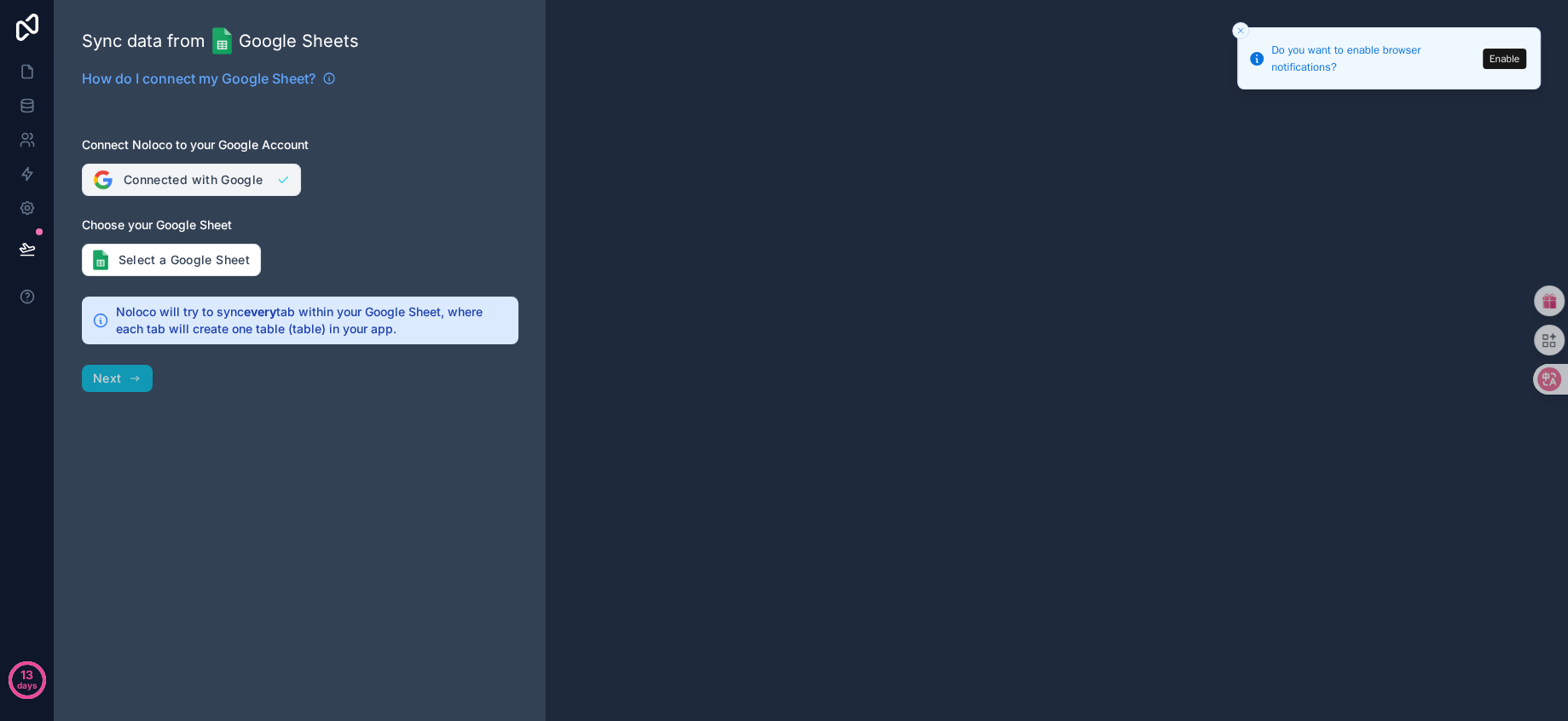 click on "Connected with Google" at bounding box center (191, 180) 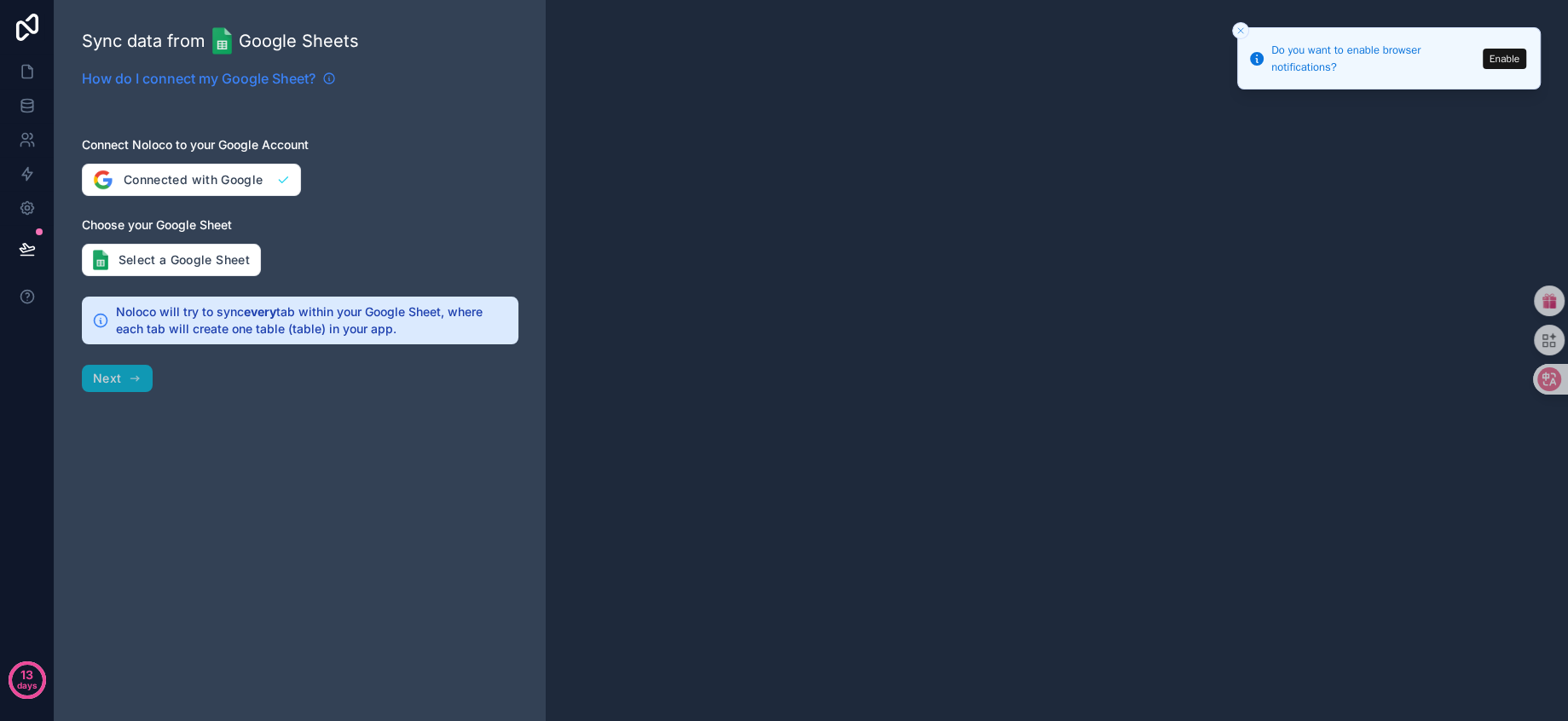 click on "How do I connect my Google Sheet?" at bounding box center [199, 78] 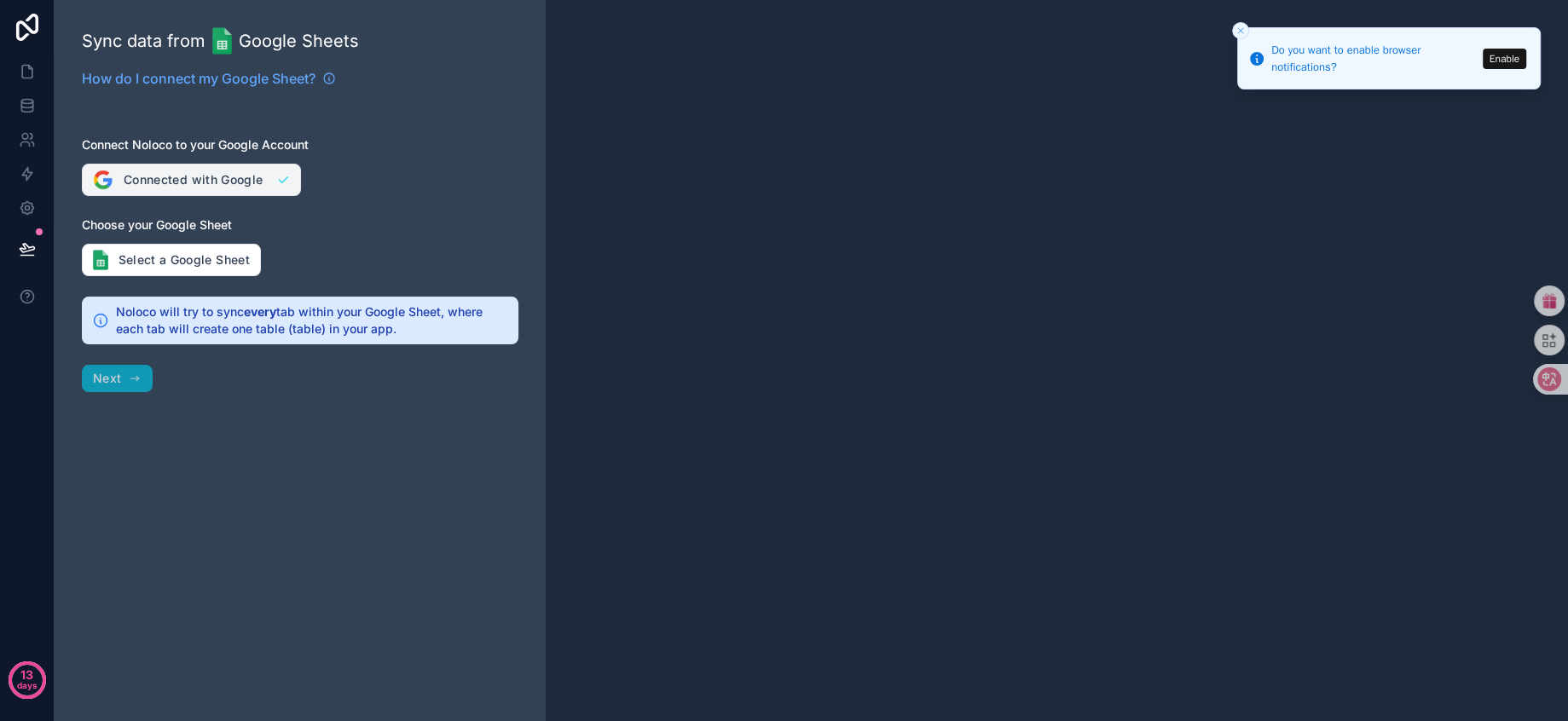 click on "Connected with Google" at bounding box center (191, 180) 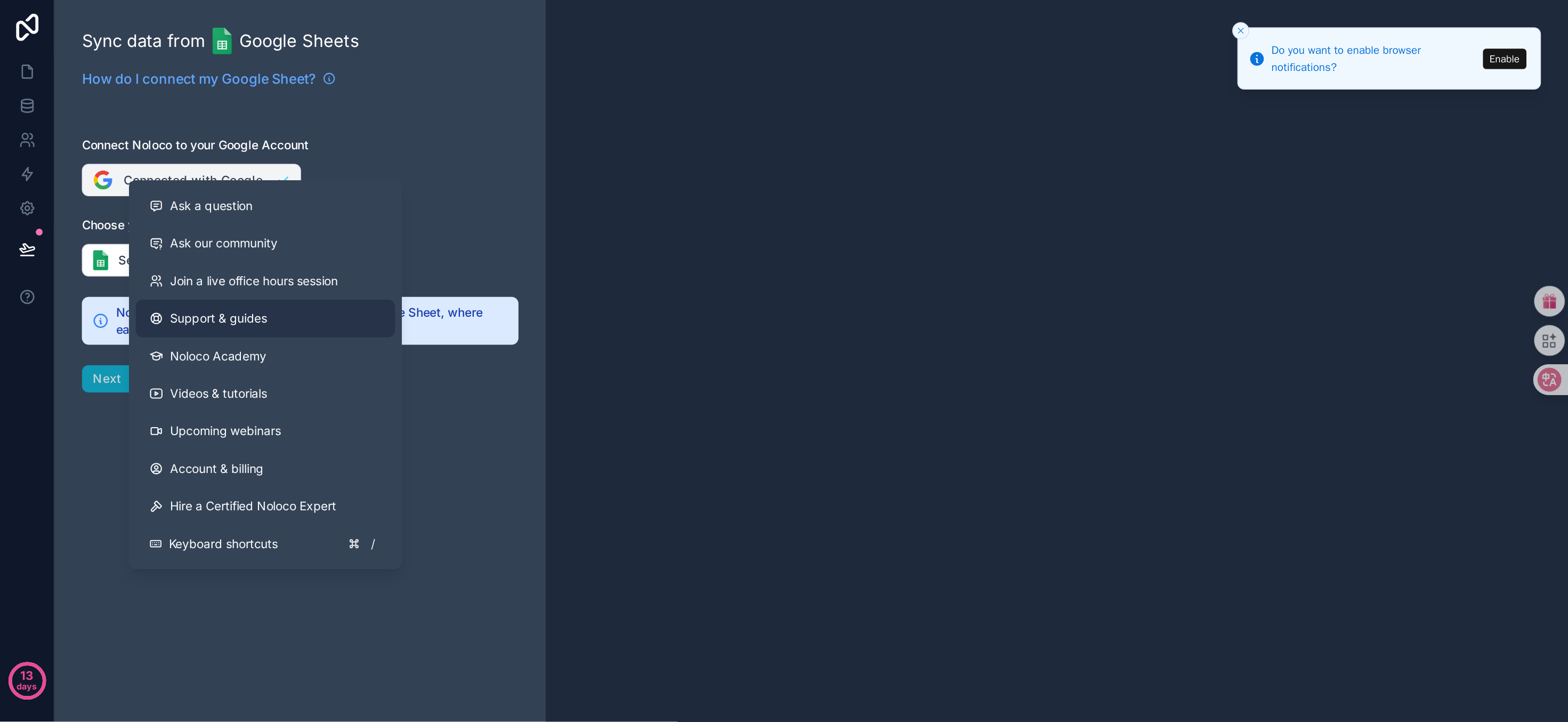 scroll, scrollTop: 9, scrollLeft: 0, axis: vertical 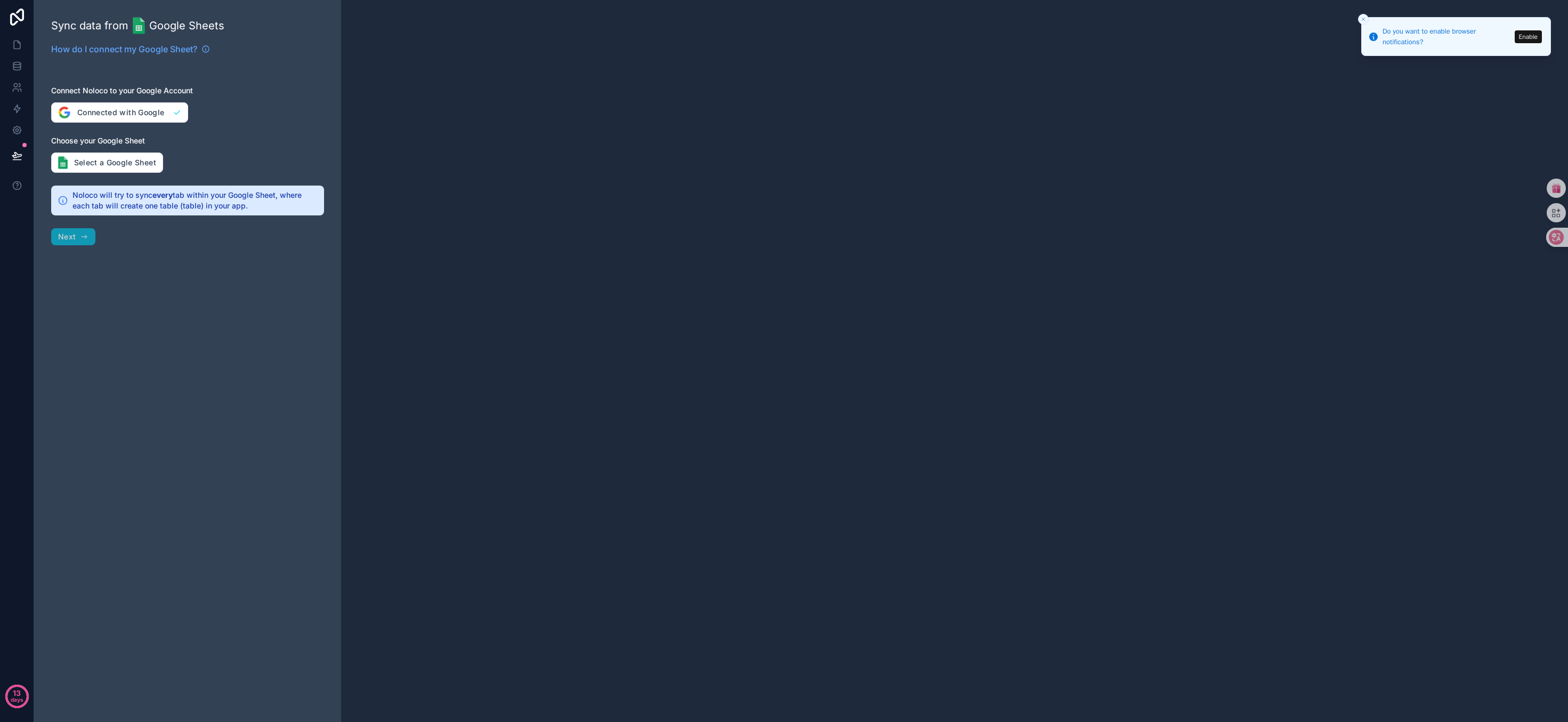click on "Sync data from Google Sheets How do I connect my Google Sheet? Connect Noloco to your Google Account Connected with Google Choose your Google Sheet Select a Google Sheet Noloco will try to sync  every  tab within your Google Sheet, where each tab will create one table (table) in your app. Next" at bounding box center (188, 361) 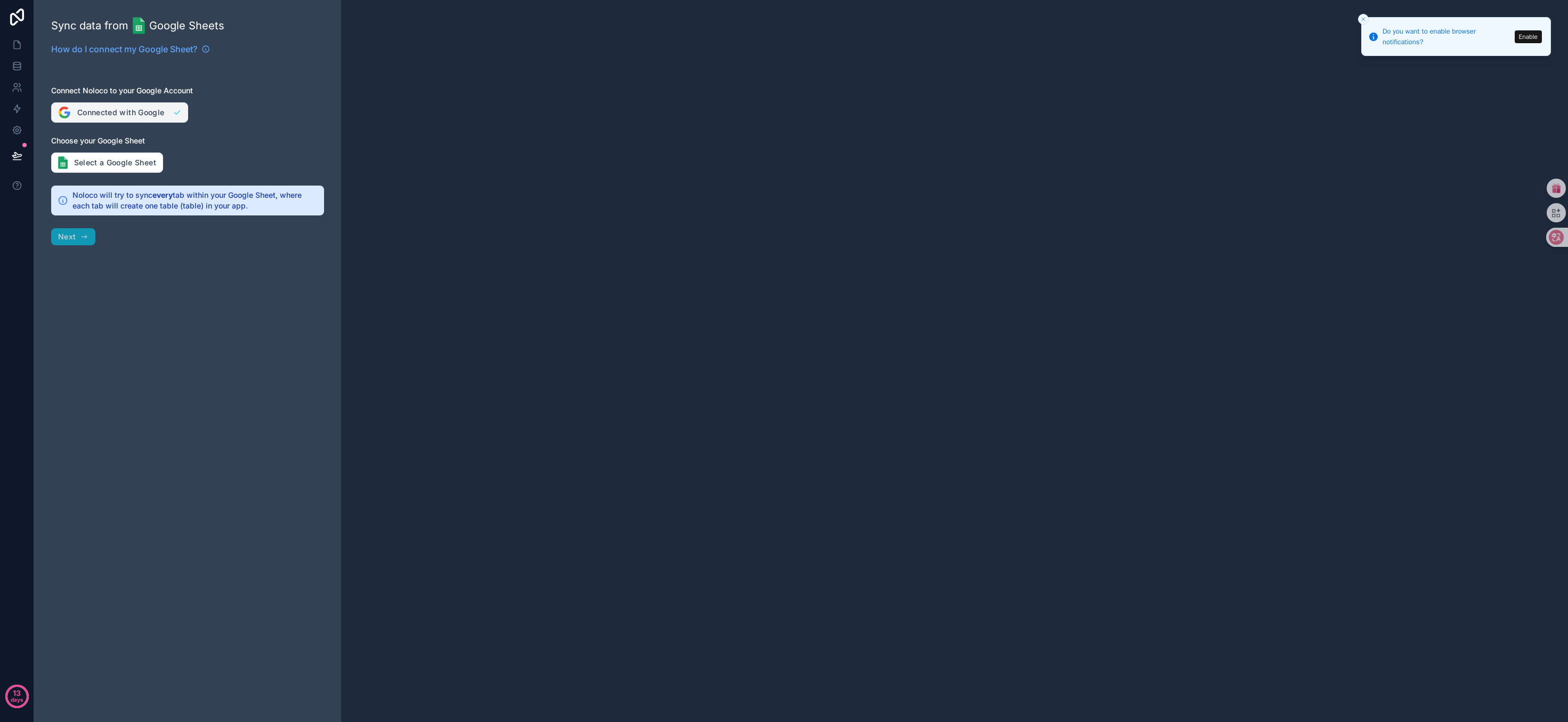 click on "Connected with Google" at bounding box center [119, 113] 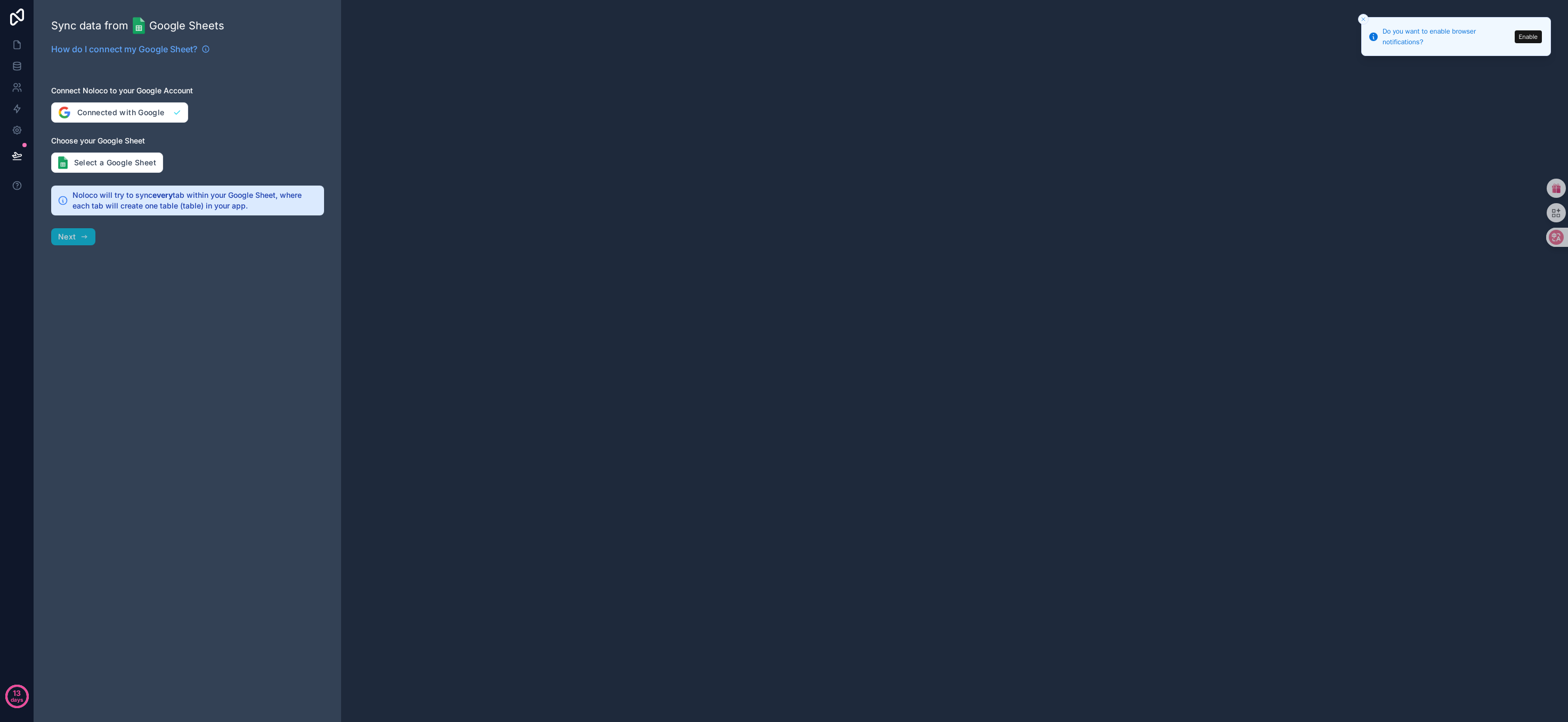 click on "Sync data from Google Sheets How do I connect my Google Sheet? Connect Noloco to your Google Account Connected with Google Choose your Google Sheet Select a Google Sheet Noloco will try to sync  every  tab within your Google Sheet, where each tab will create one table (table) in your app. Next" at bounding box center (188, 361) 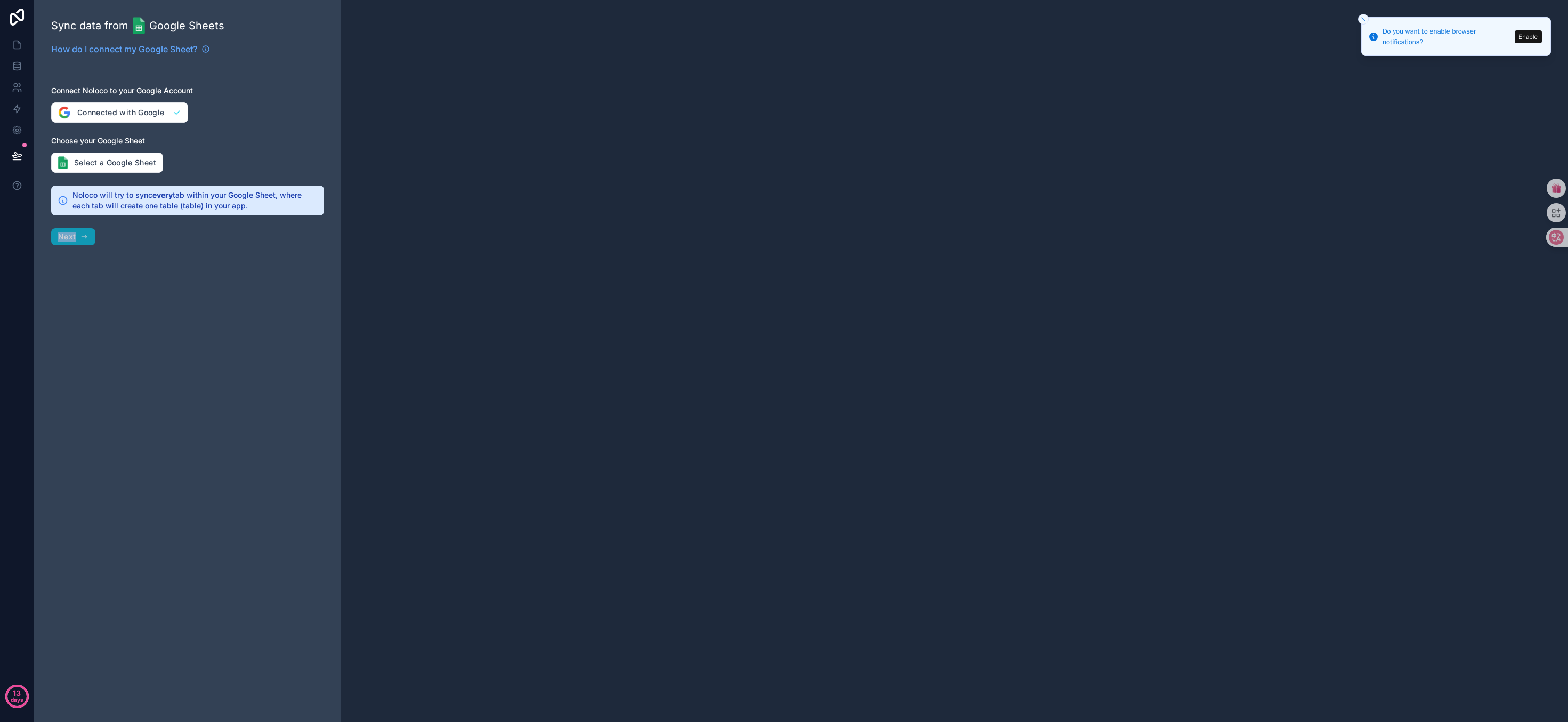 click on "Sync data from Google Sheets How do I connect my Google Sheet? Connect Noloco to your Google Account Connected with Google Choose your Google Sheet Select a Google Sheet Noloco will try to sync  every  tab within your Google Sheet, where each tab will create one table (table) in your app. Next" at bounding box center [188, 361] 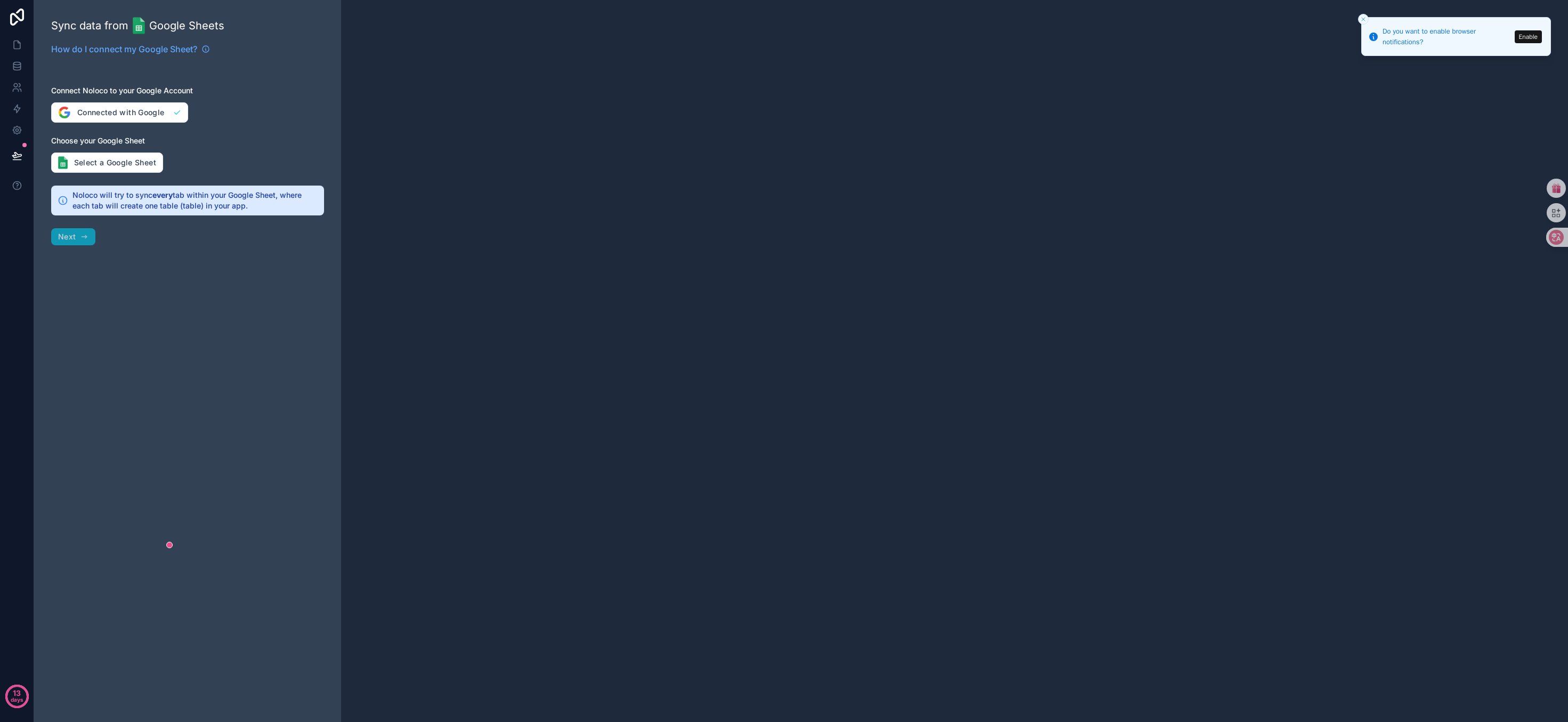 click on "Sync data from Google Sheets How do I connect my Google Sheet? Connect Noloco to your Google Account Connected with Google Choose your Google Sheet Select a Google Sheet Noloco will try to sync  every  tab within your Google Sheet, where each tab will create one table (table) in your app. Next" at bounding box center (188, 361) 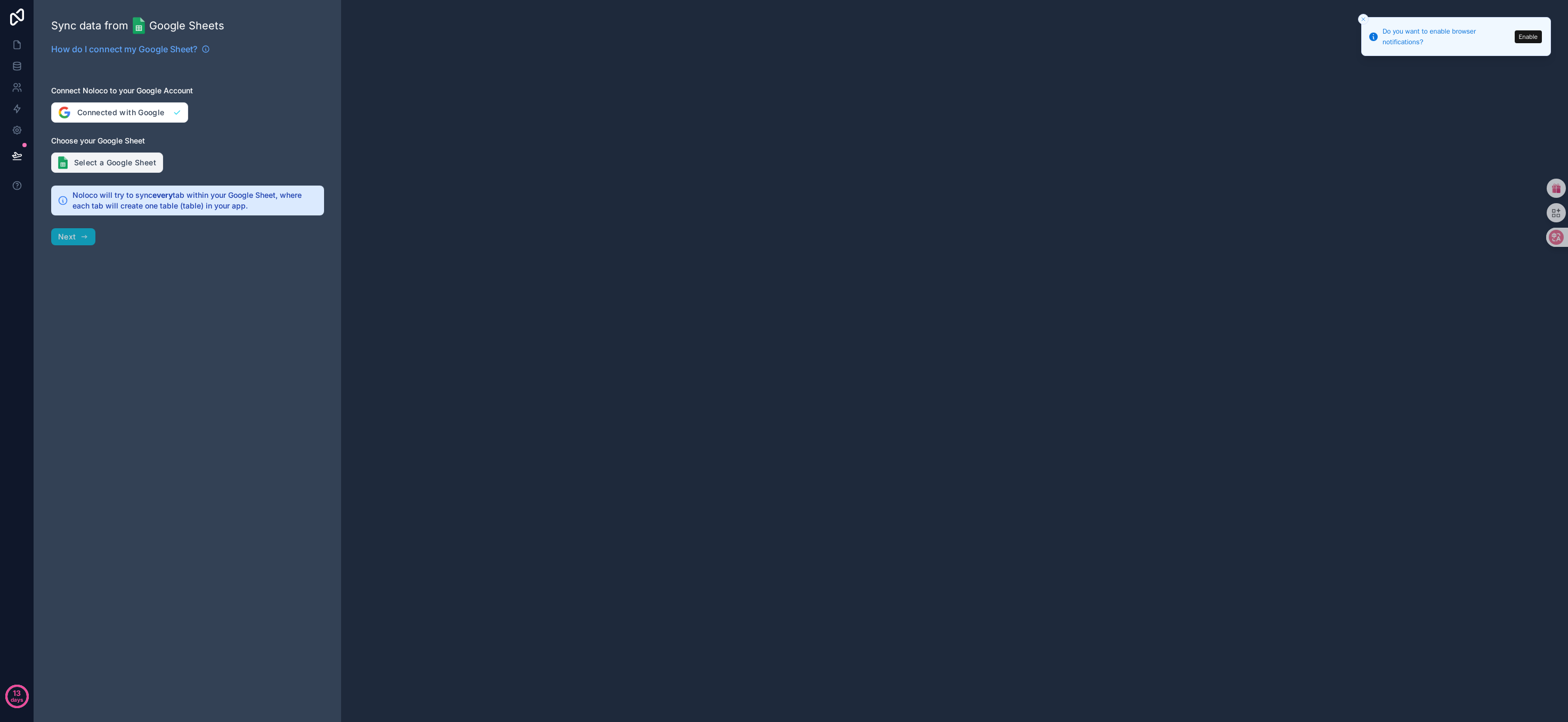 click on "Select a Google Sheet" at bounding box center (107, 163) 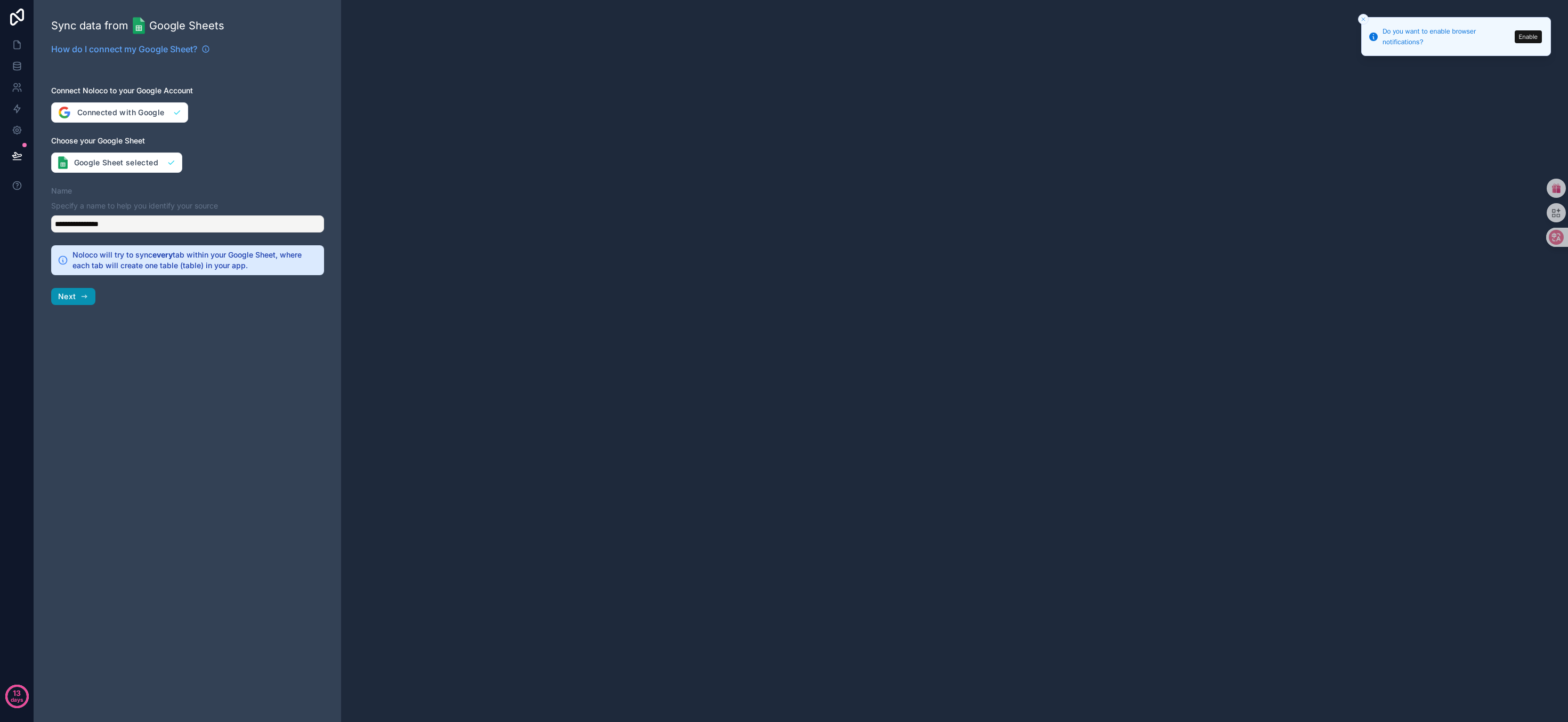 click on "Next" at bounding box center [67, 296] 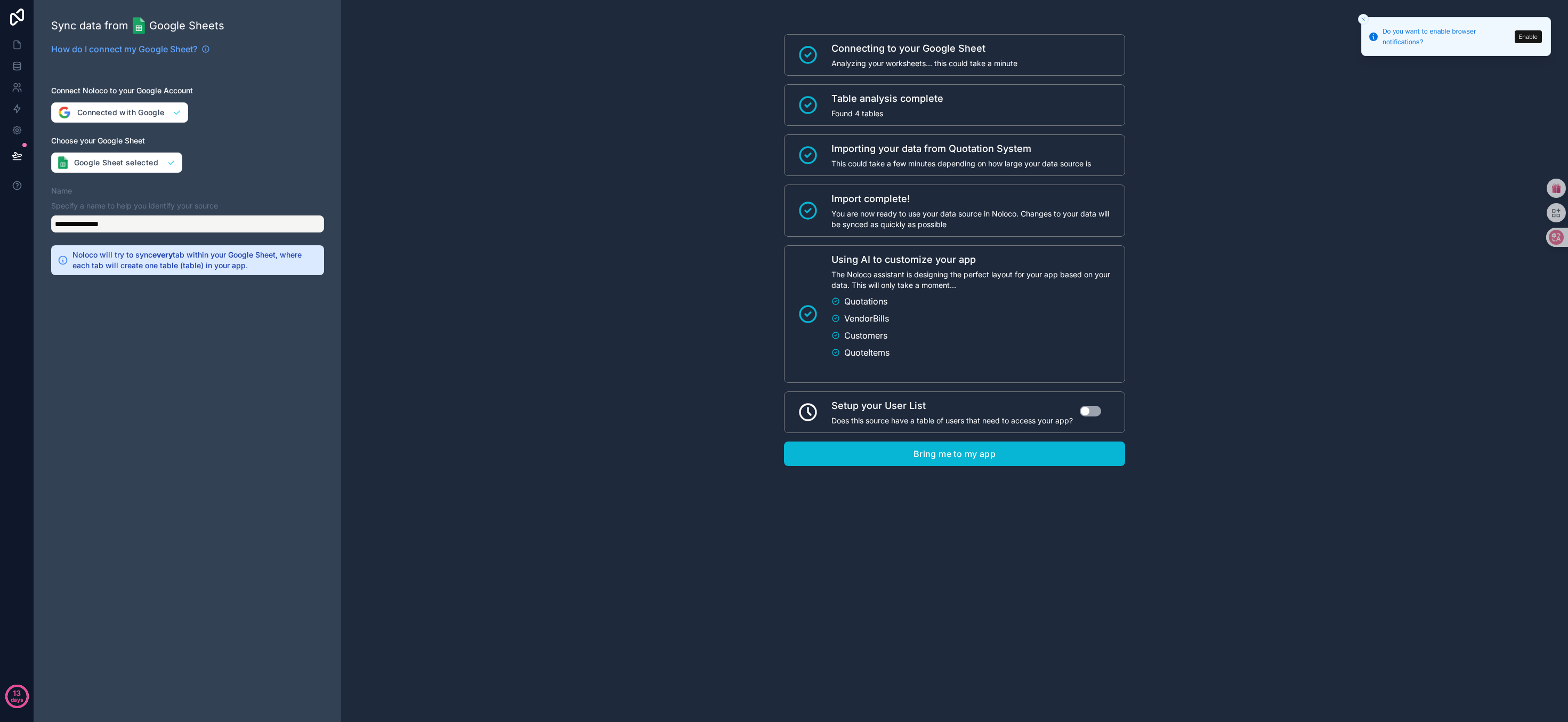 scroll, scrollTop: 0, scrollLeft: 0, axis: both 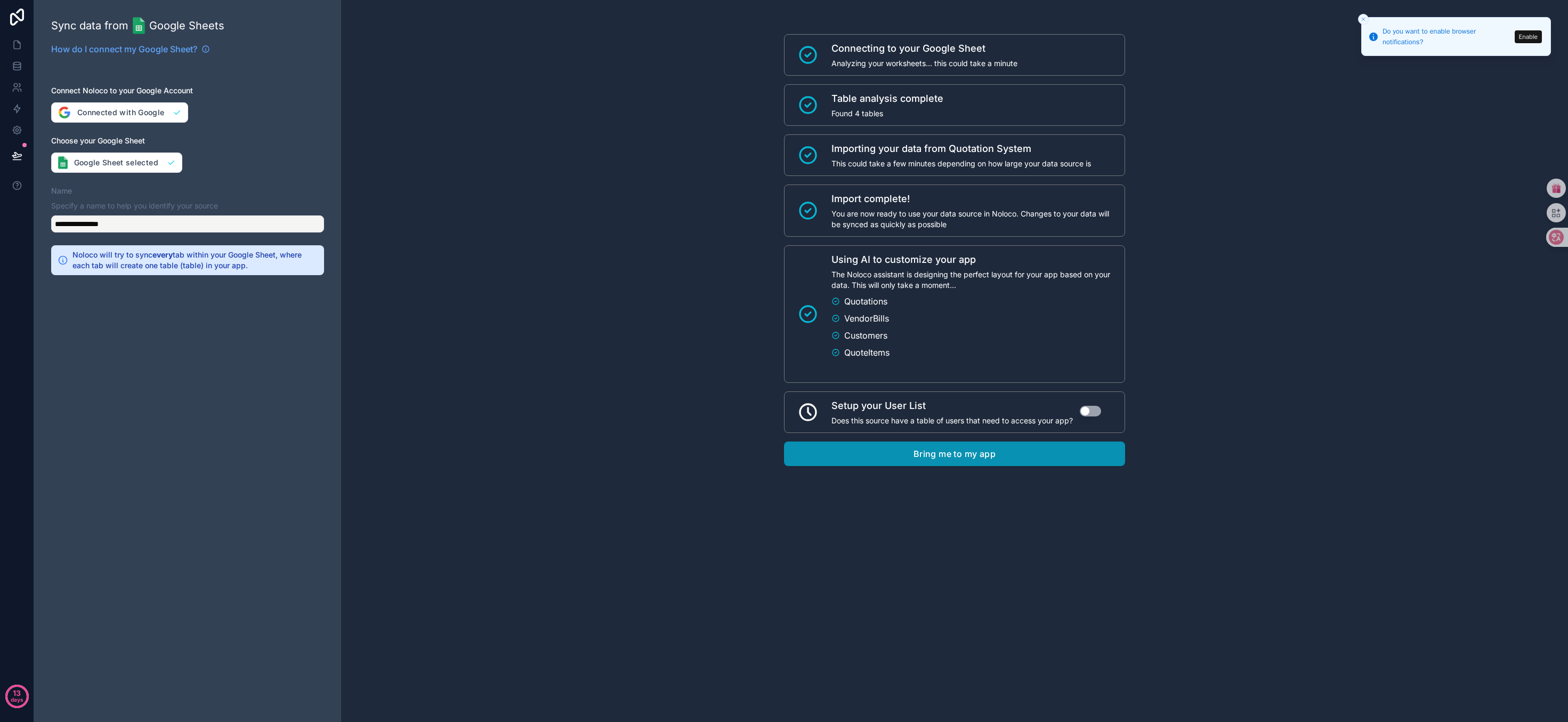 click on "Bring me to my app" at bounding box center (955, 454) 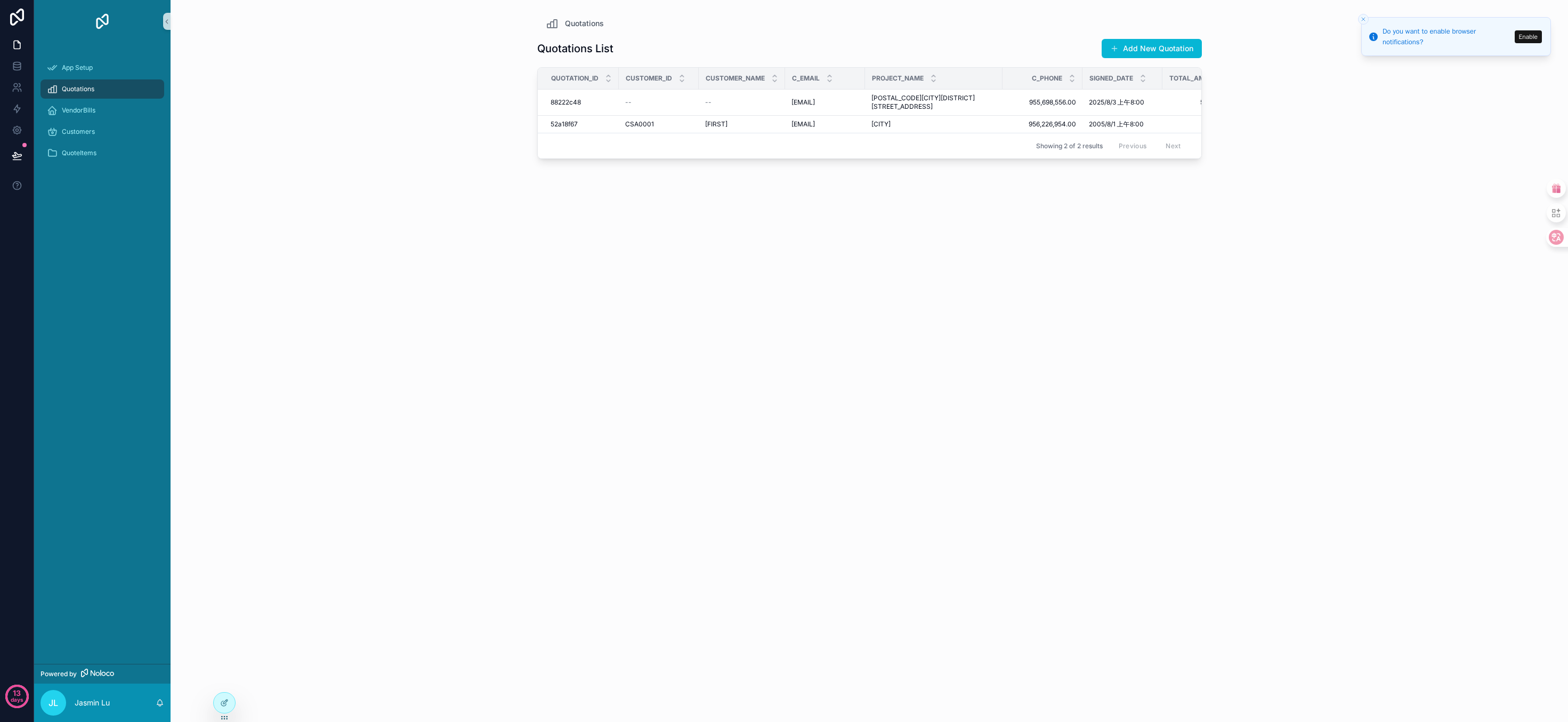 scroll, scrollTop: 0, scrollLeft: 6, axis: horizontal 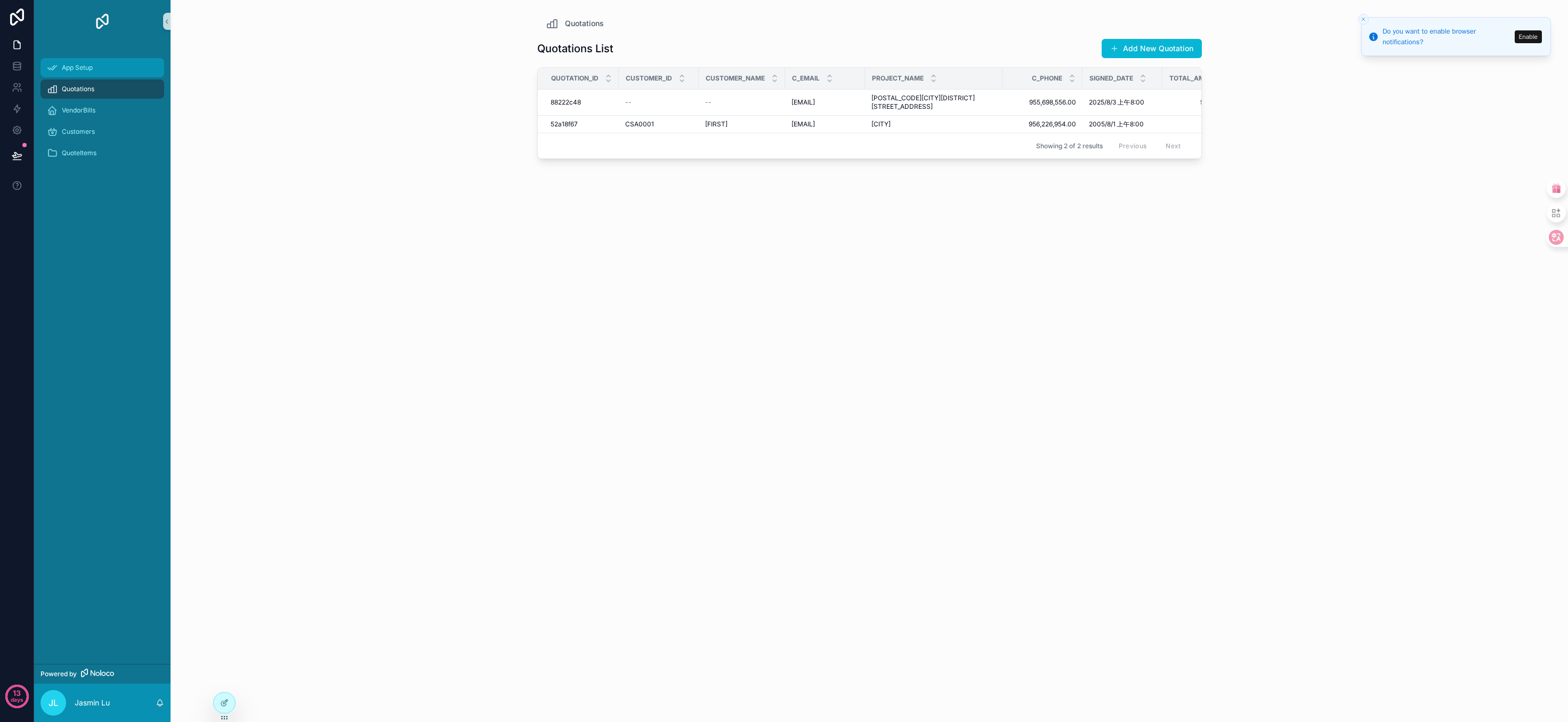 click on "App Setup" at bounding box center [77, 68] 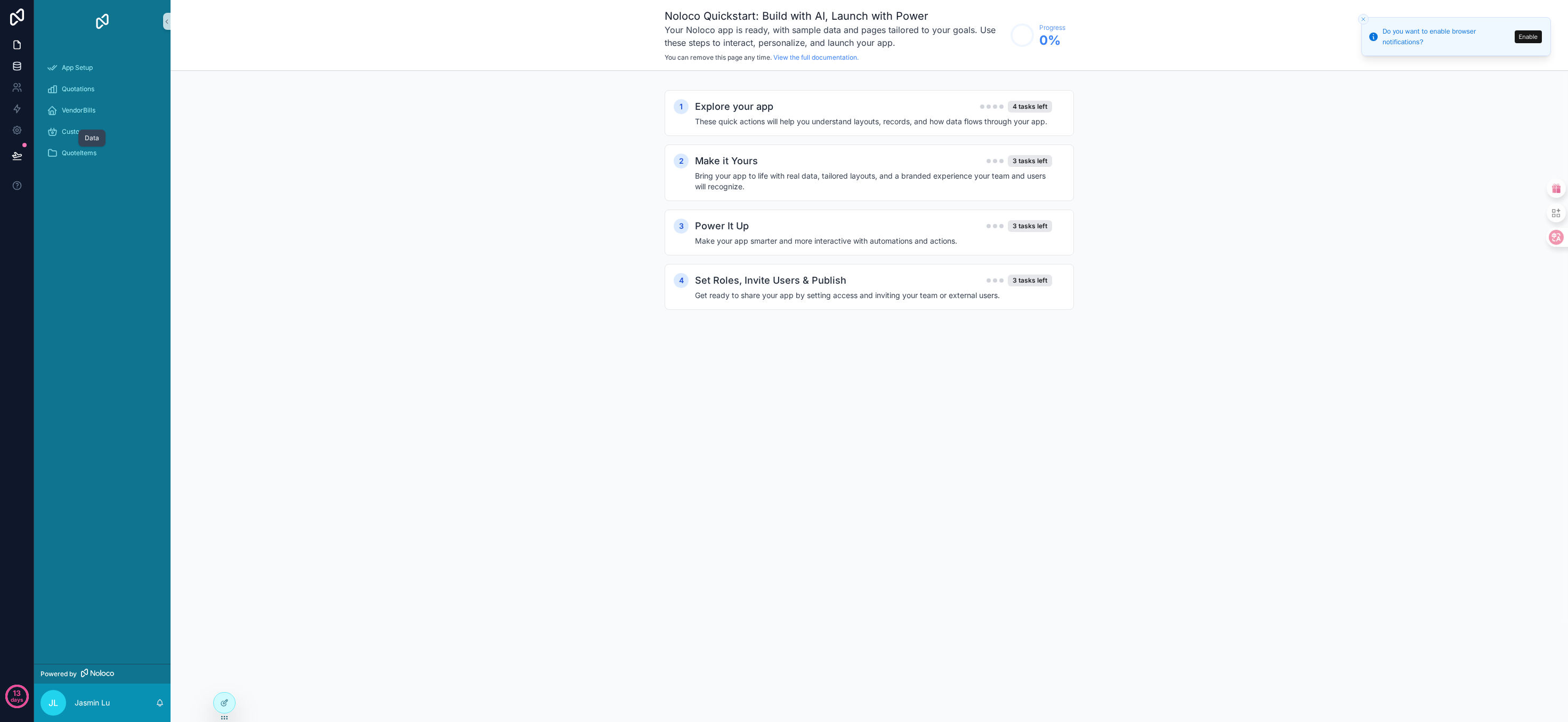 click at bounding box center [17, 66] 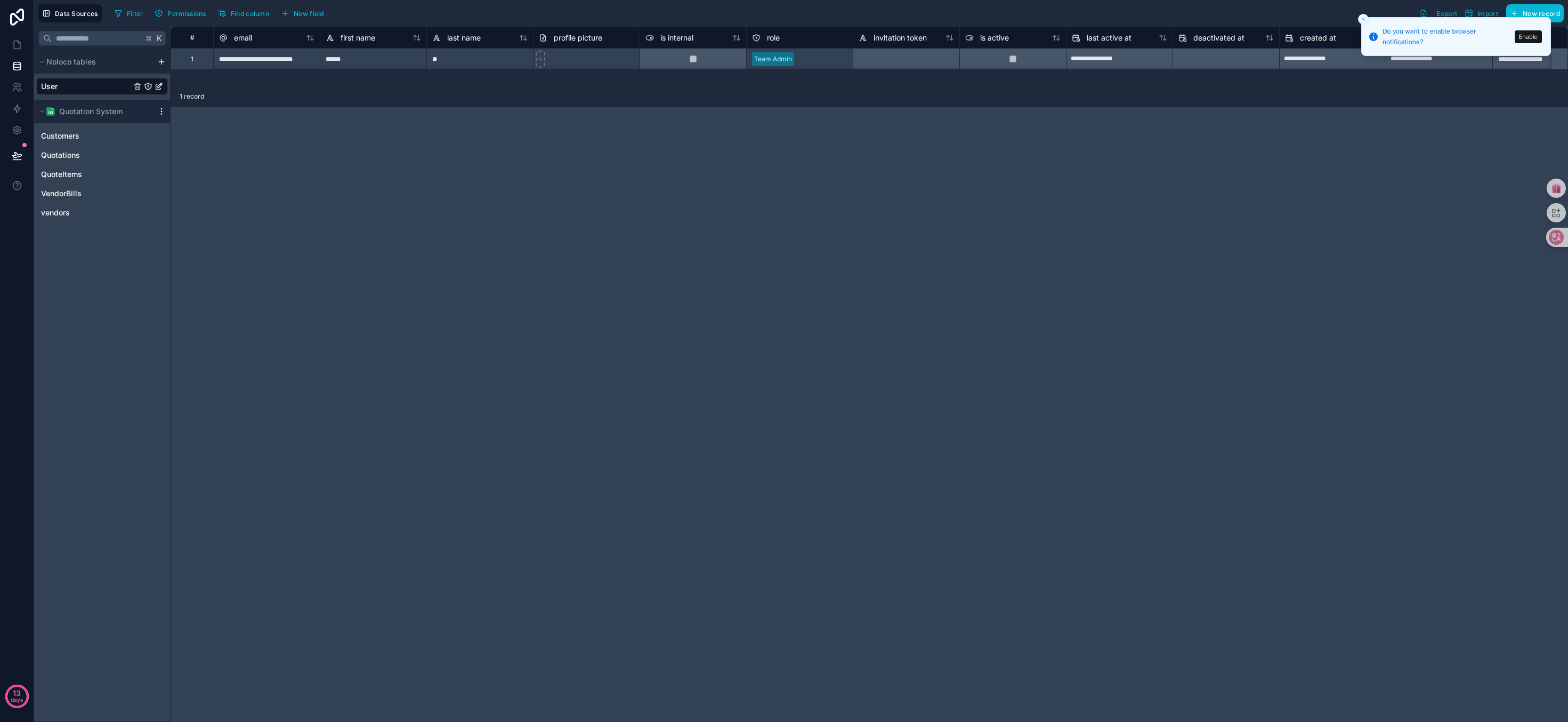 click 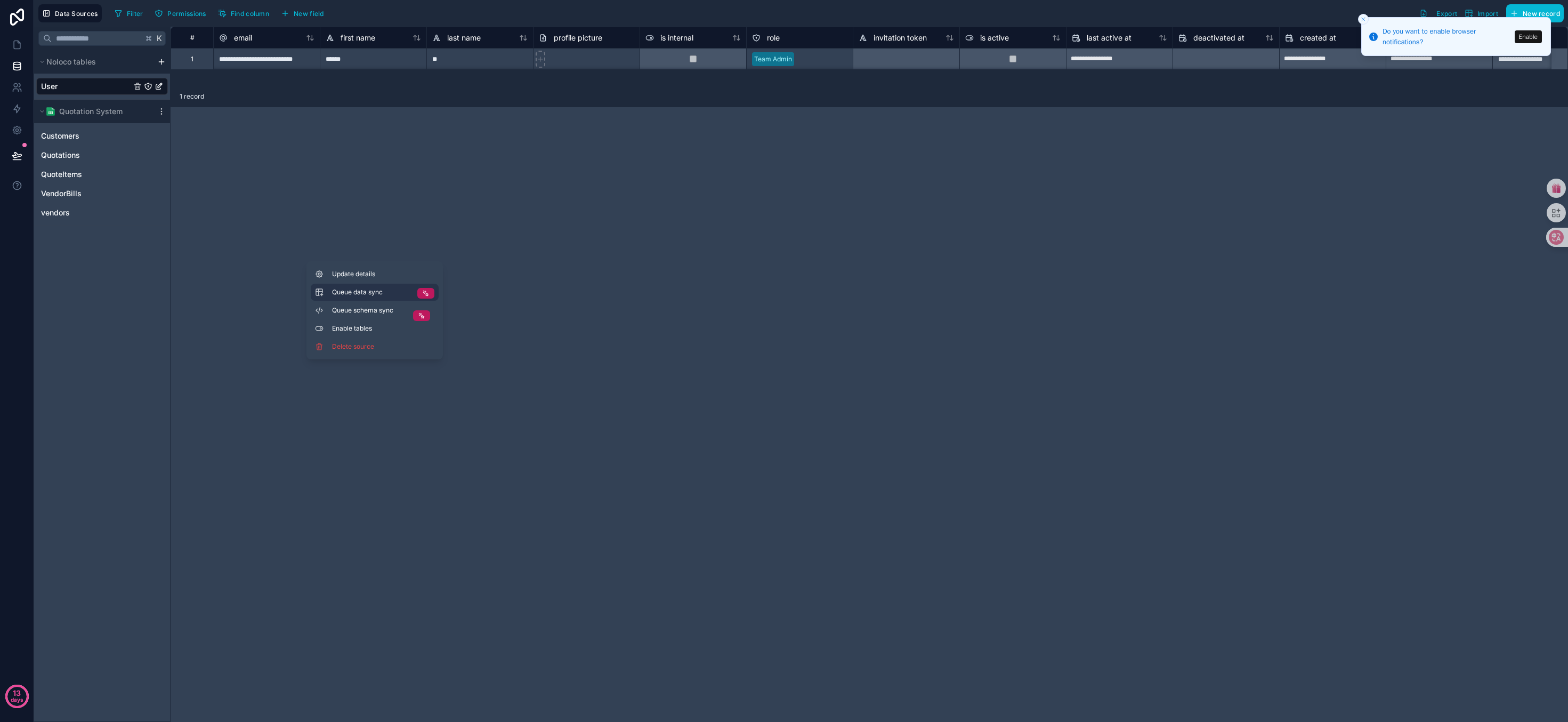 click on "Queue data sync" at bounding box center [370, 292] 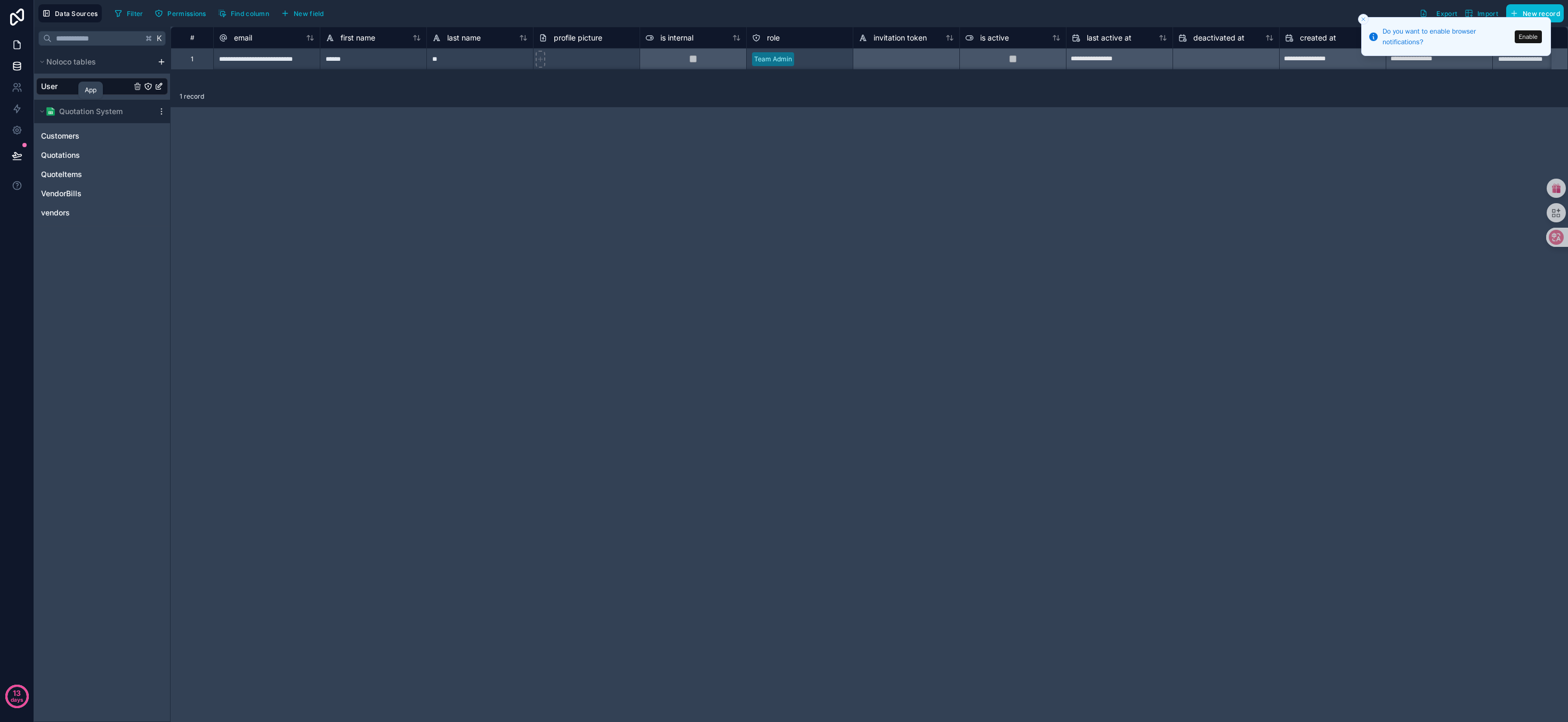 click at bounding box center [17, 45] 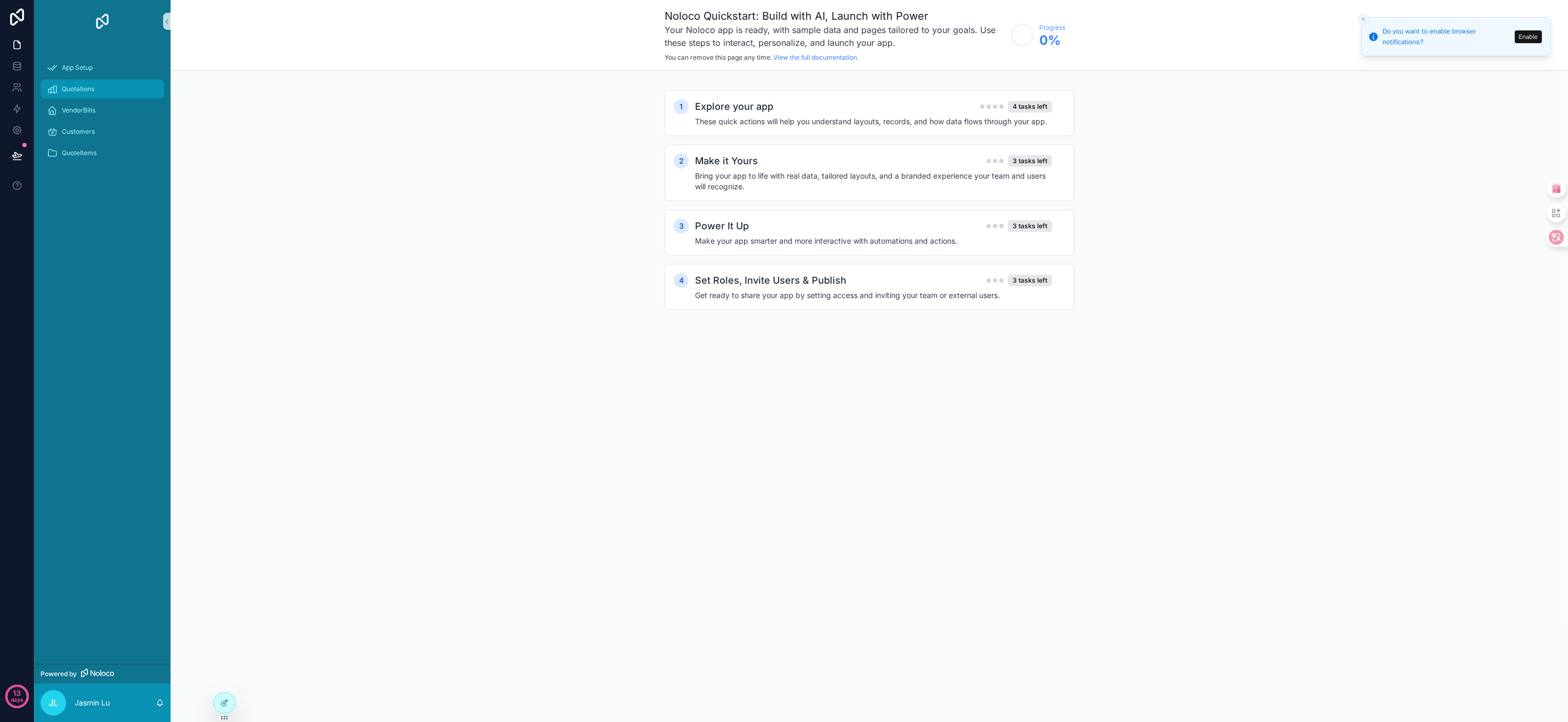 click on "Quotations" at bounding box center [78, 89] 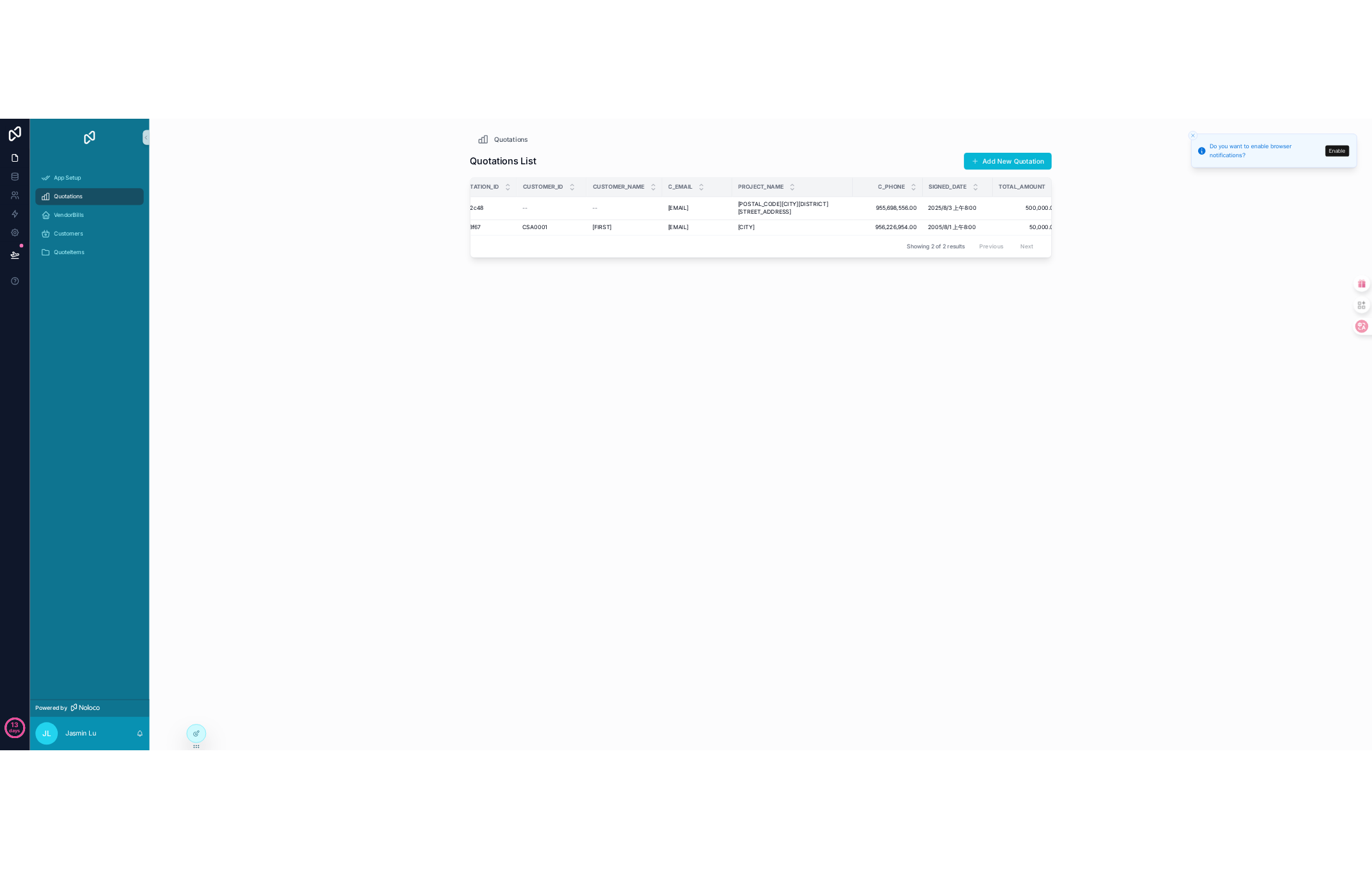 scroll, scrollTop: 0, scrollLeft: 25, axis: horizontal 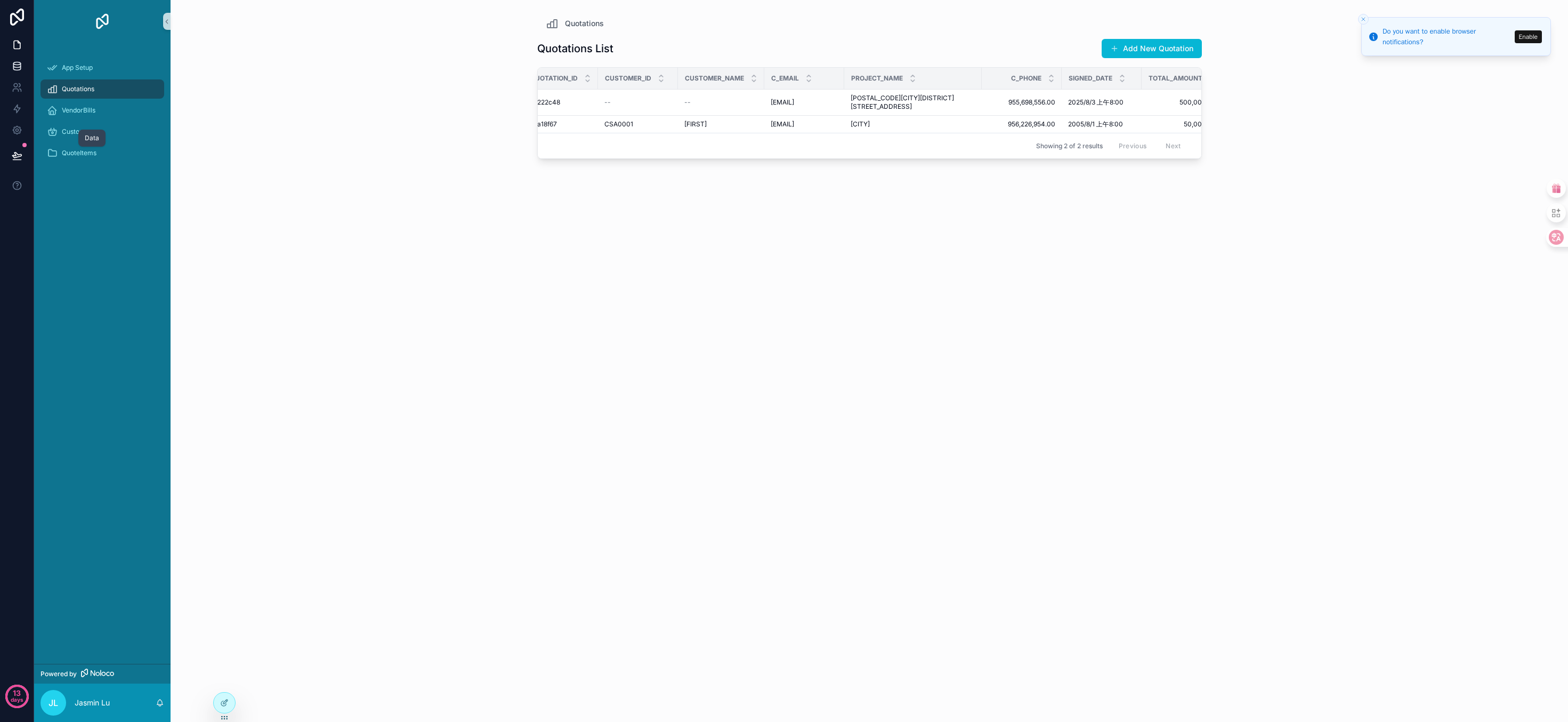 click at bounding box center (17, 66) 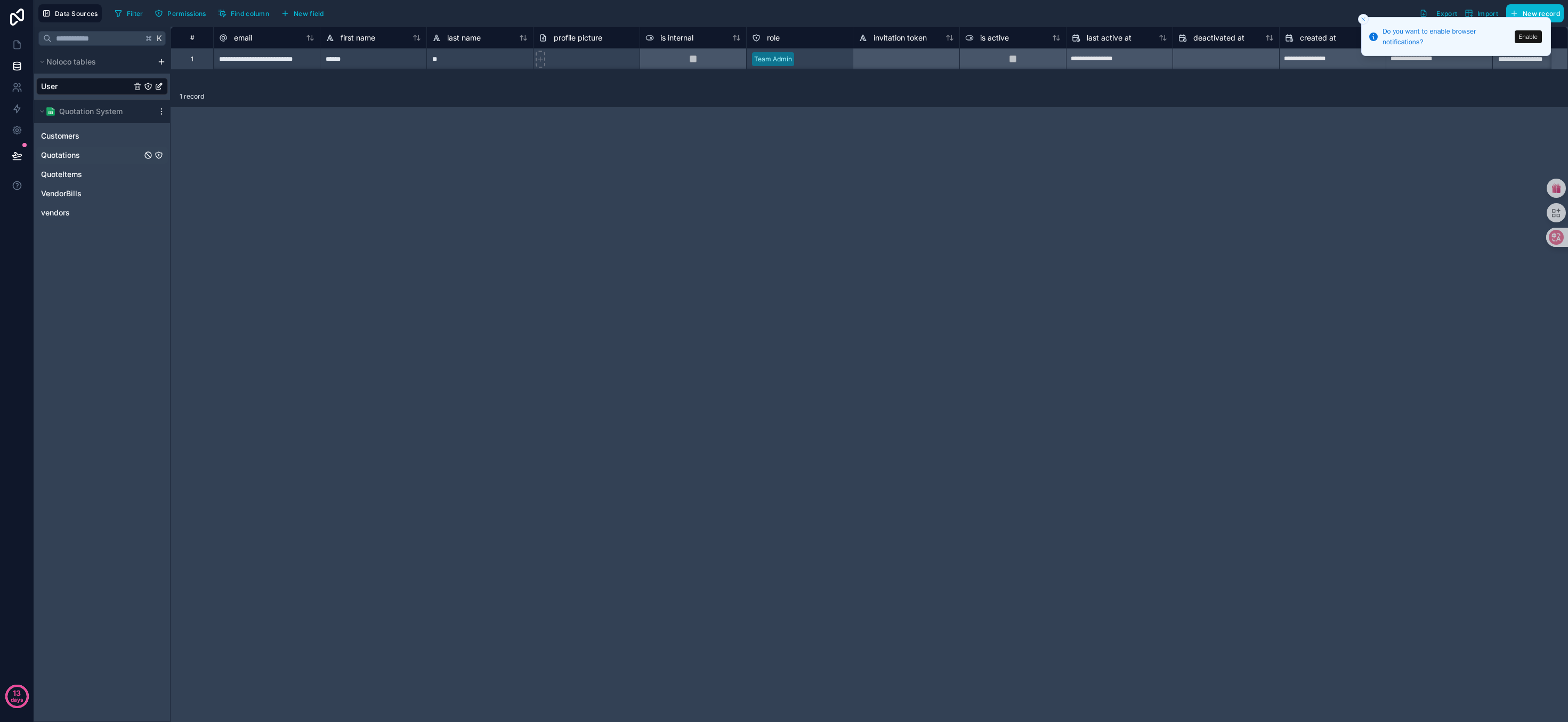 click on "Quotations" at bounding box center [60, 155] 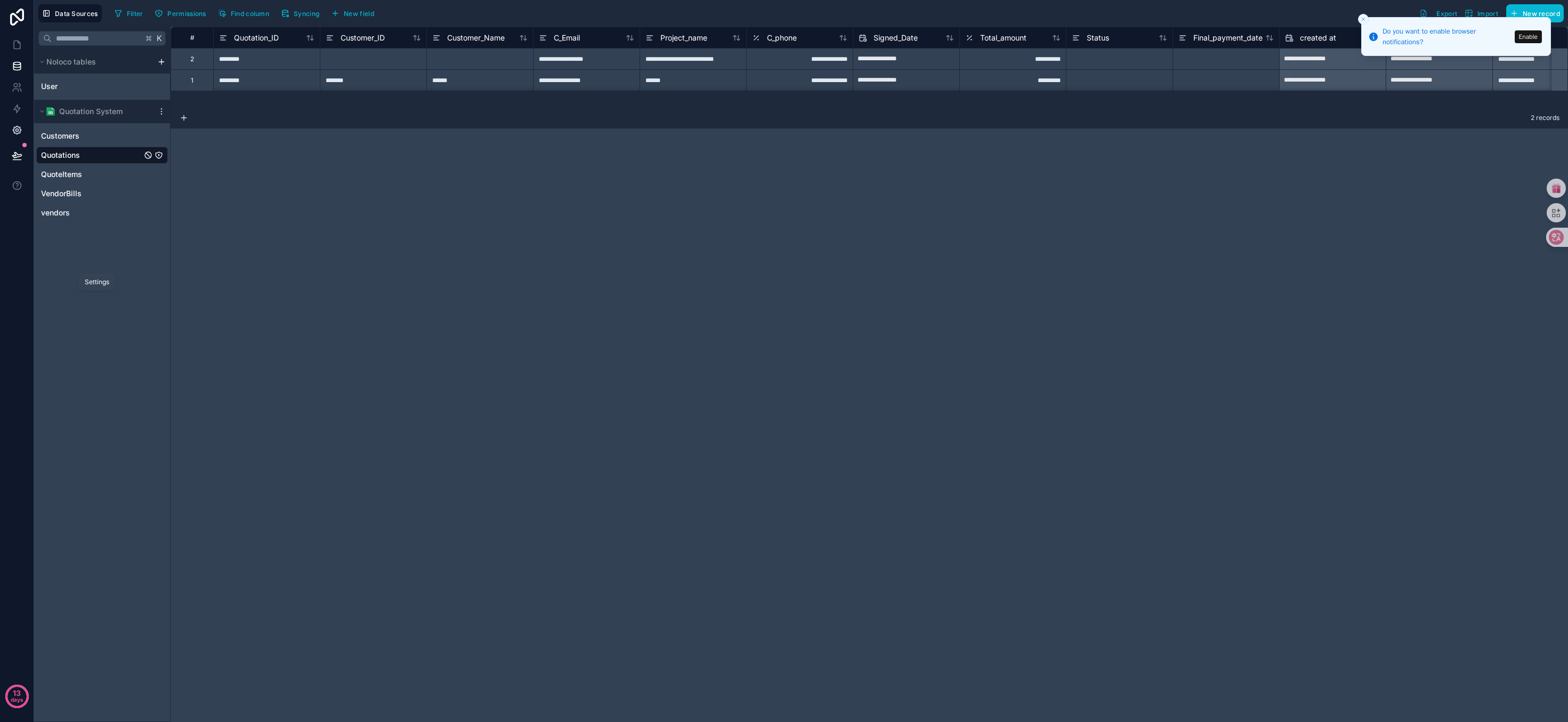 click 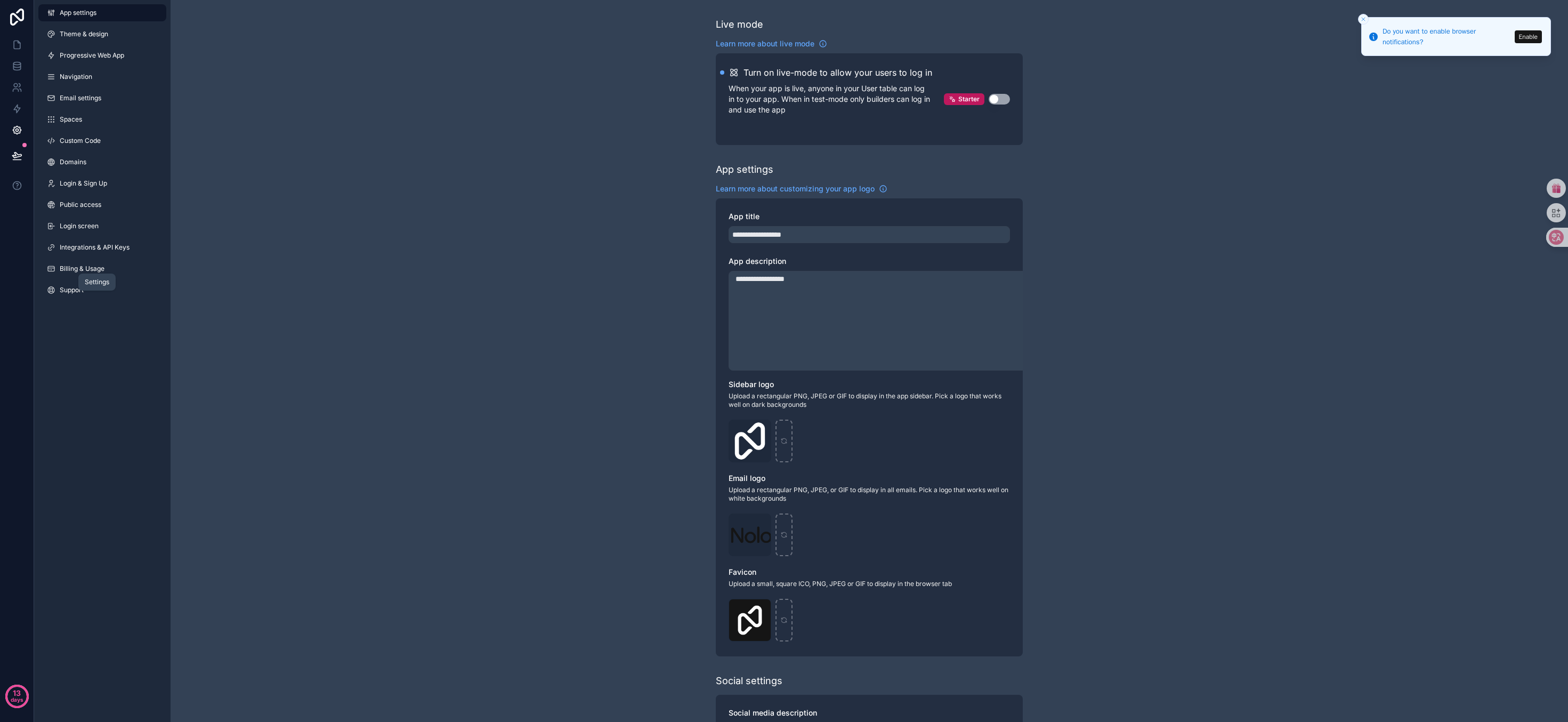 click at bounding box center [17, 130] 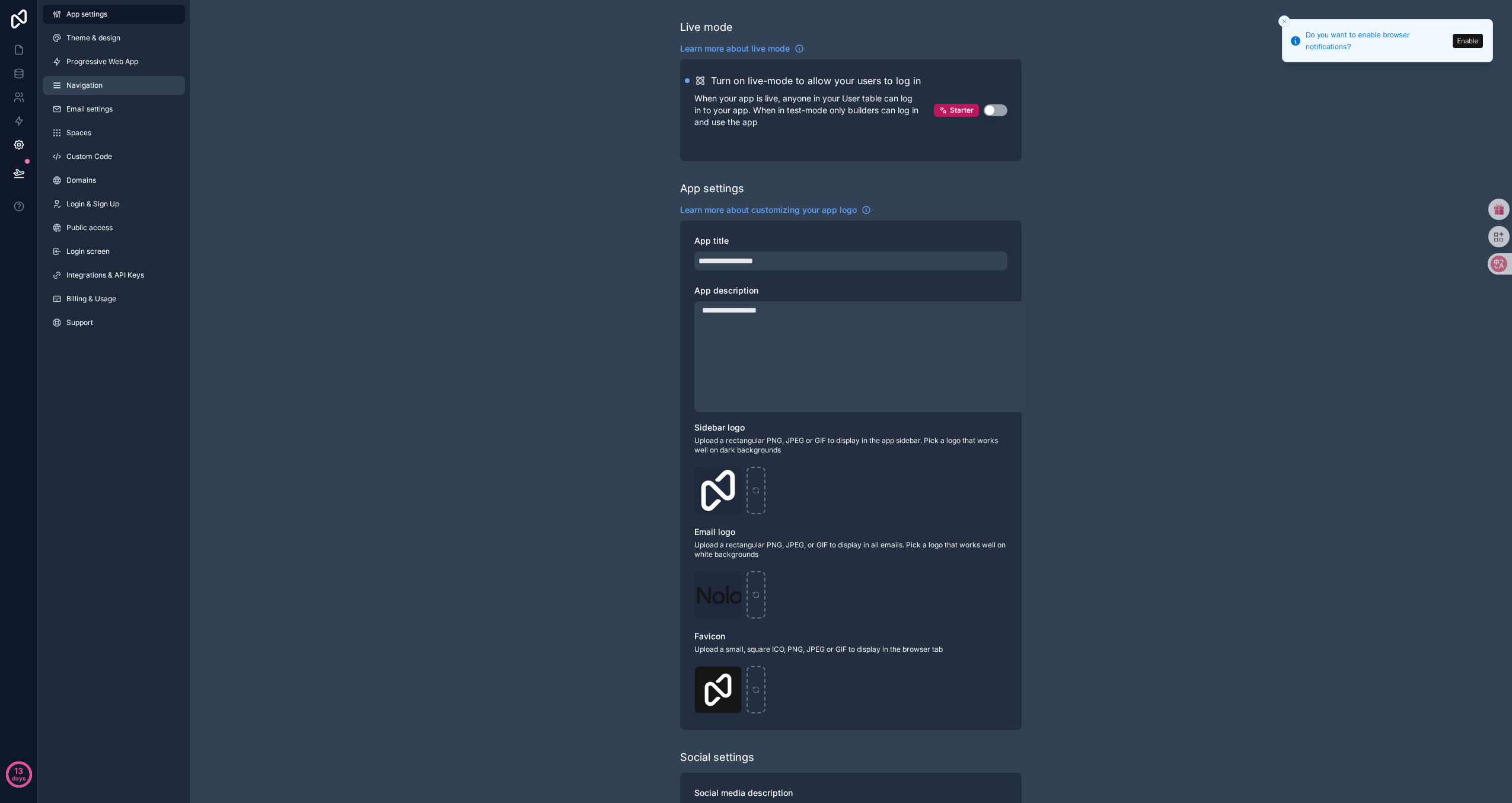 click on "Navigation" at bounding box center (114, 85) 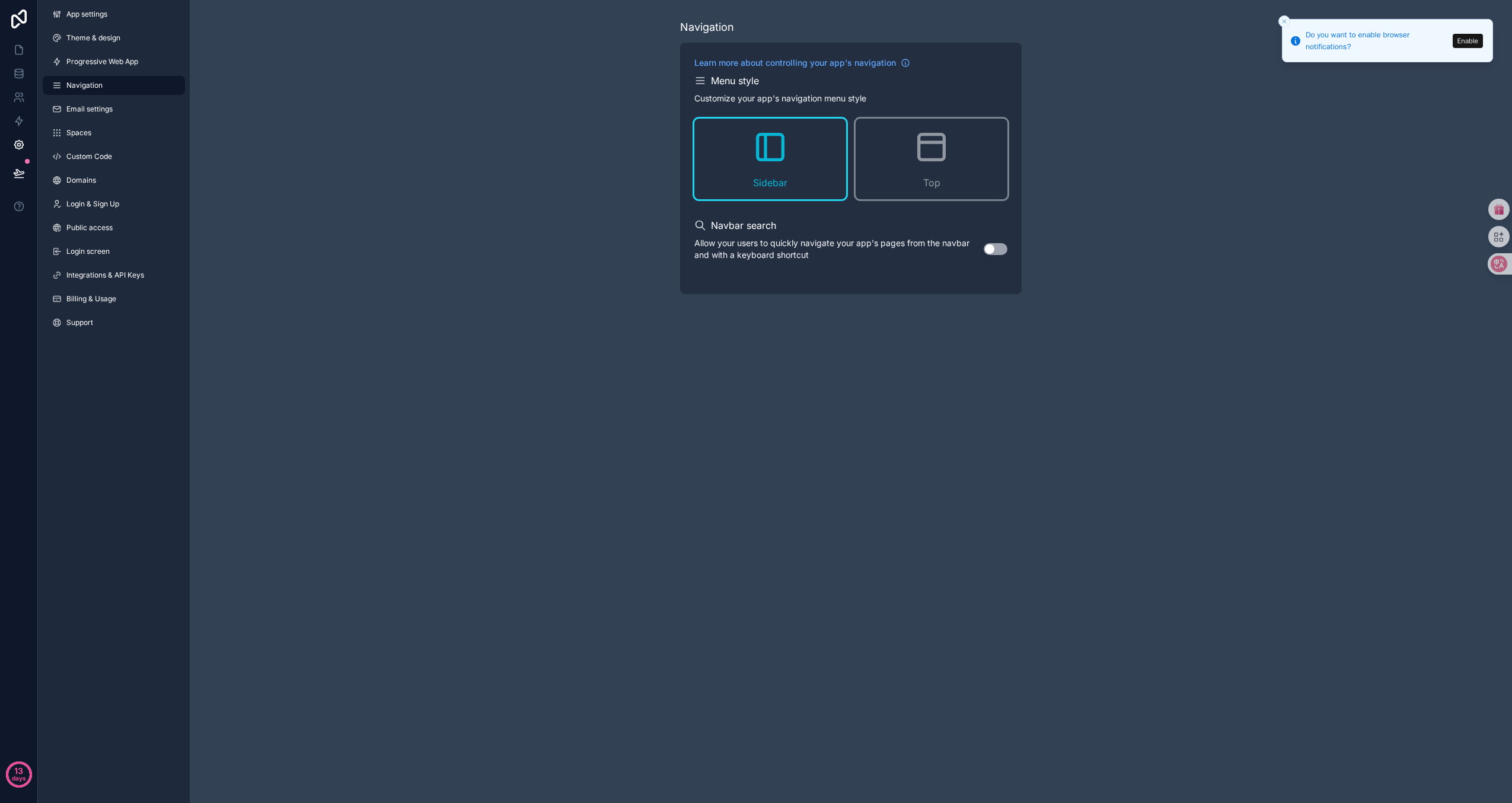 click on "Sidebar" at bounding box center (770, 159) 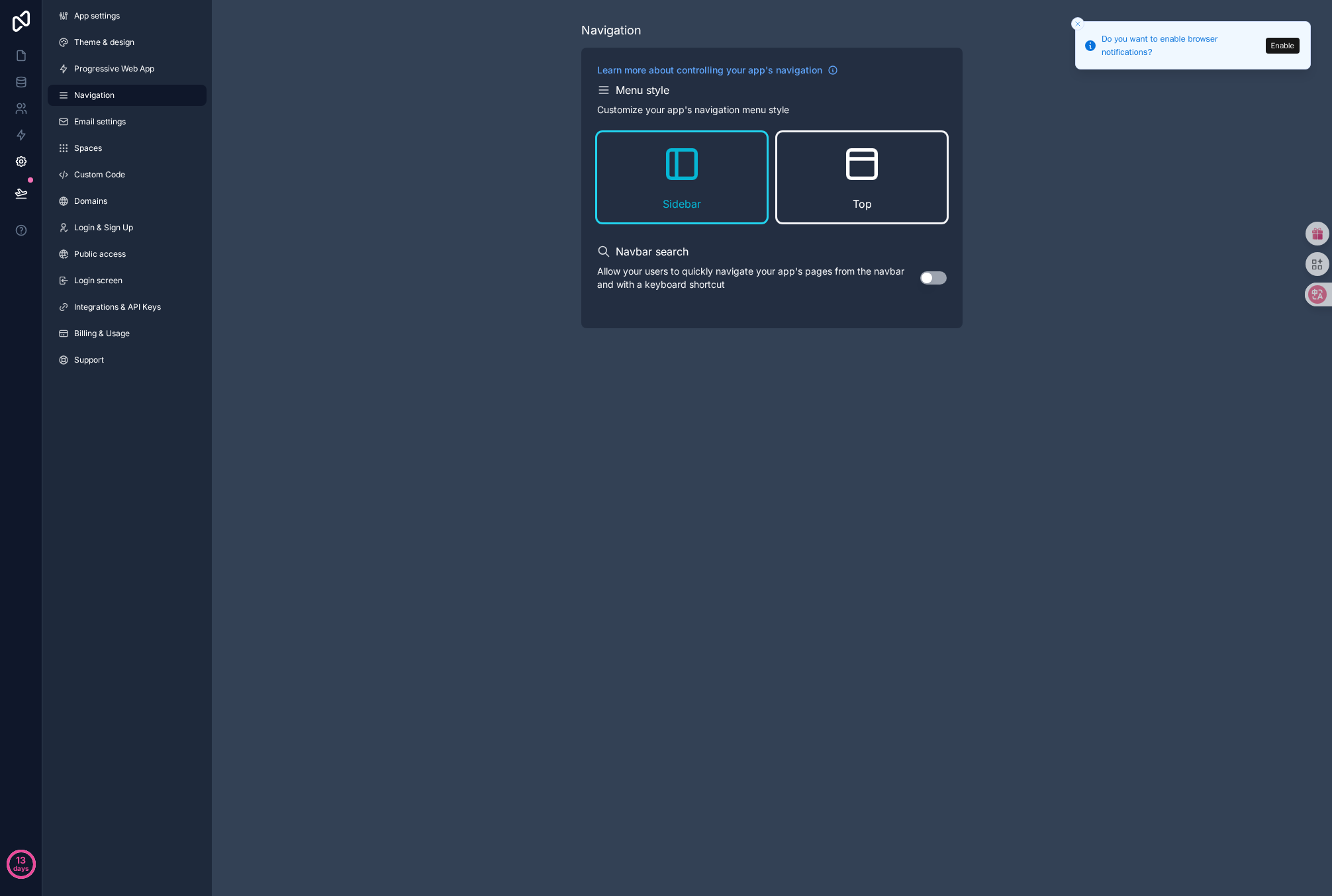 click on "Top" at bounding box center (862, 177) 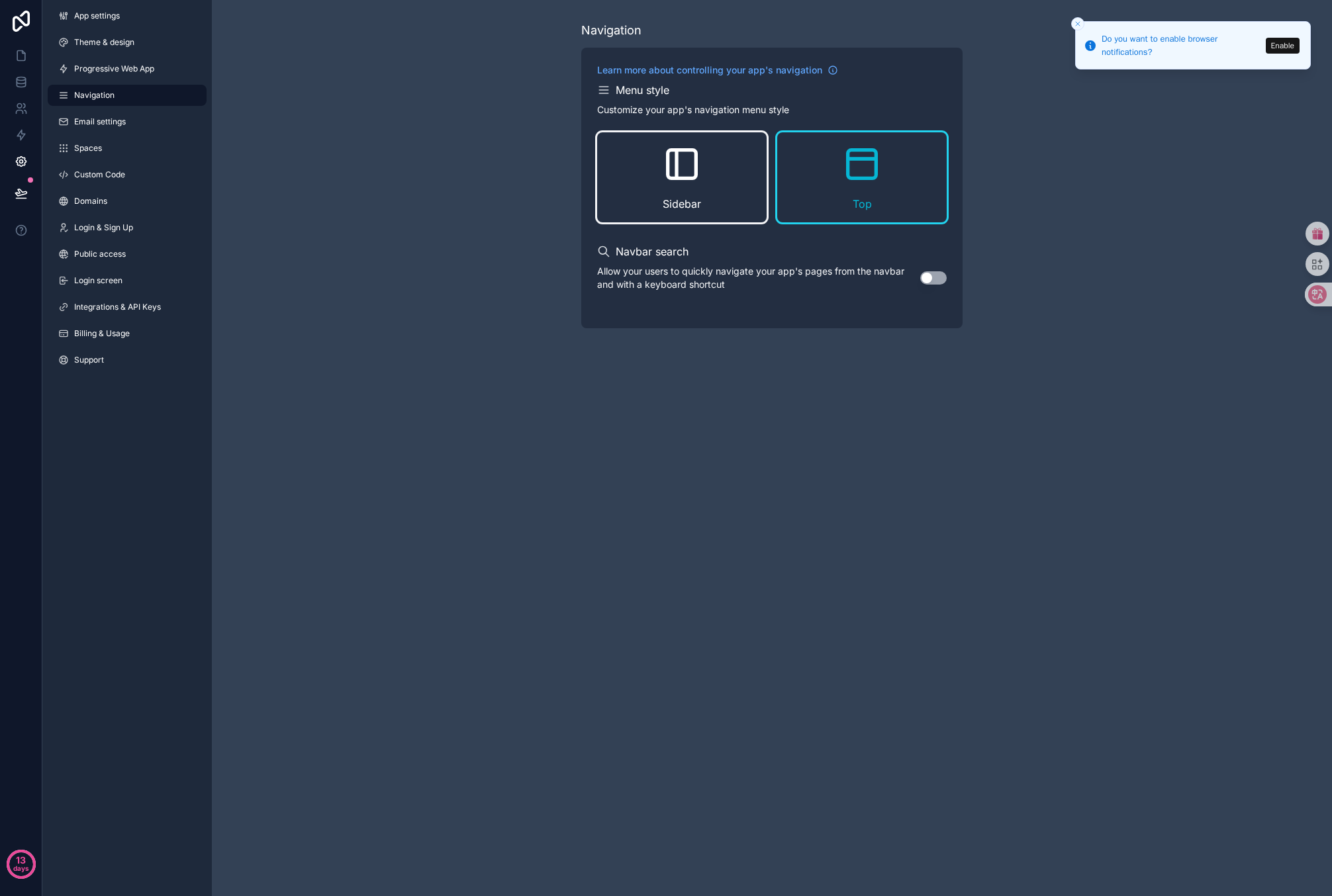 click on "Sidebar" at bounding box center (682, 177) 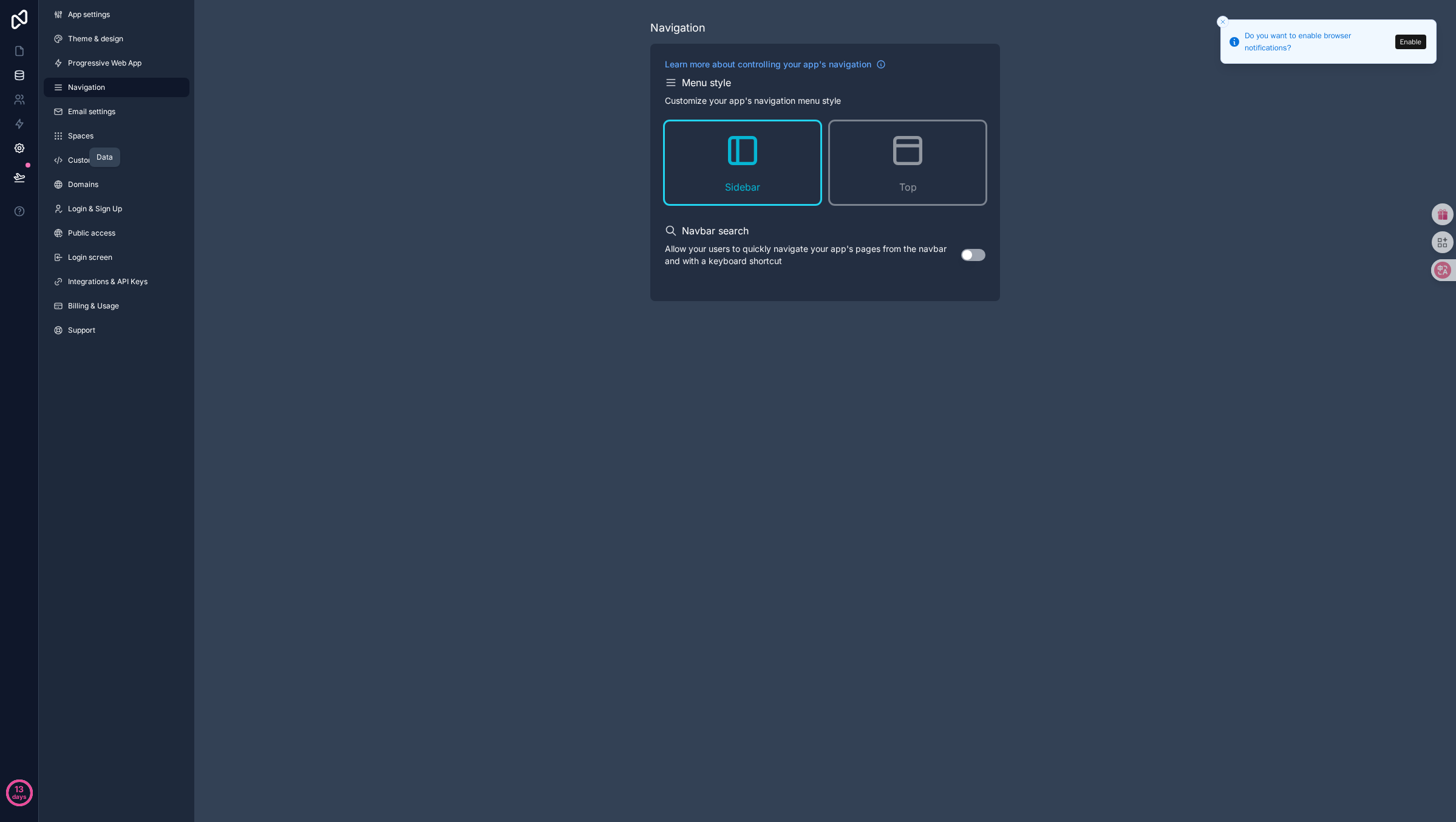 click at bounding box center [19, 75] 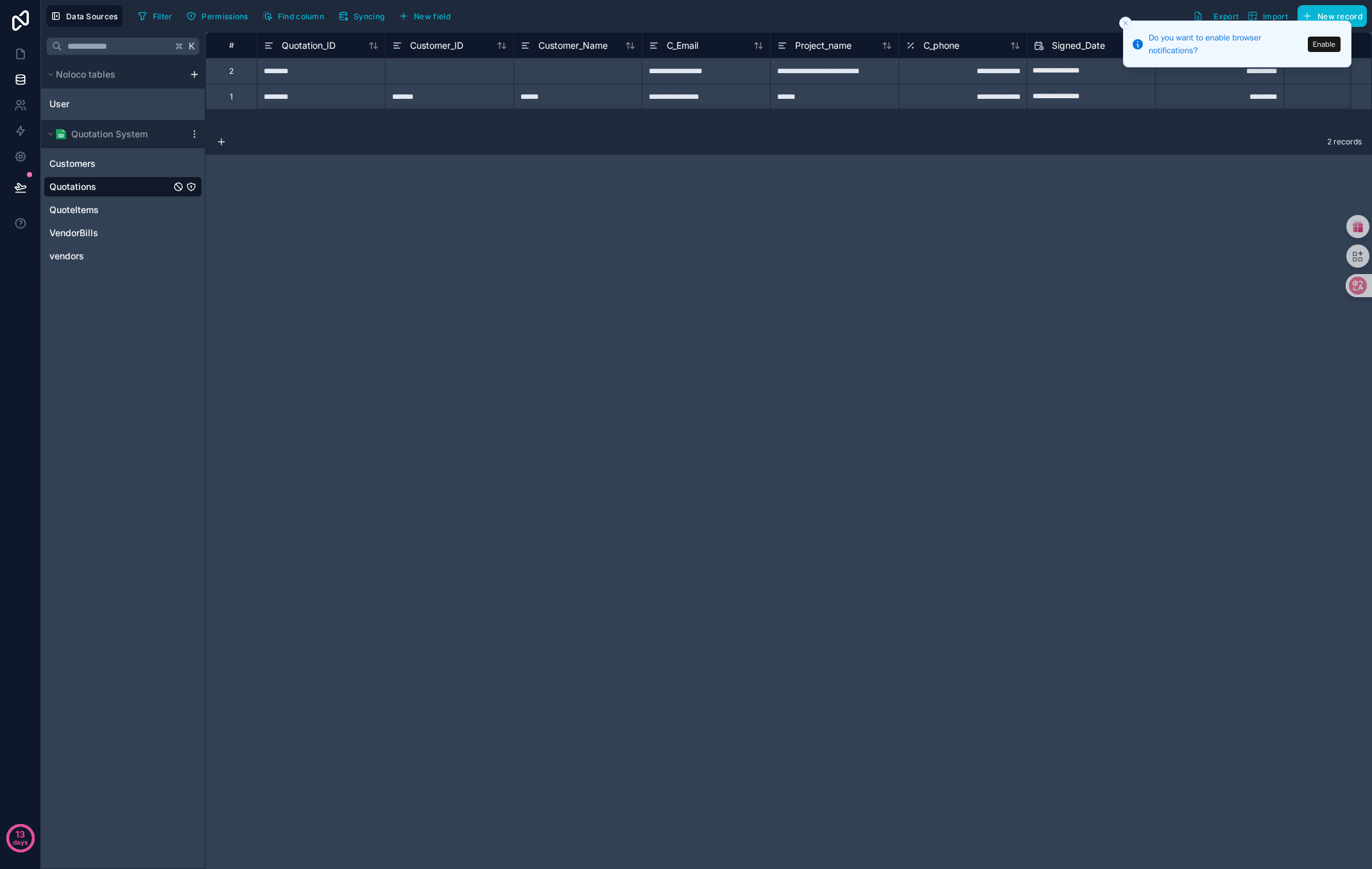 click on "Quotations" at bounding box center (123, 187) 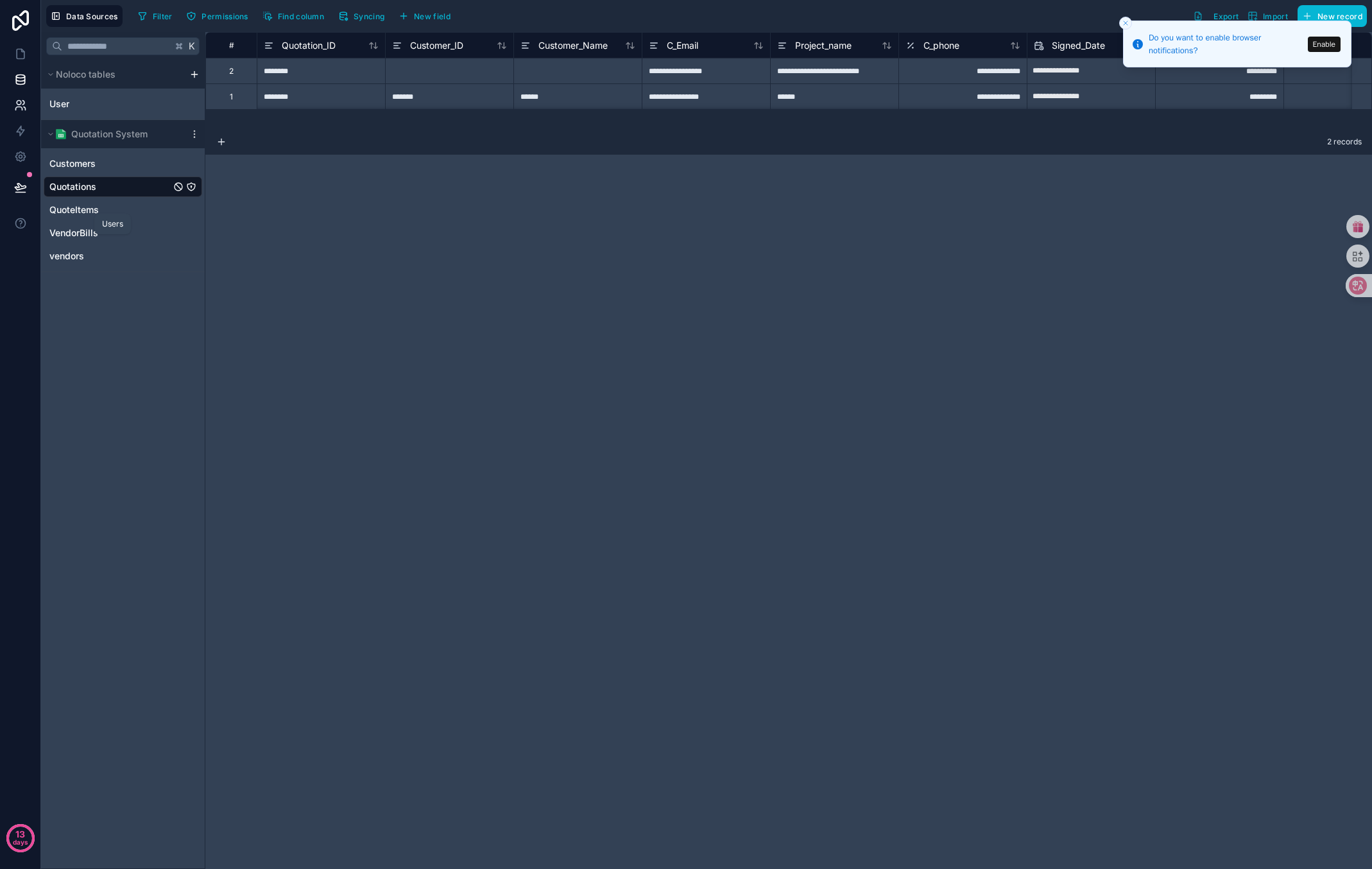 click at bounding box center [20, 105] 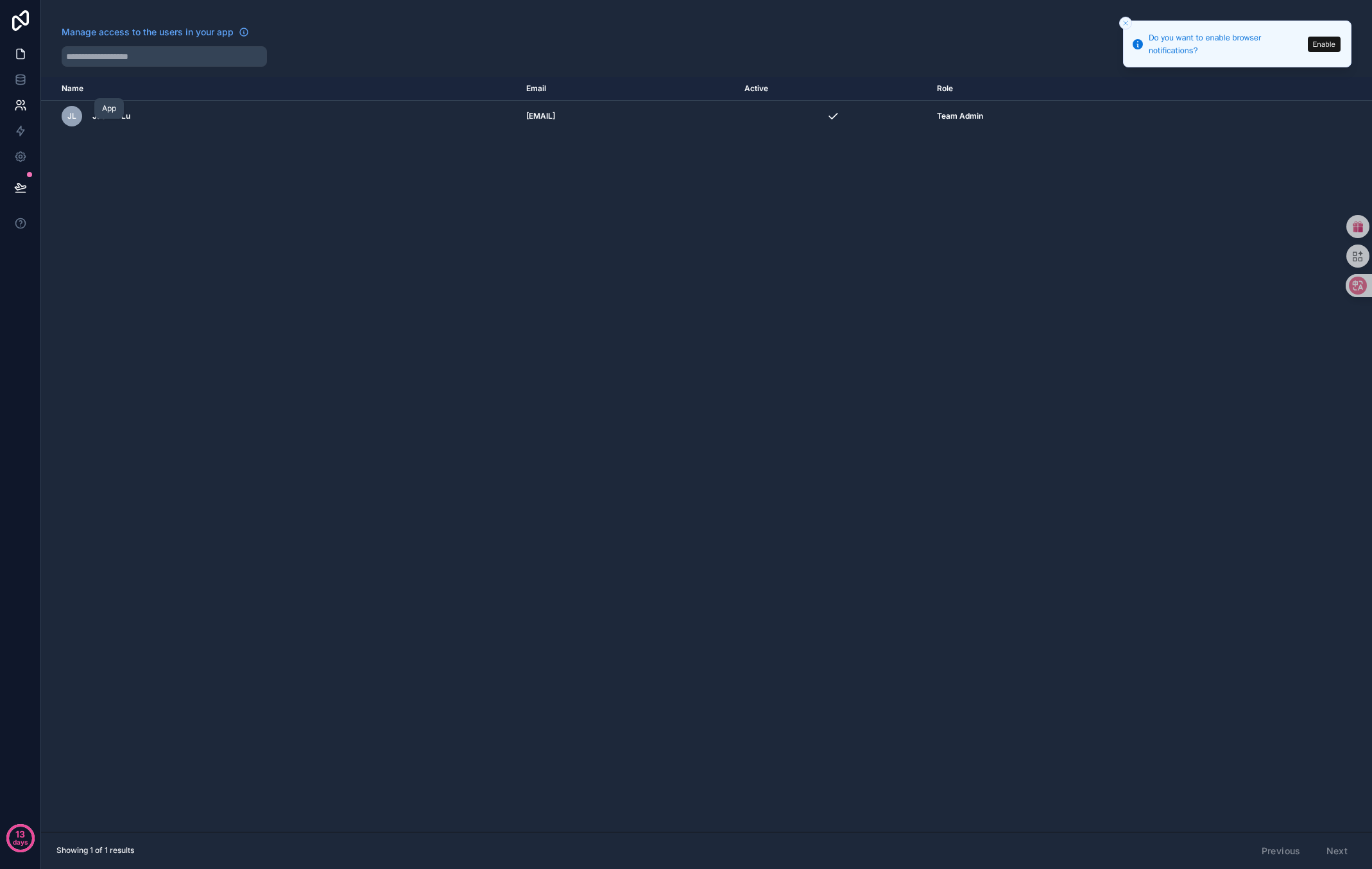 click 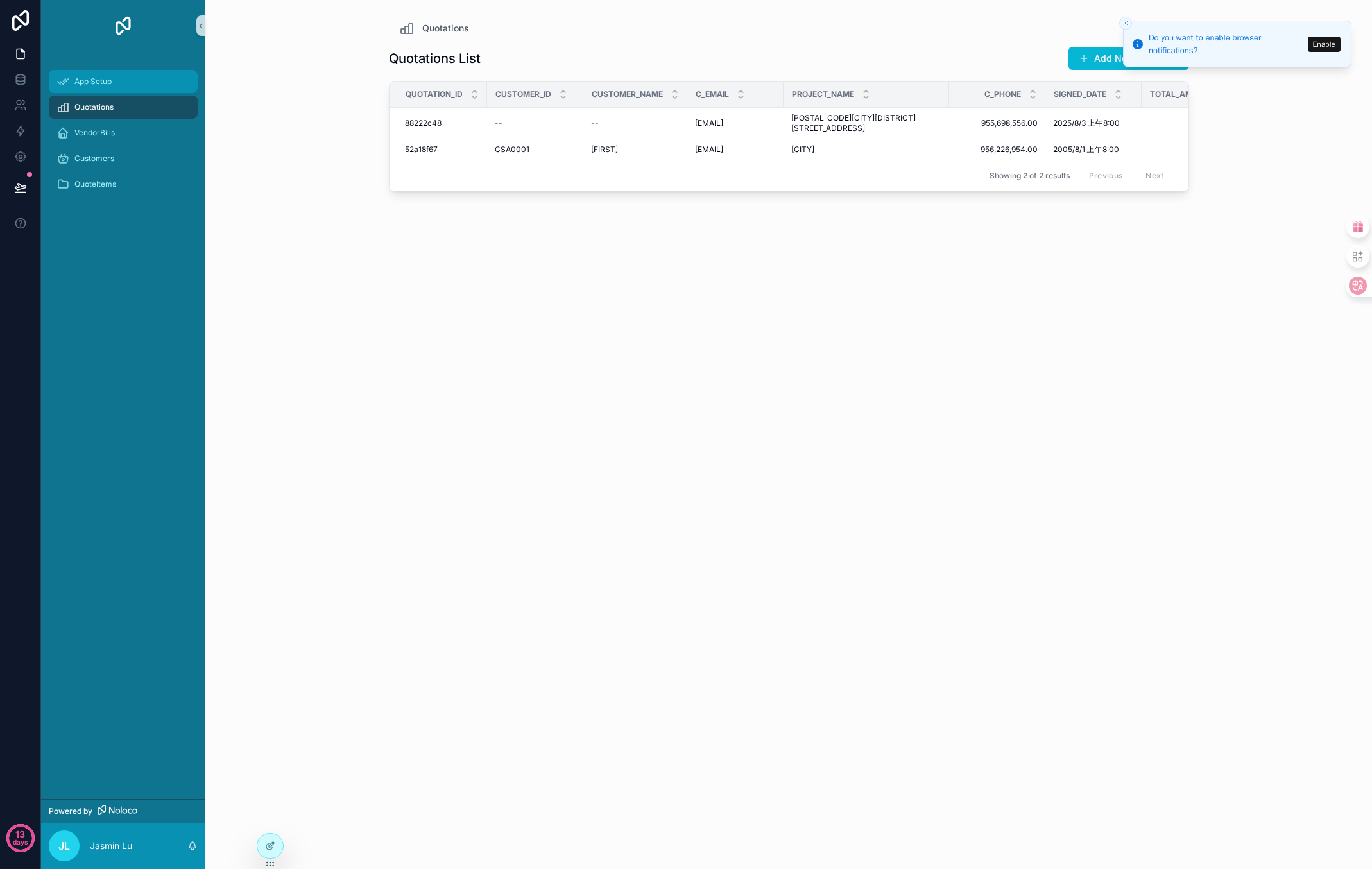 click on "App Setup" at bounding box center (123, 82) 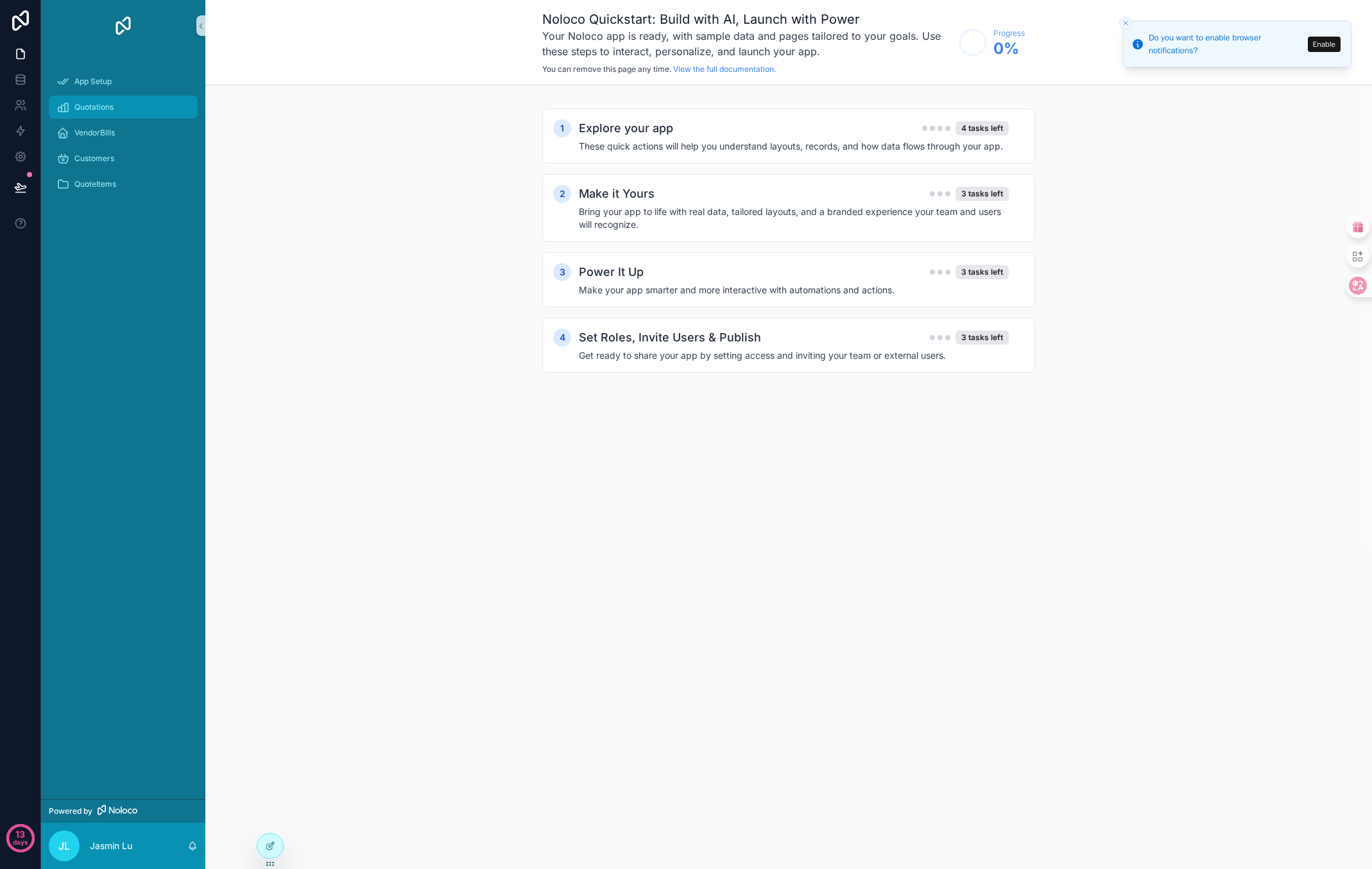 click on "Quotations" at bounding box center (123, 107) 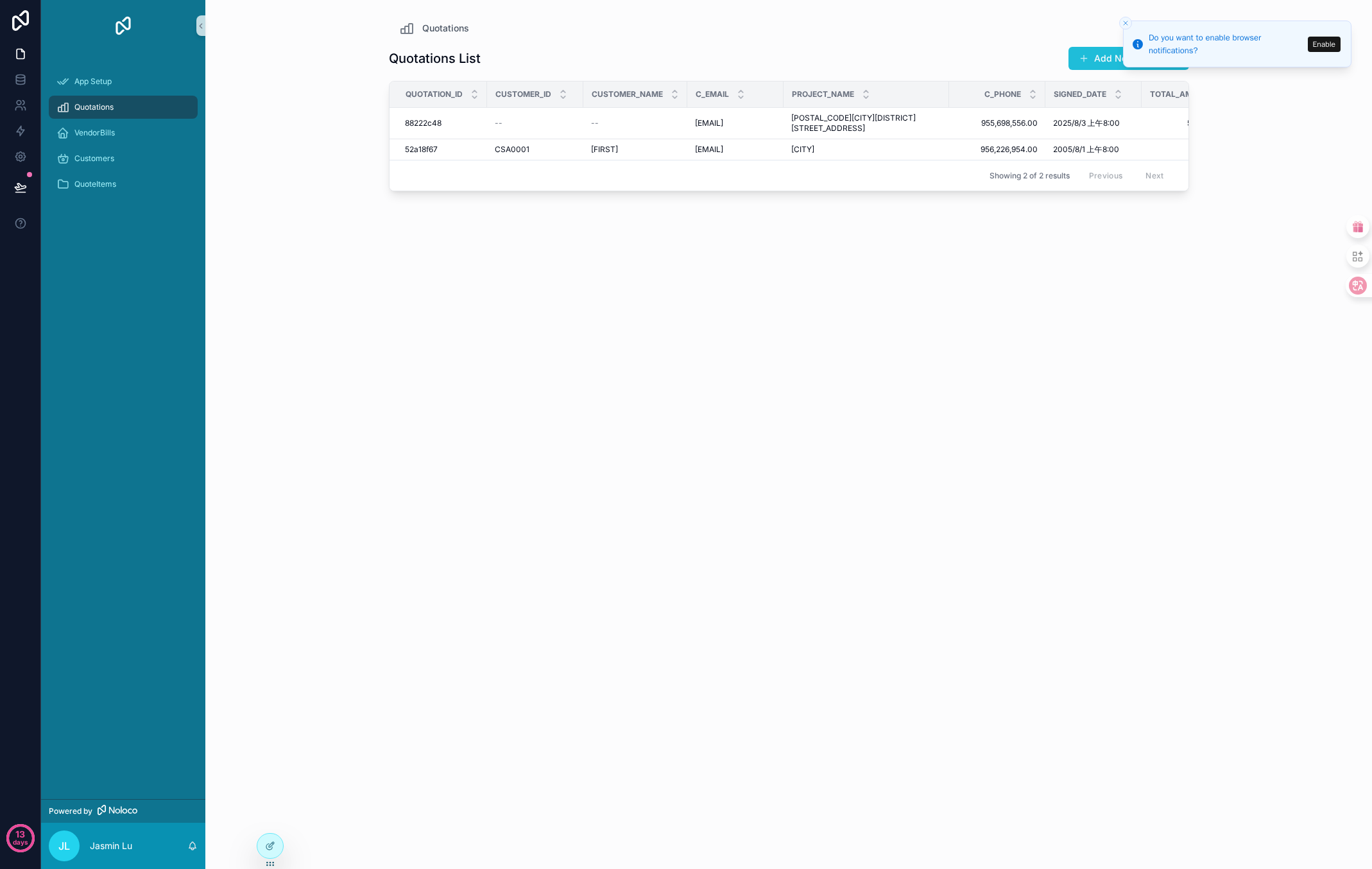 click on "Add New Quotation" at bounding box center (1129, 58) 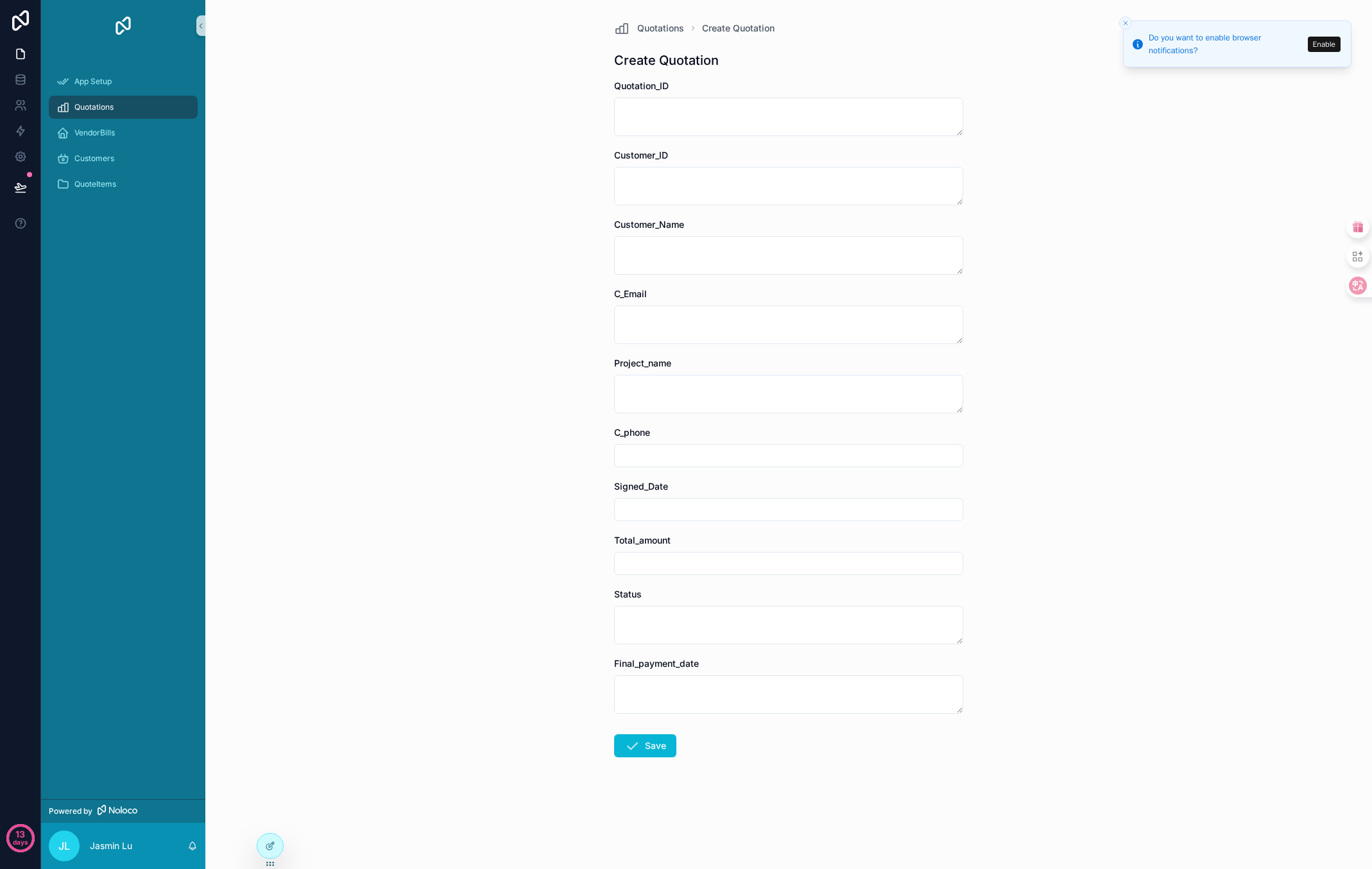 scroll, scrollTop: 983, scrollLeft: 0, axis: vertical 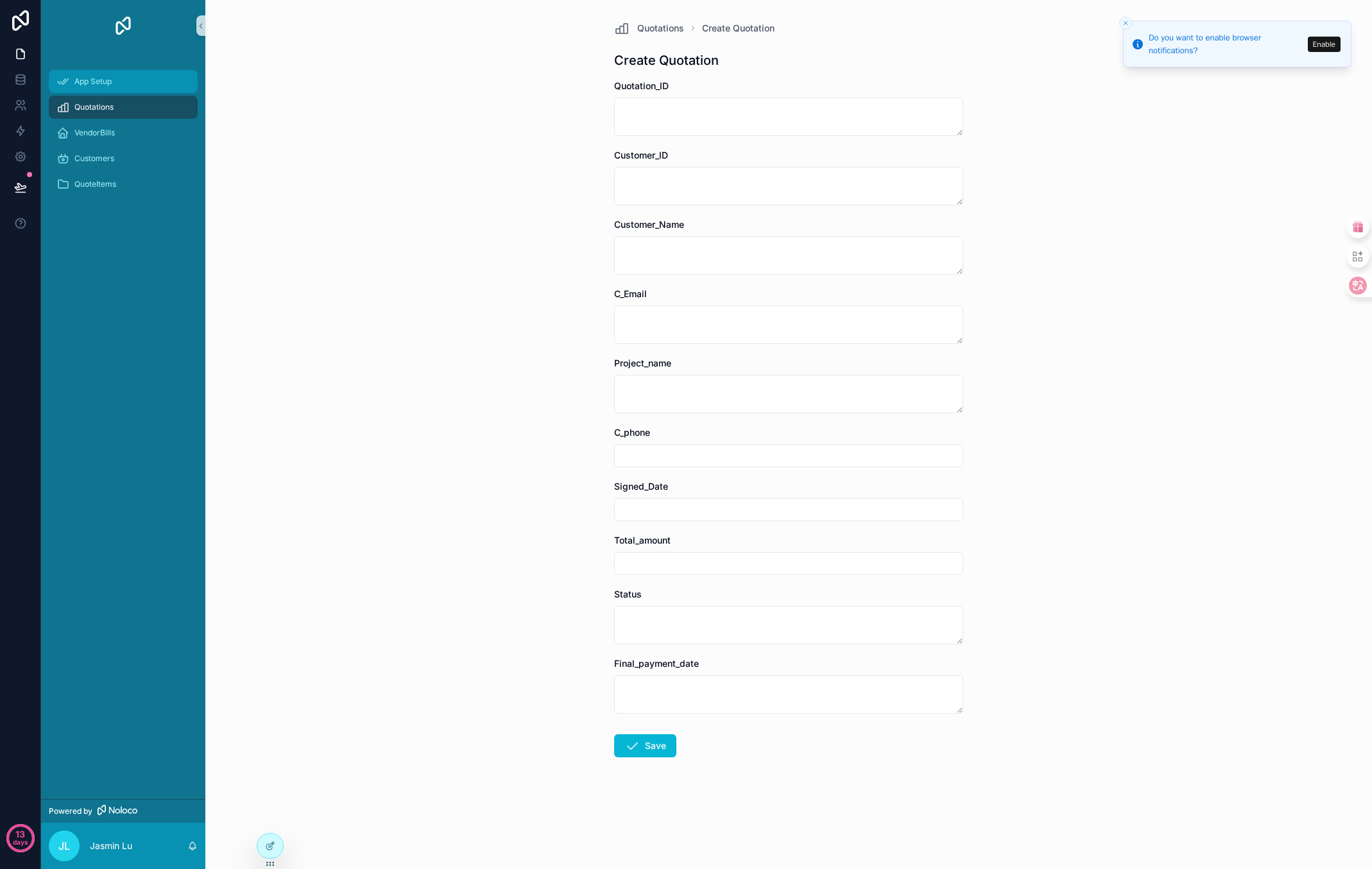 click on "App Setup" at bounding box center [123, 82] 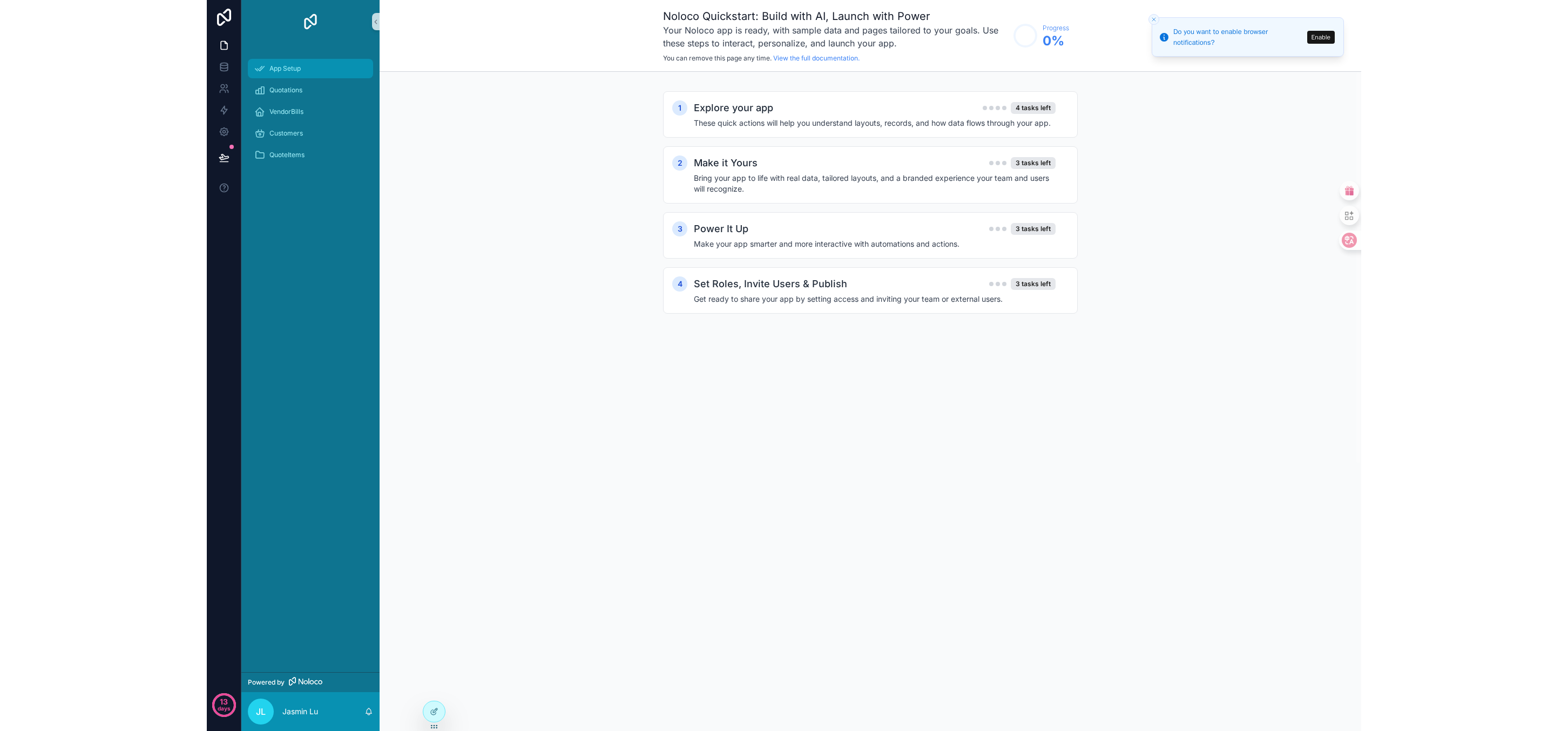 scroll, scrollTop: 0, scrollLeft: 0, axis: both 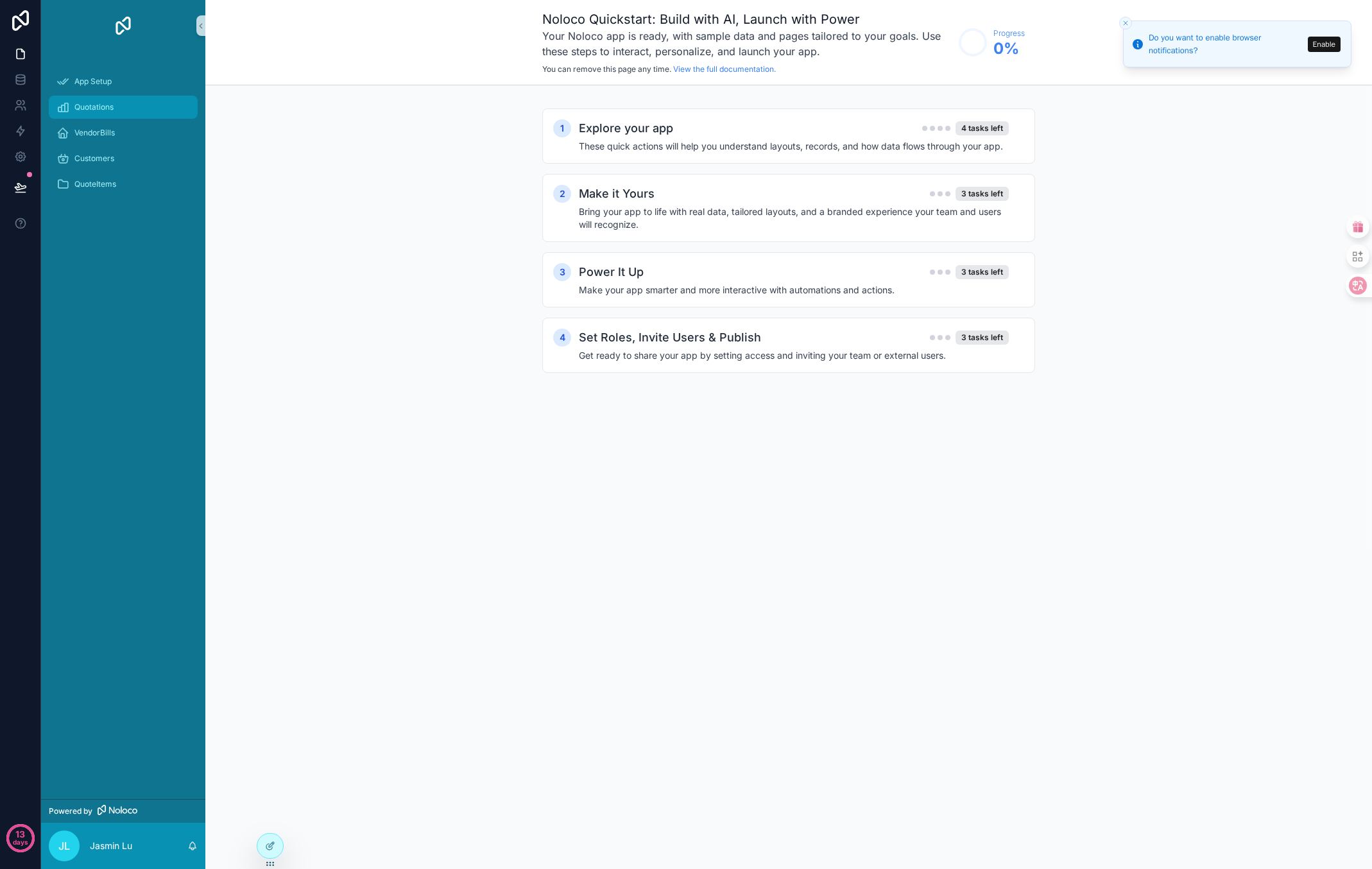 click on "Quotations" at bounding box center (123, 107) 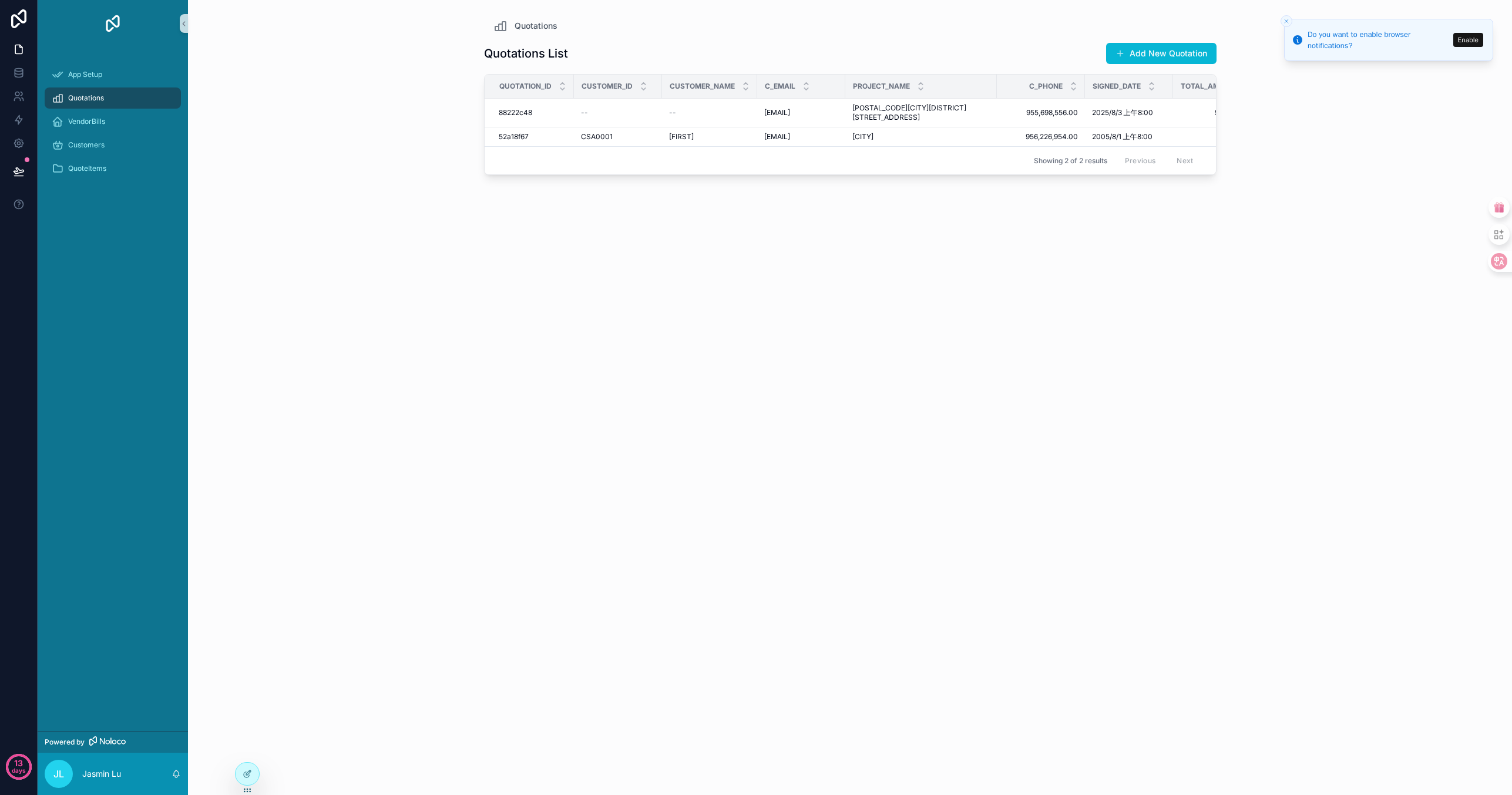 click on "Enable" at bounding box center (1468, 40) 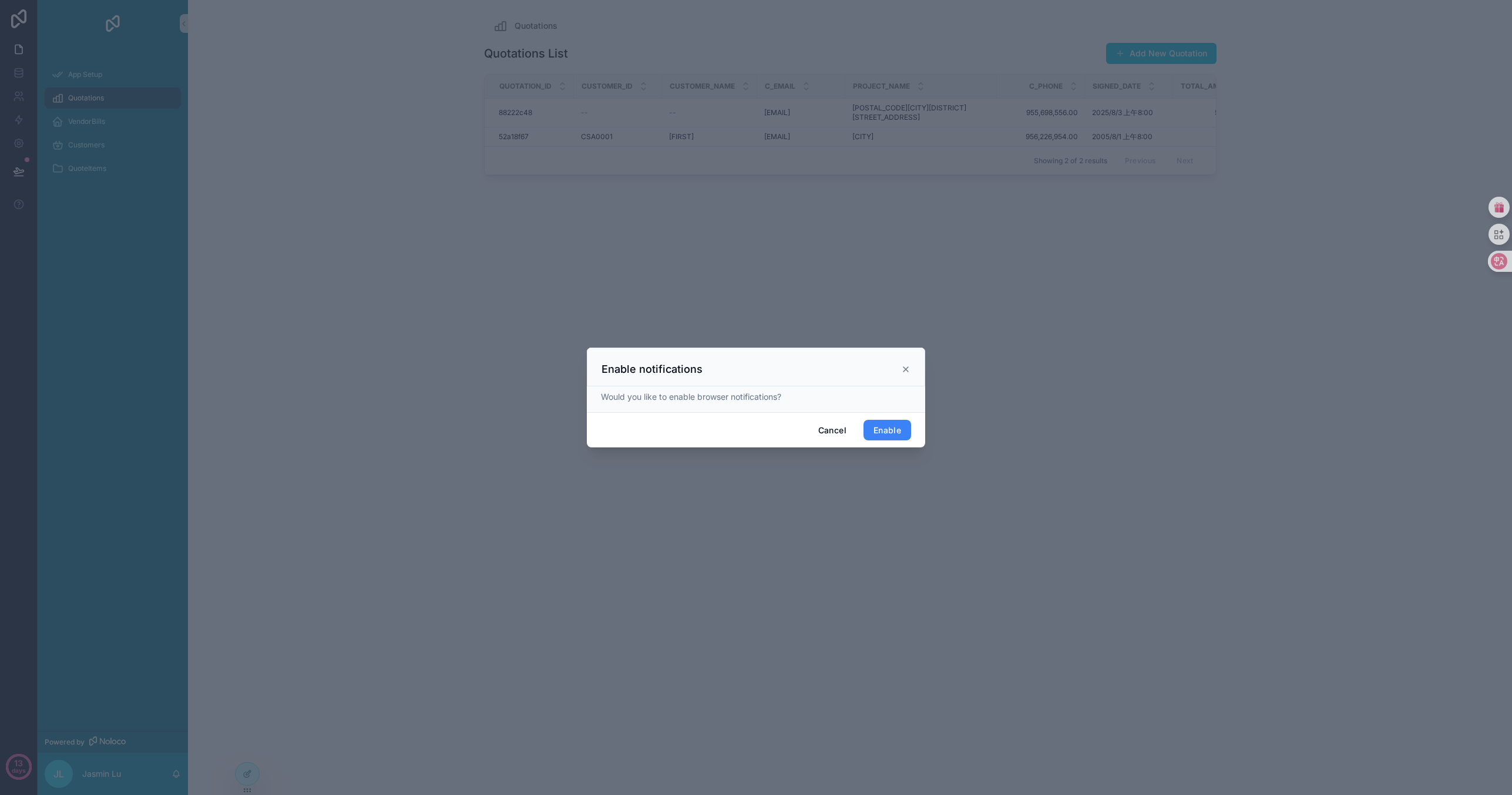click on "Enable" at bounding box center [887, 430] 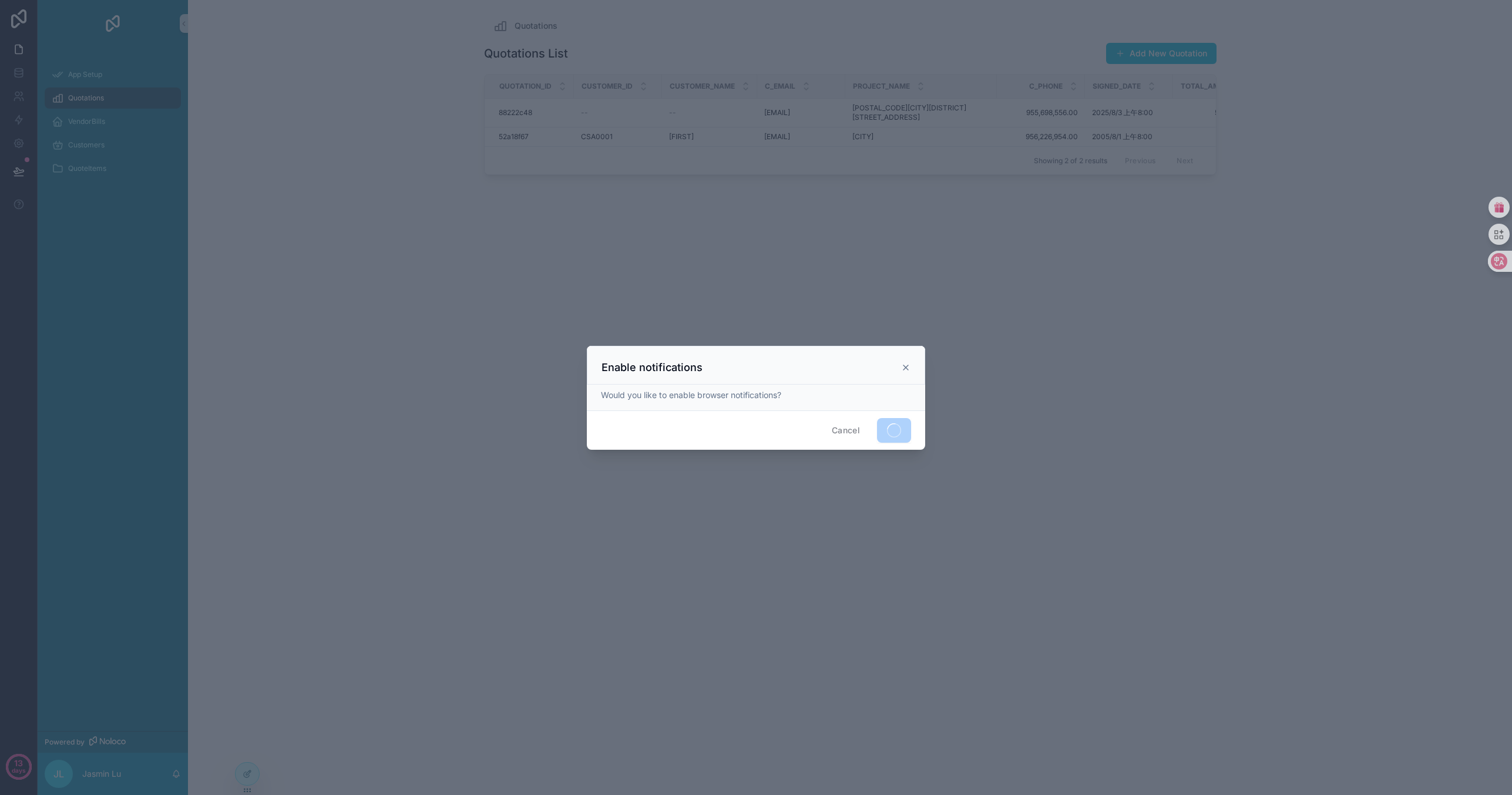 click on "Cancel" at bounding box center (846, 430) 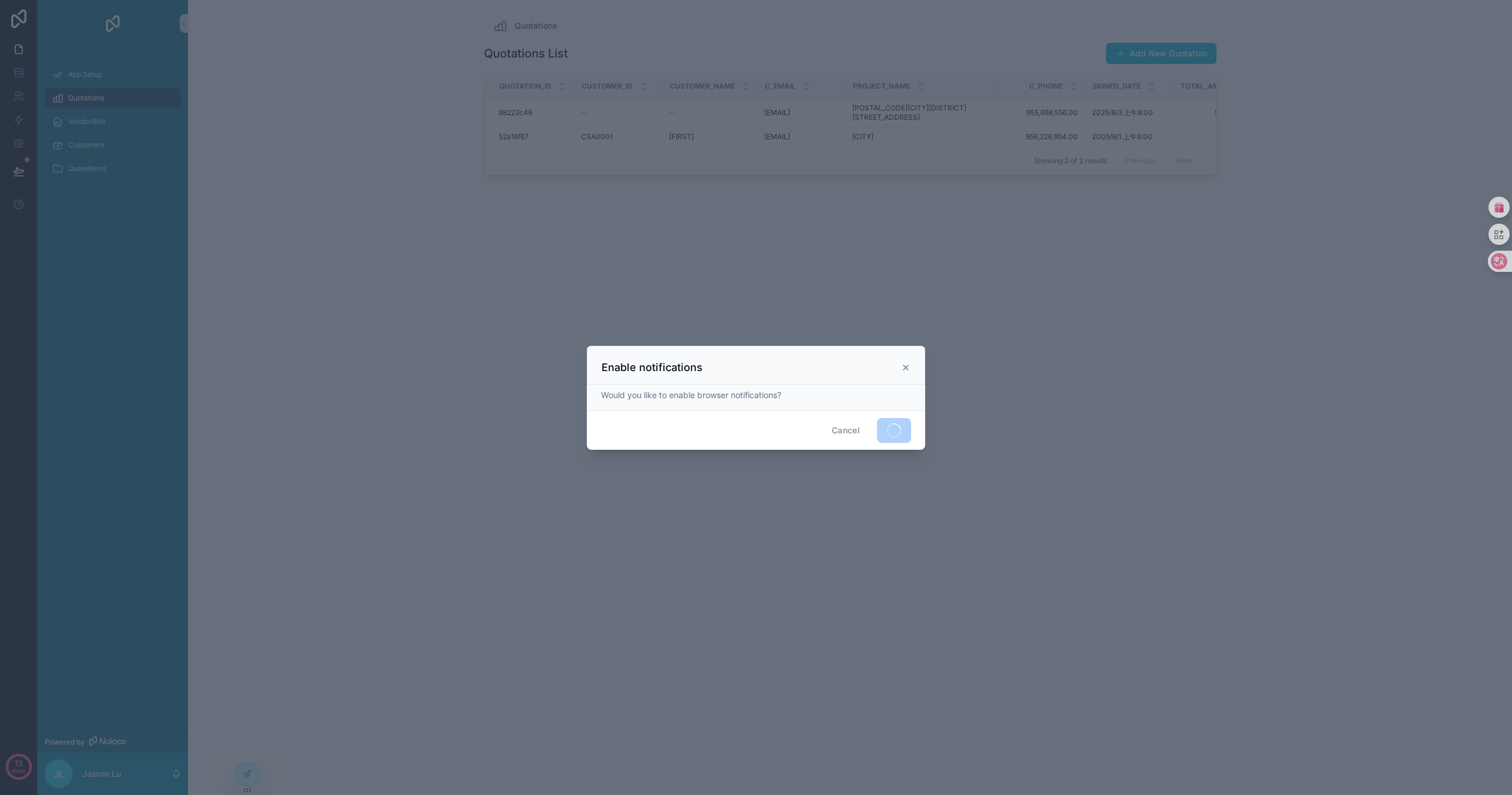 drag, startPoint x: 947, startPoint y: 469, endPoint x: 1135, endPoint y: 318, distance: 241.13274 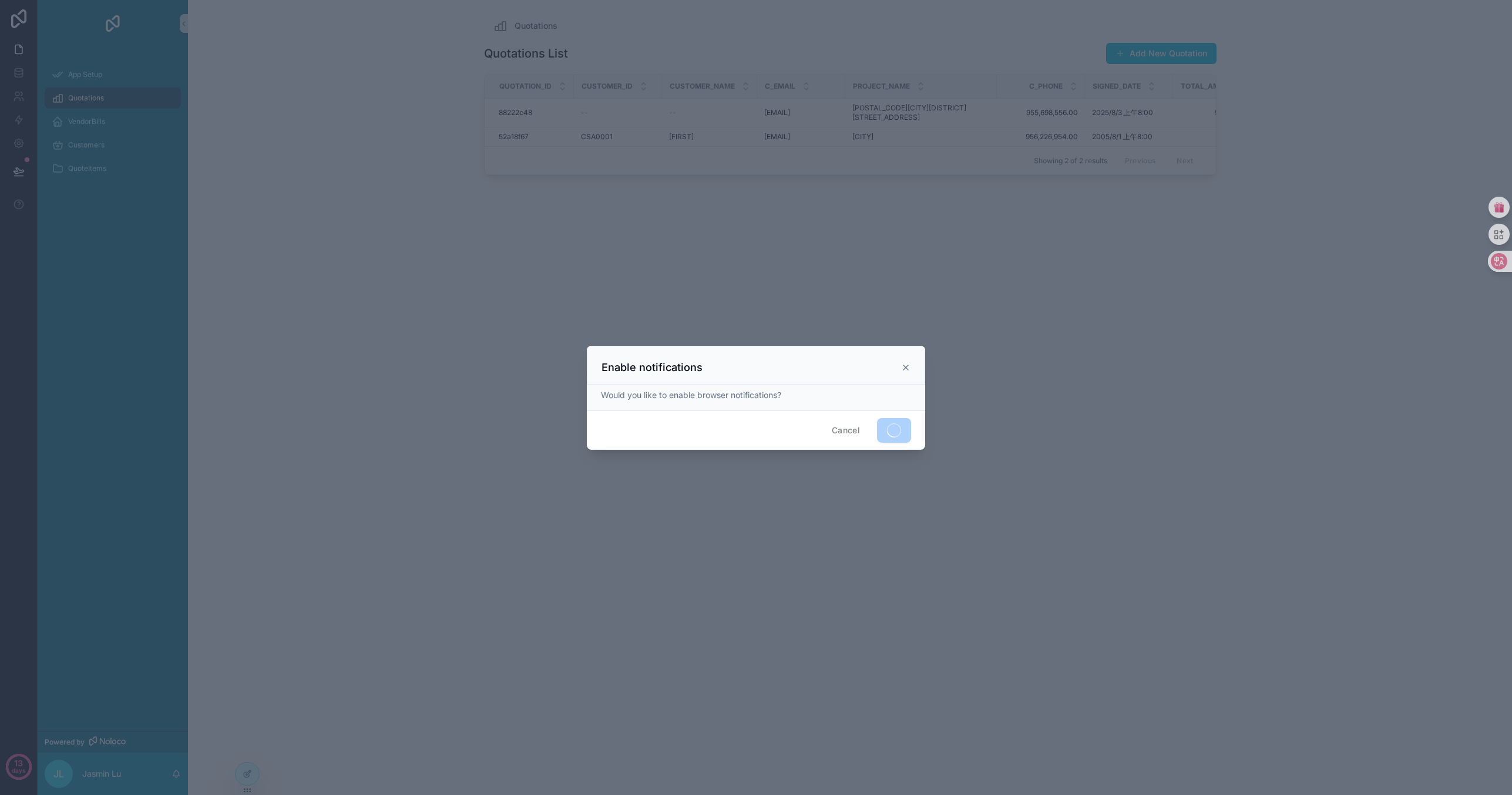 click on "Cancel" at bounding box center [846, 430] 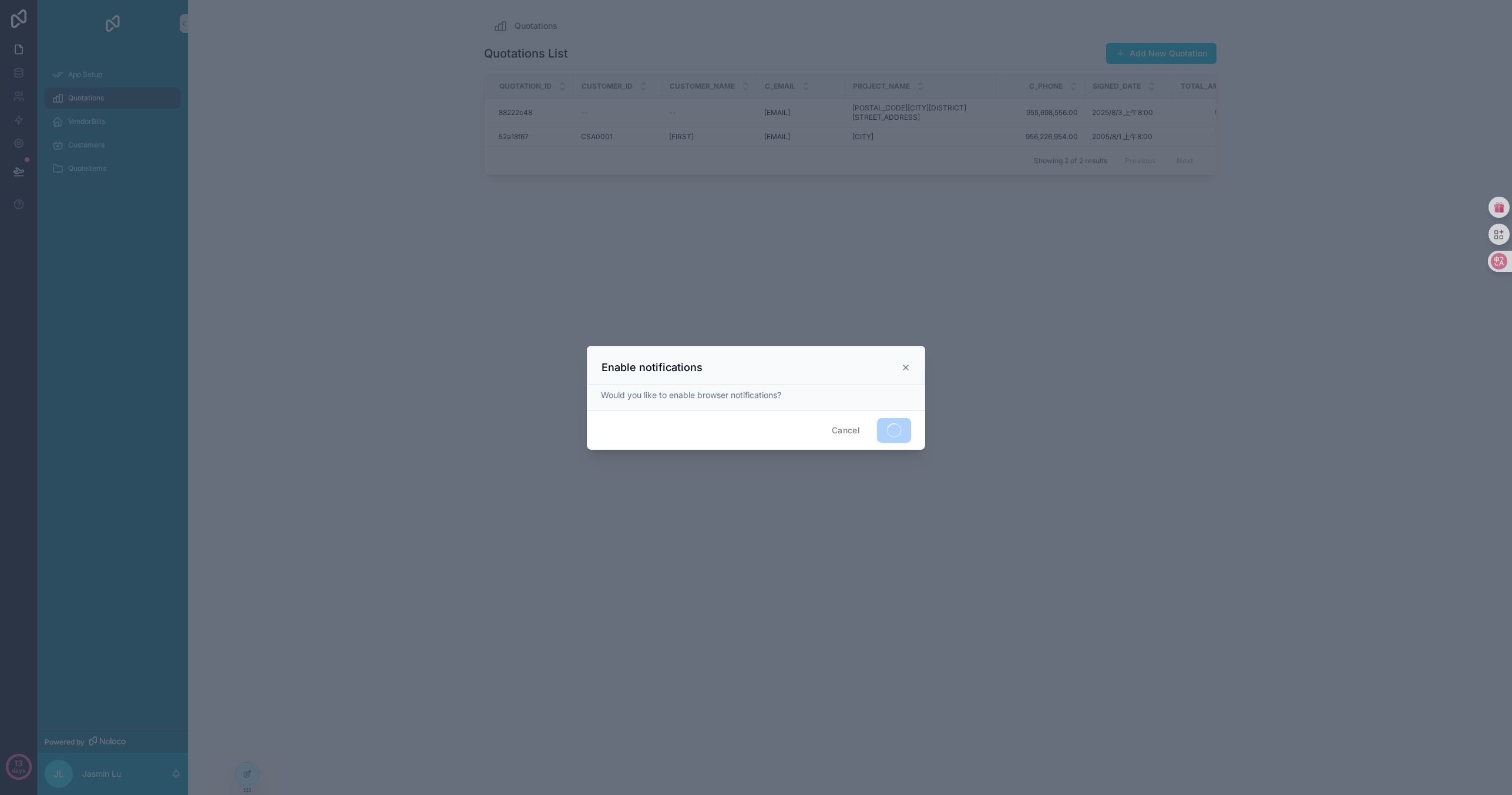 click at bounding box center (756, 398) 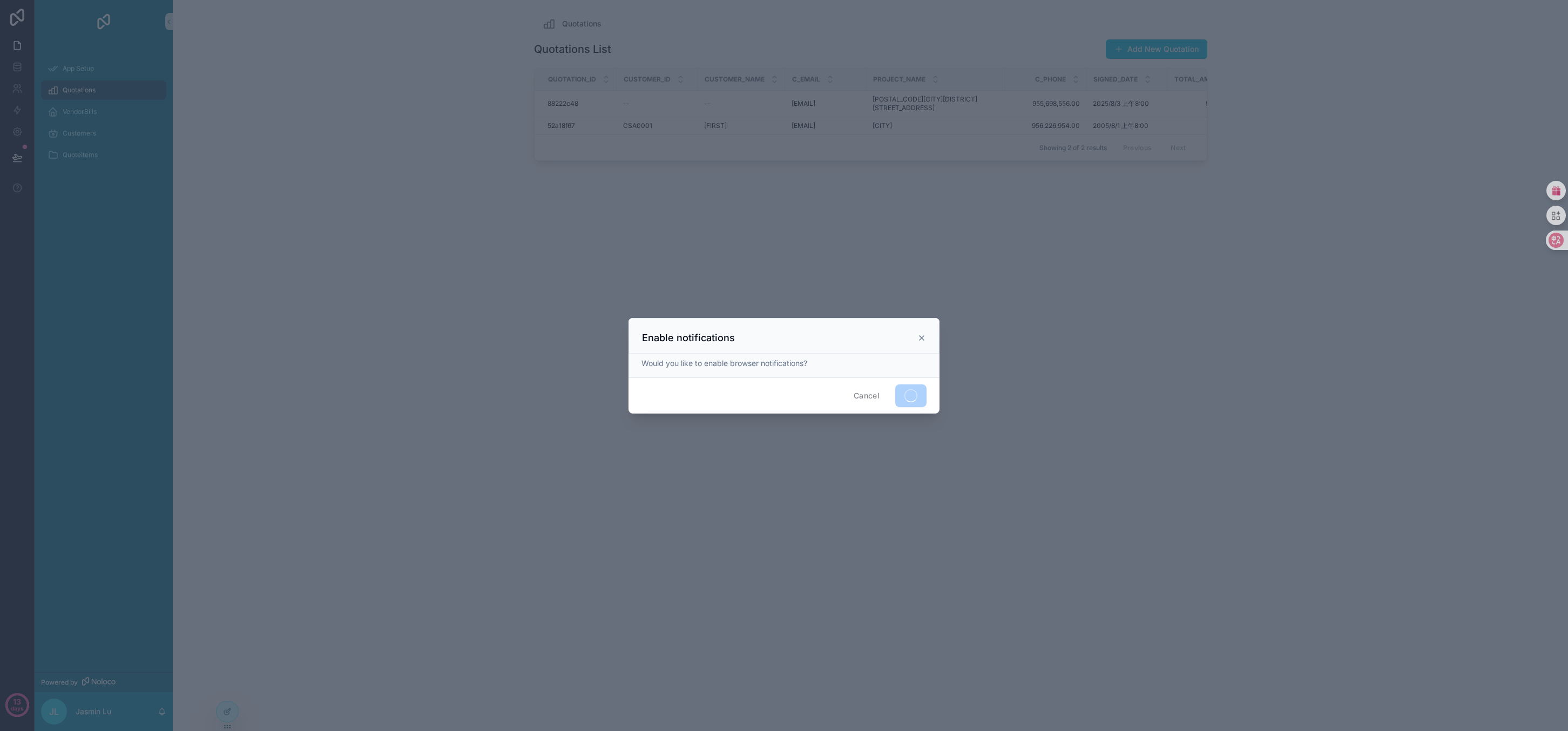 click at bounding box center [784, 366] 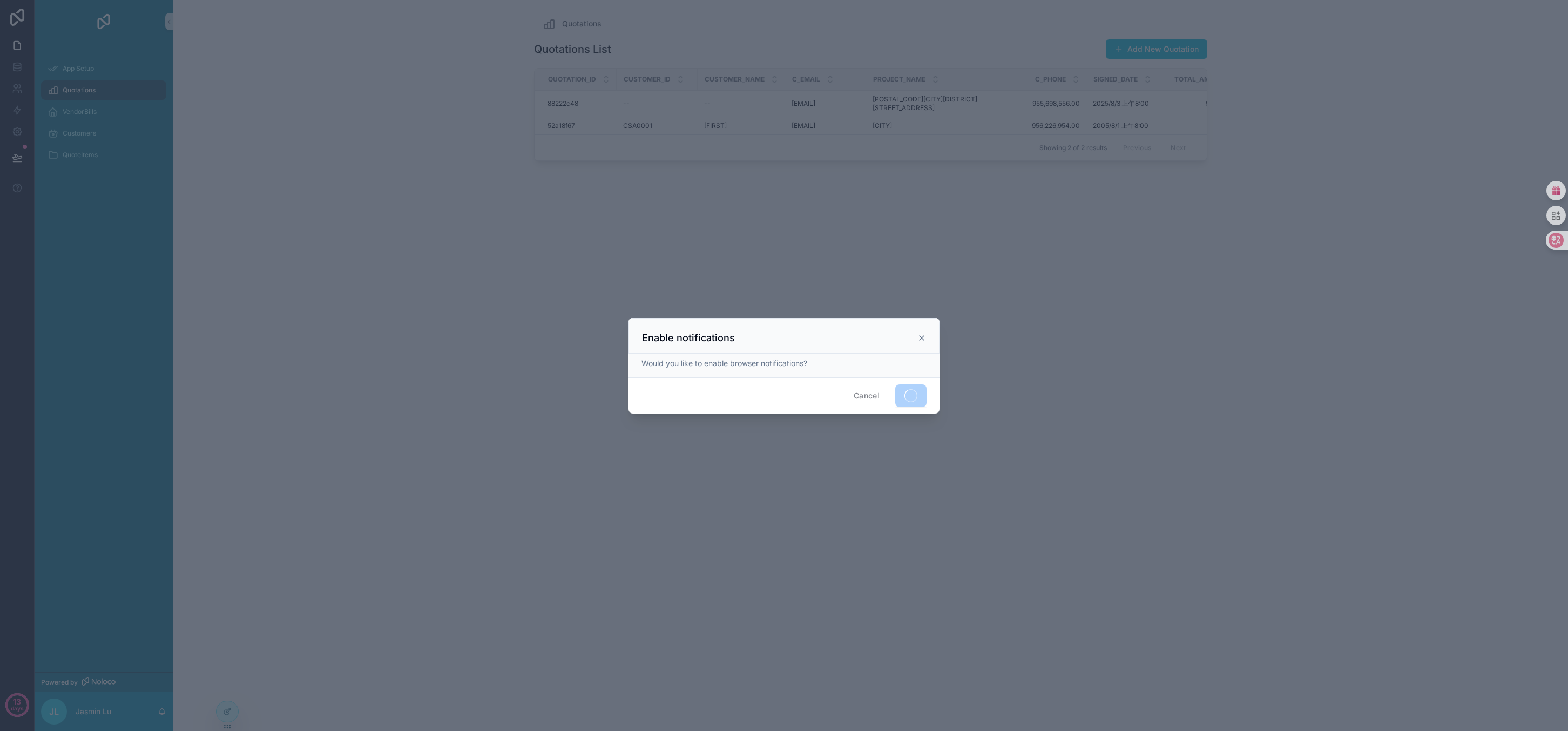 click on "Cancel" at bounding box center [867, 396] 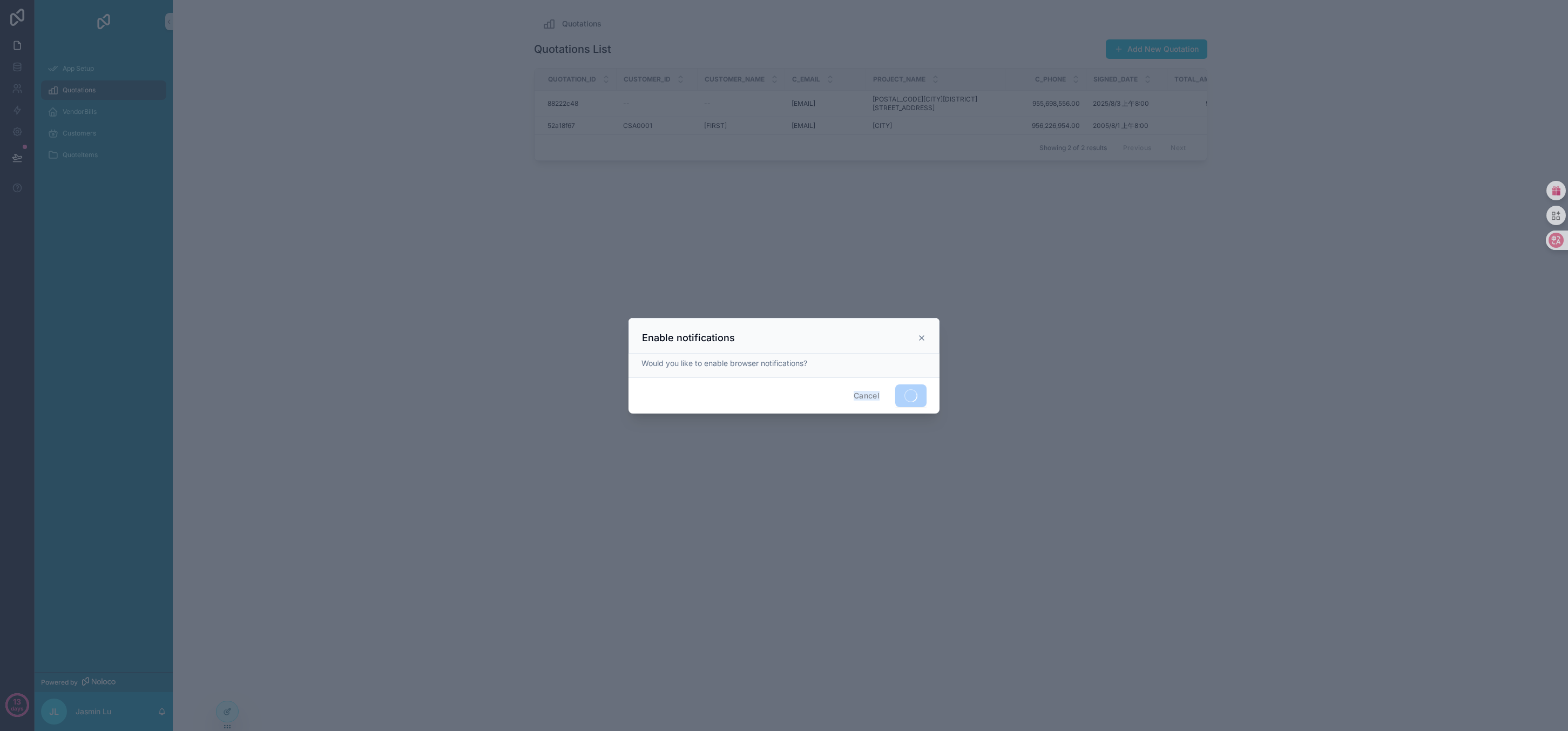 click on "Cancel" at bounding box center [867, 396] 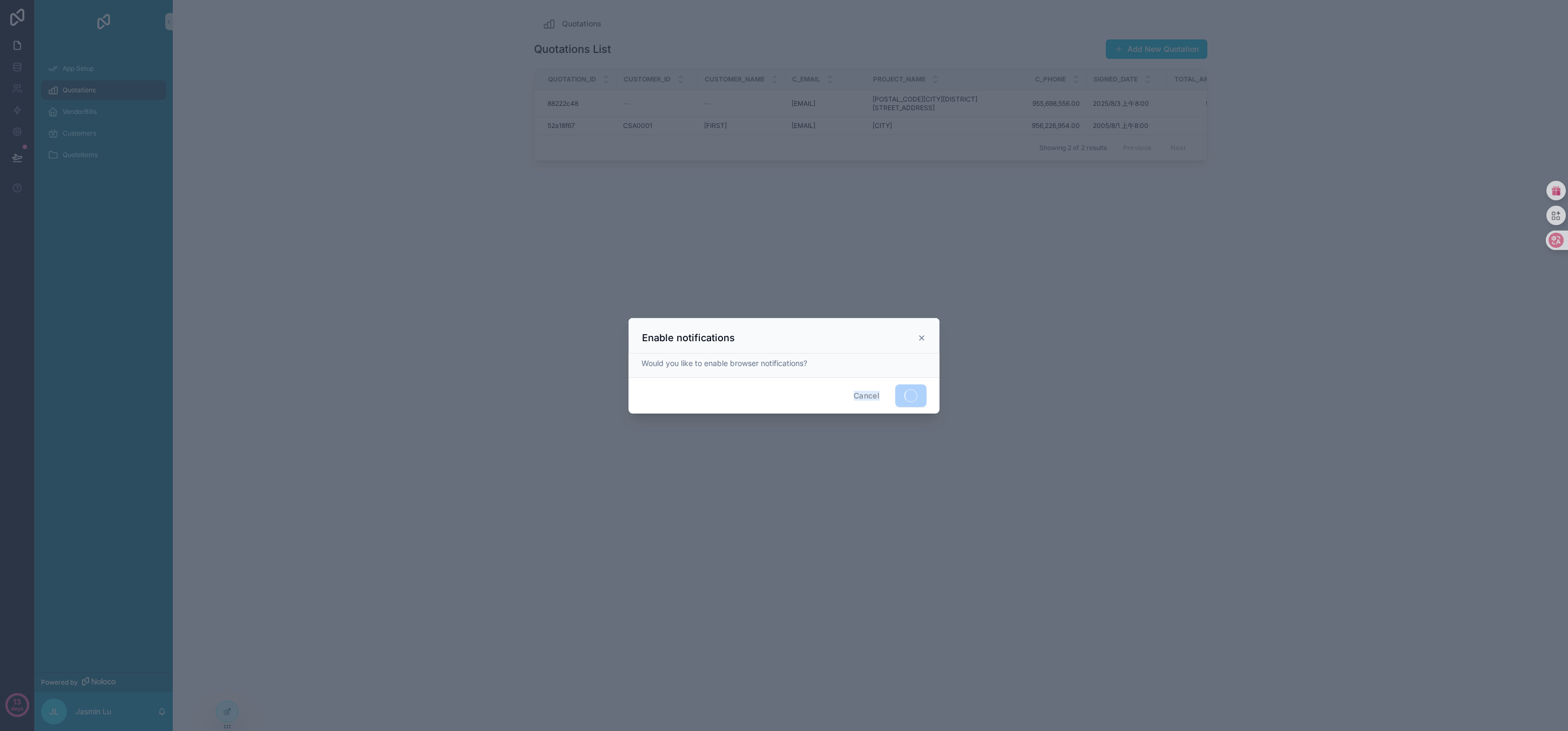 click on "Cancel" at bounding box center [867, 396] 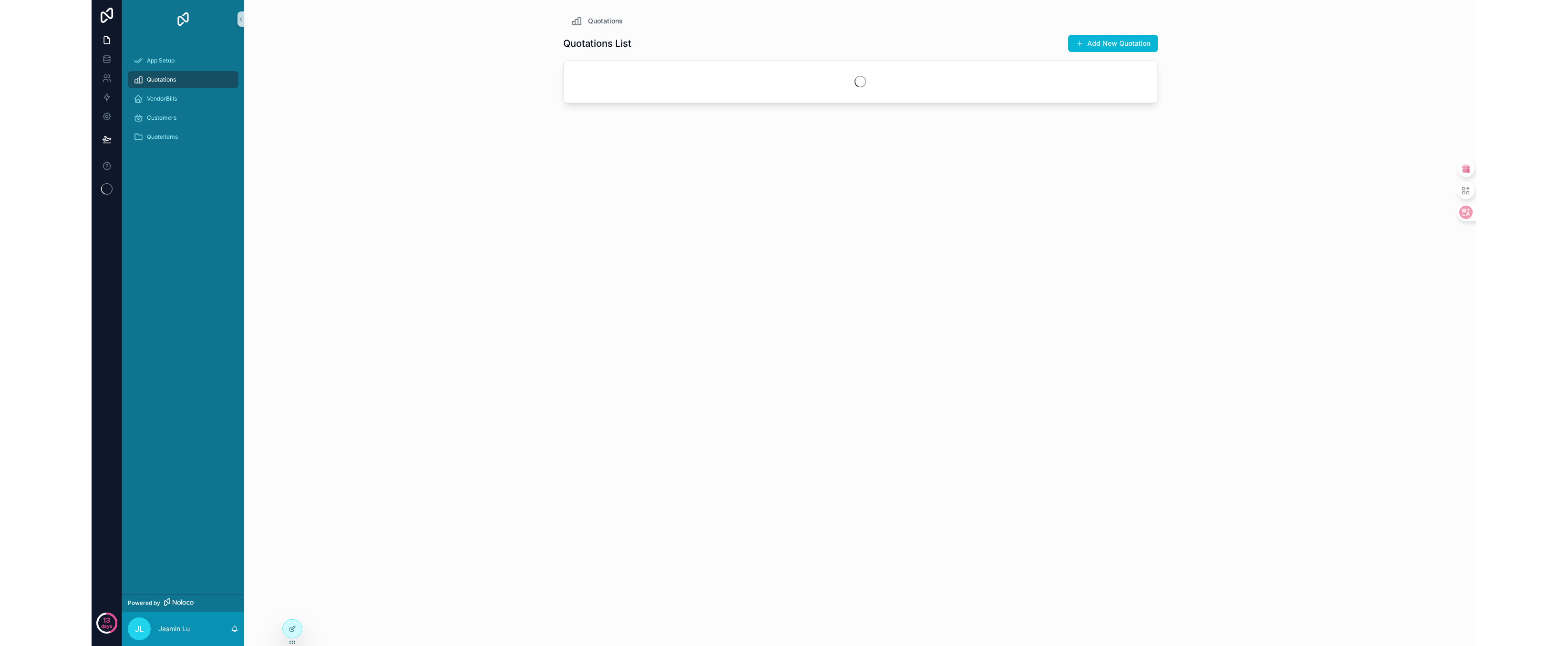 scroll, scrollTop: 0, scrollLeft: 0, axis: both 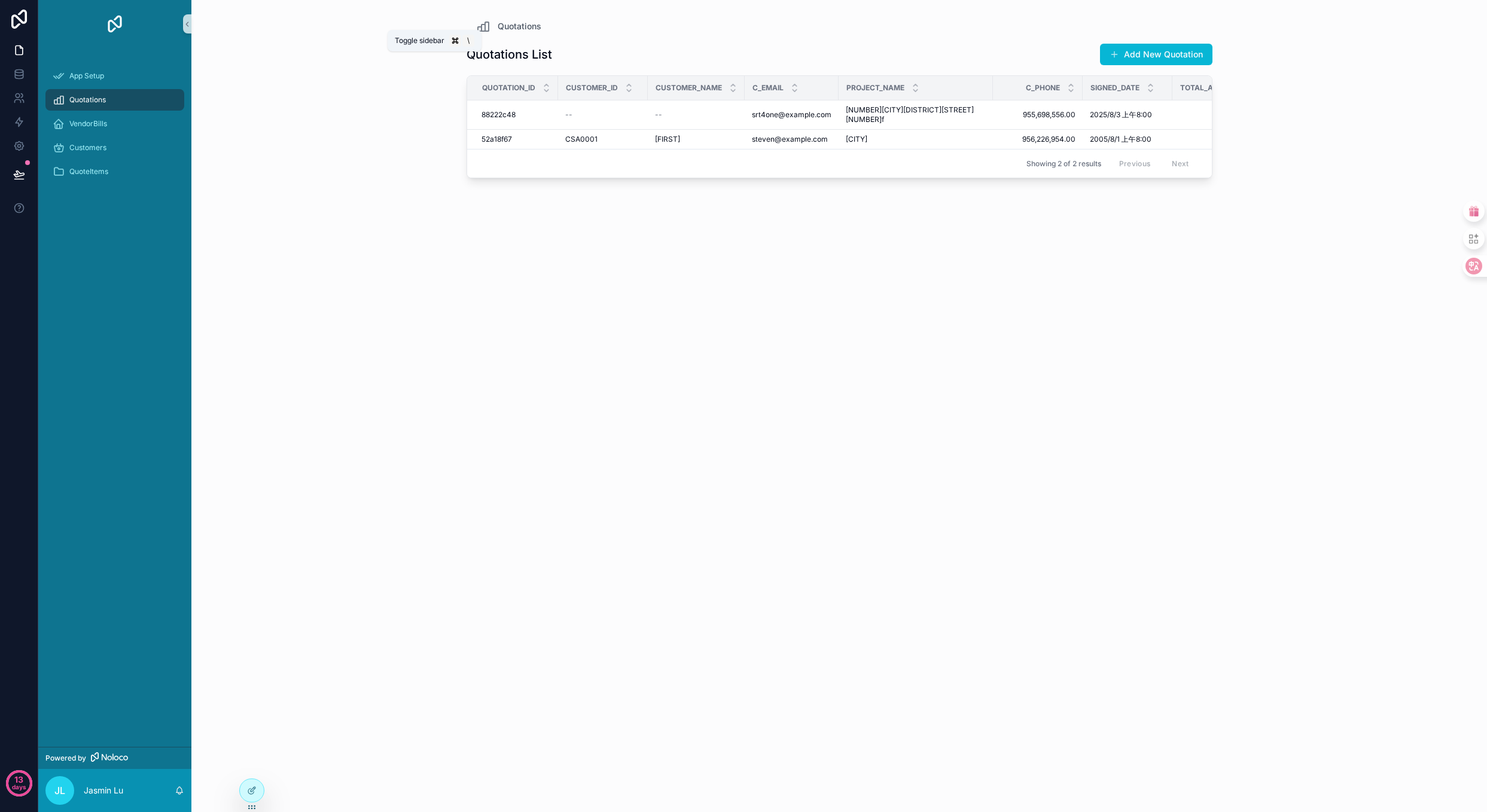 click at bounding box center (187, 24) 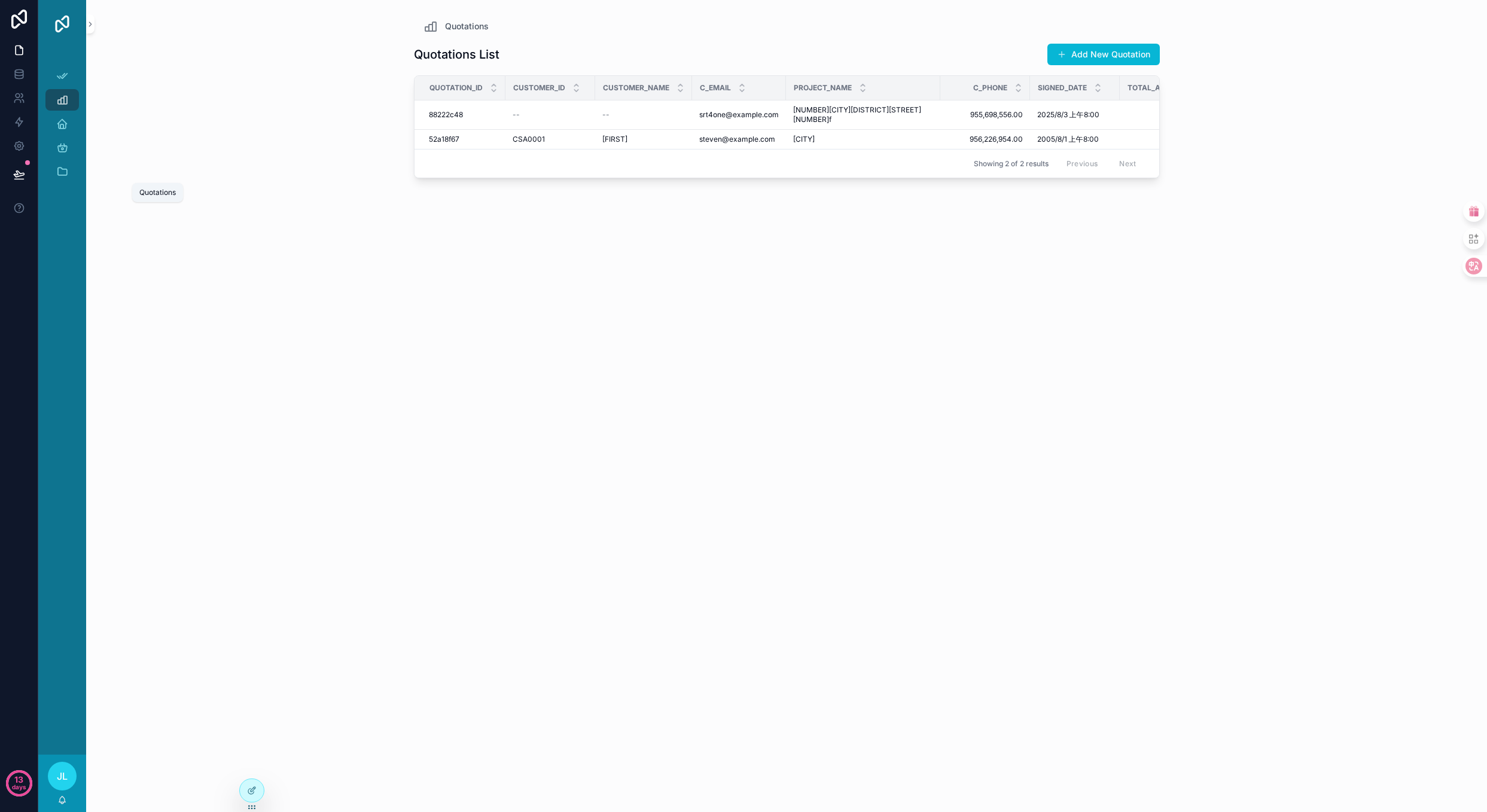 click on "Quotations" at bounding box center [62, 100] 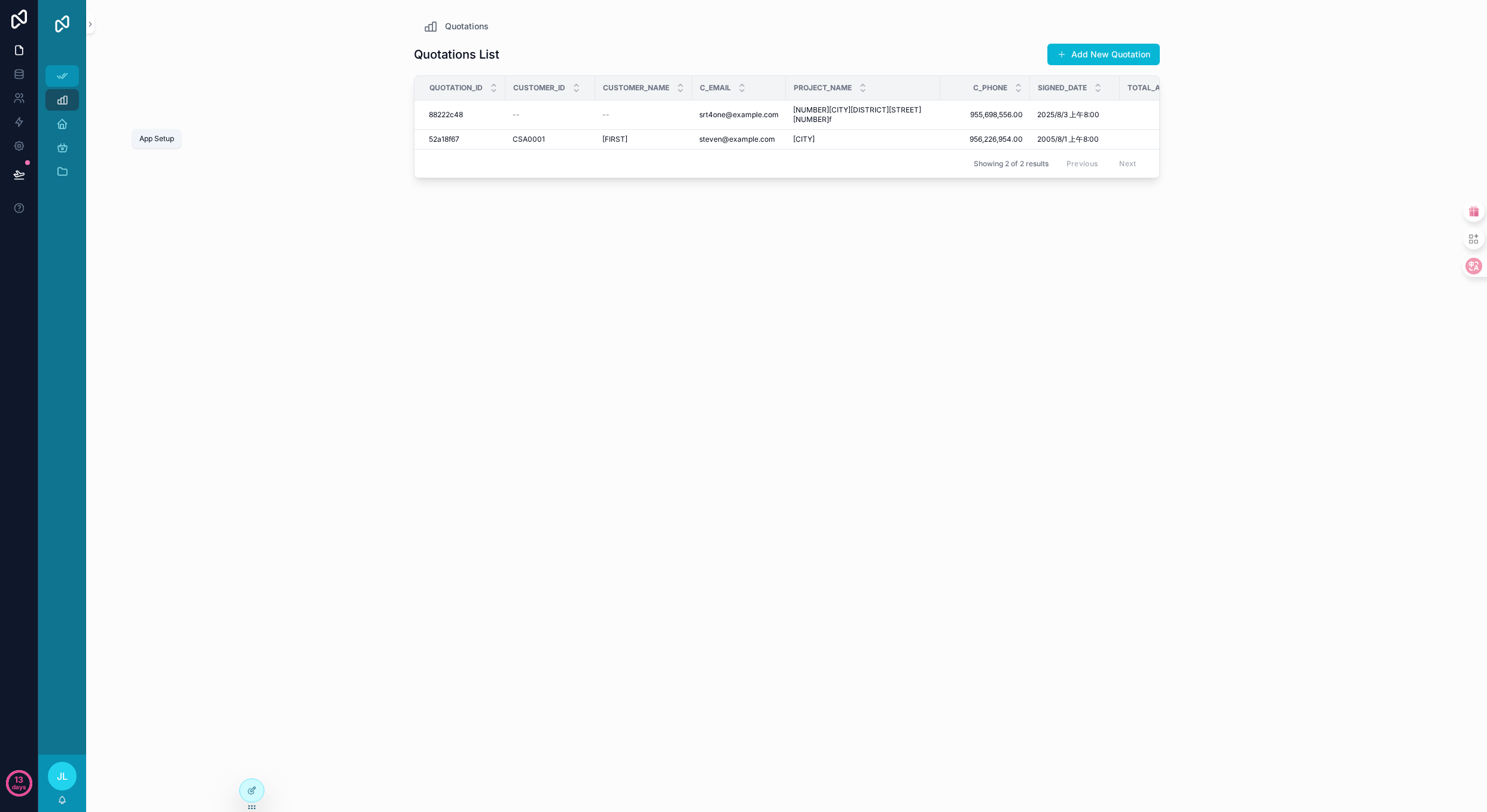 click at bounding box center [62, 76] 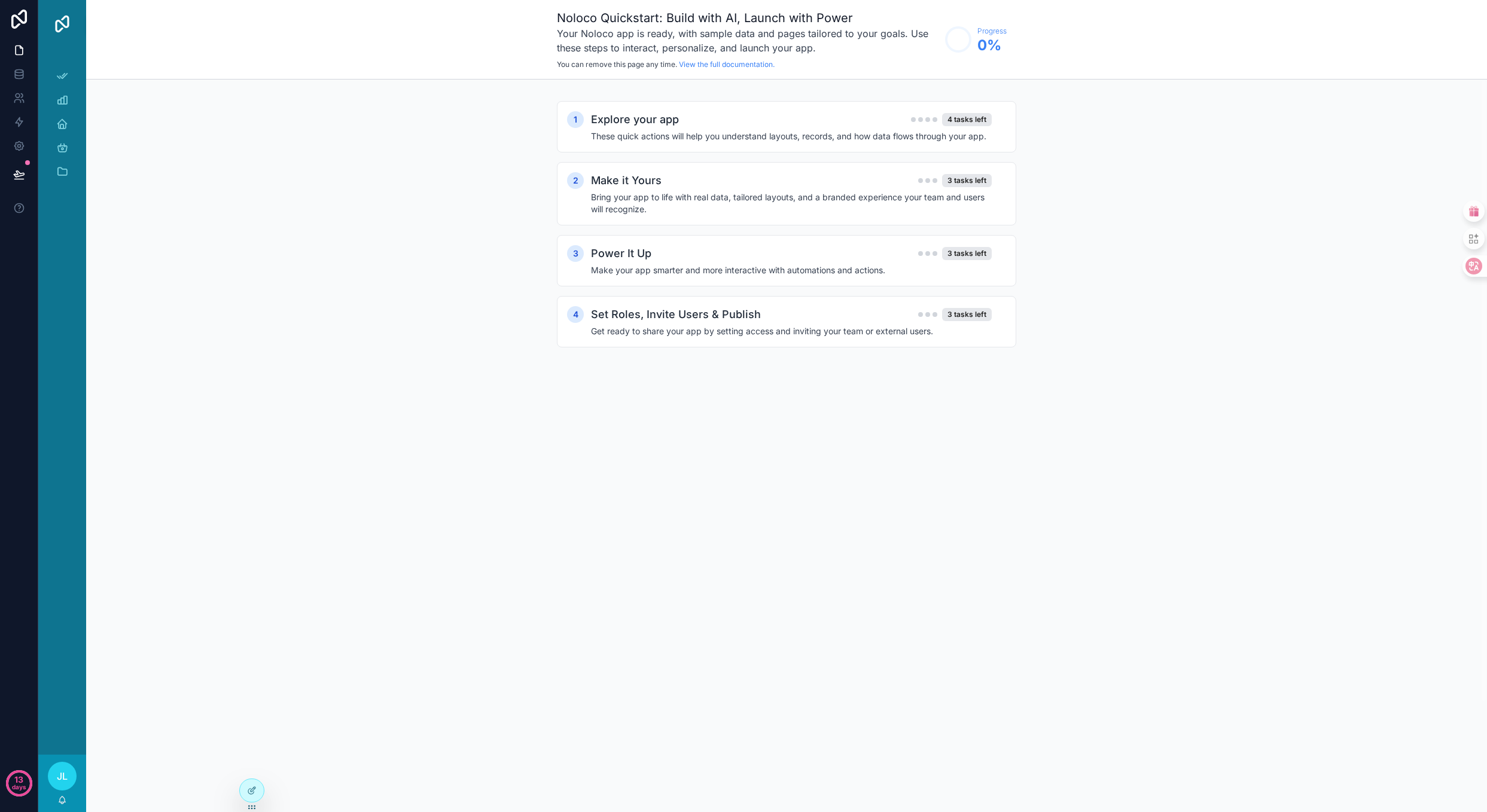 click on "App Setup" at bounding box center (62, 76) 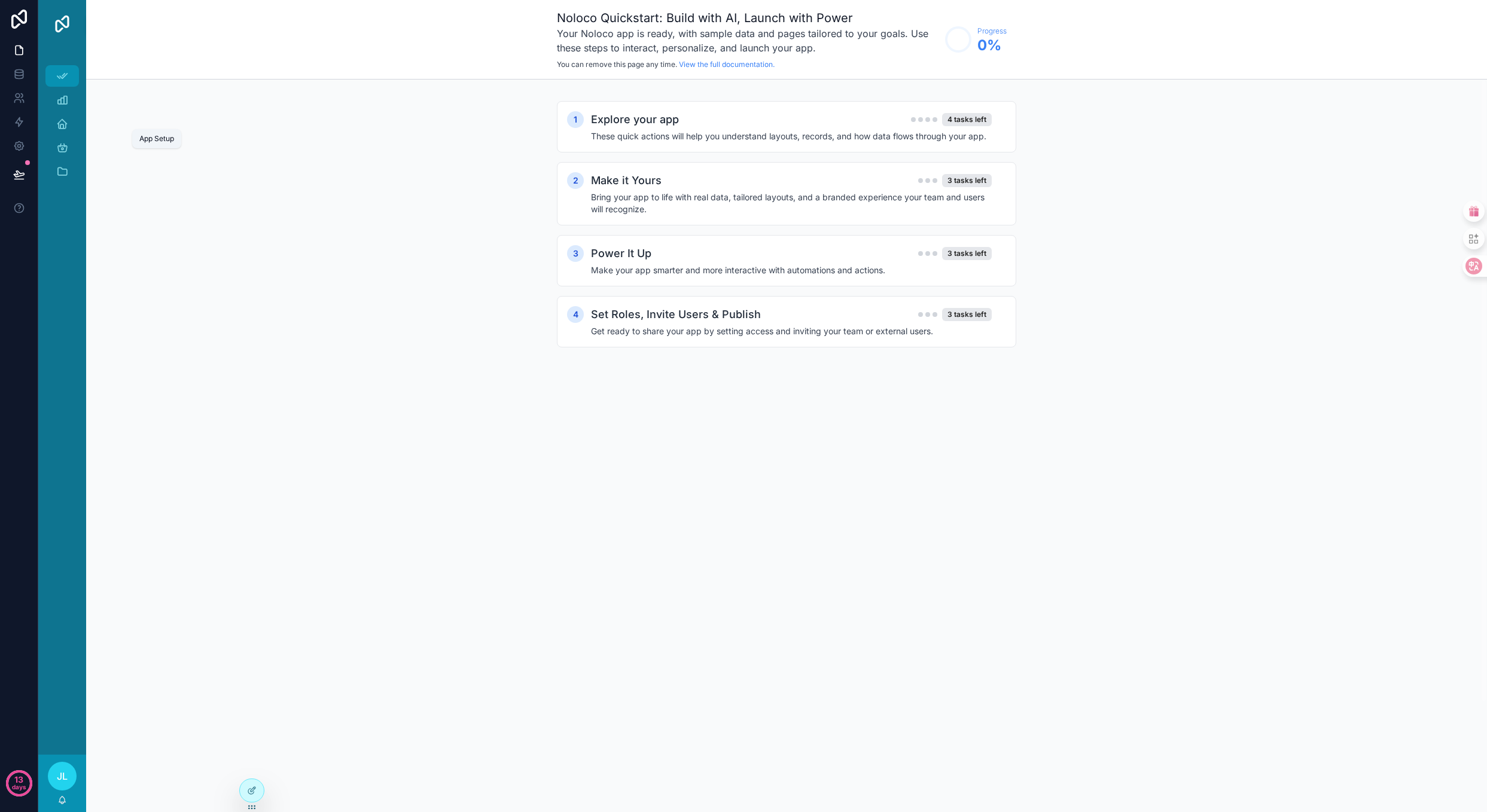 click at bounding box center [62, 76] 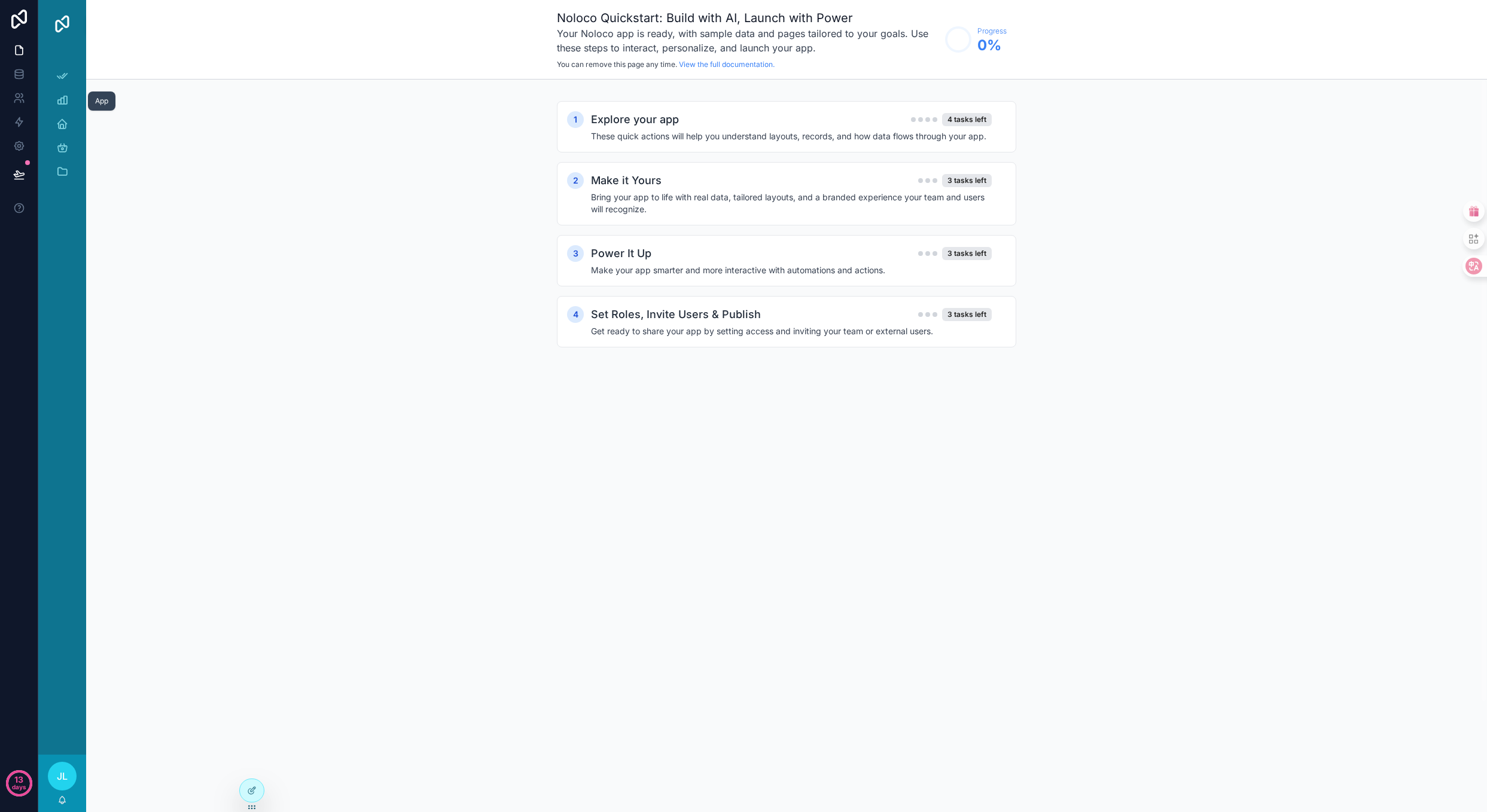 click at bounding box center (19, 50) 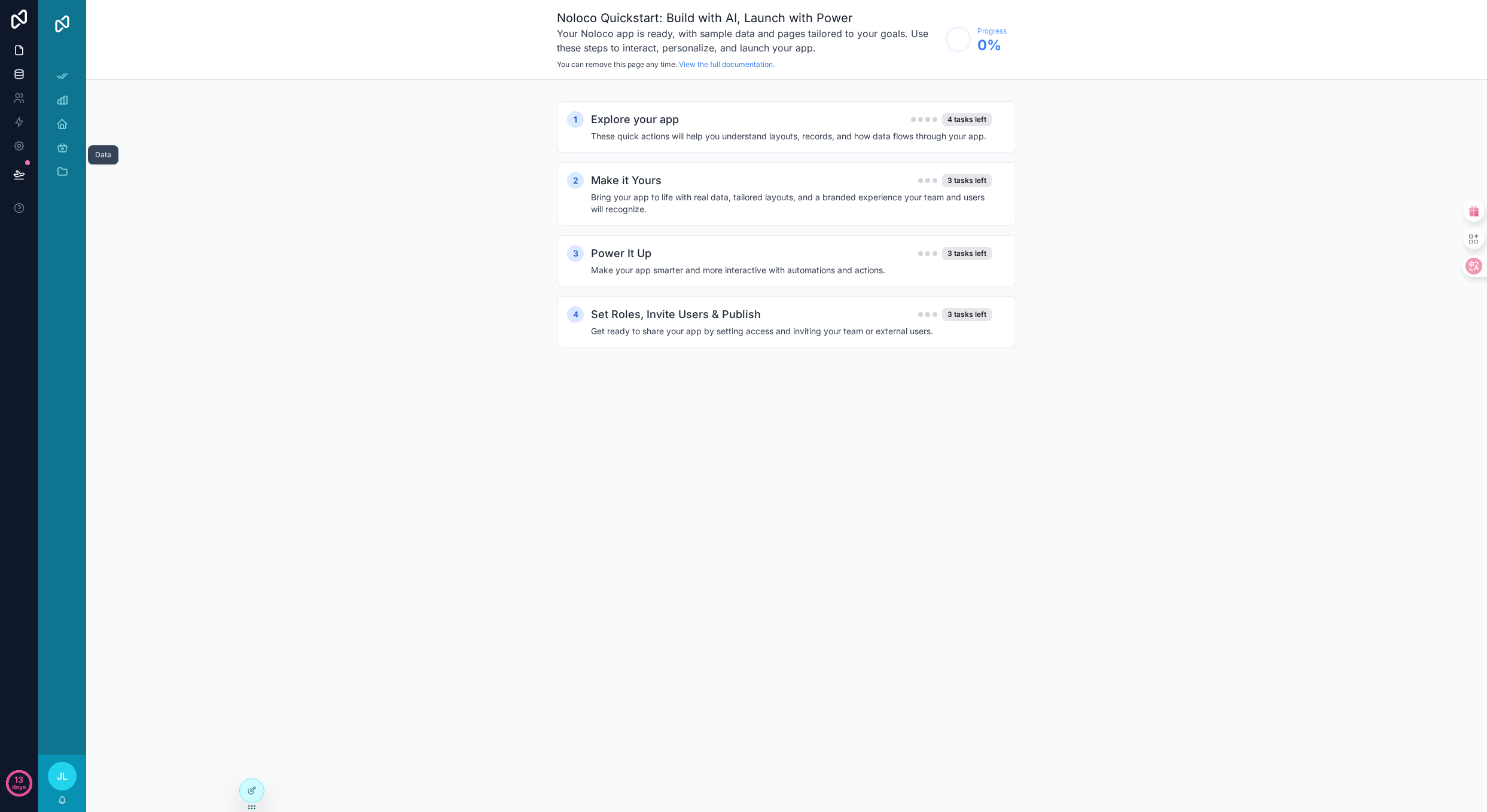 click at bounding box center [19, 74] 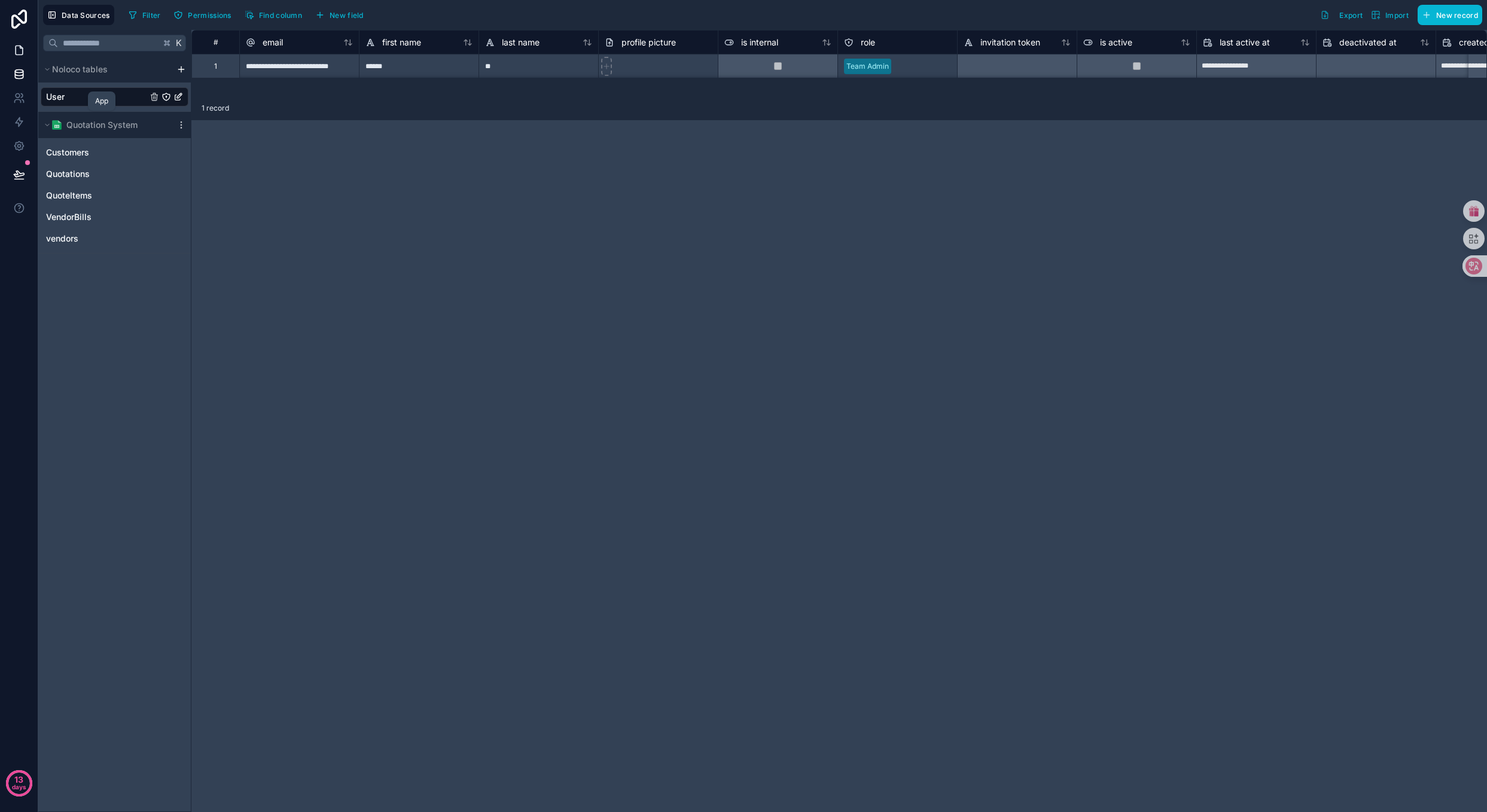 click 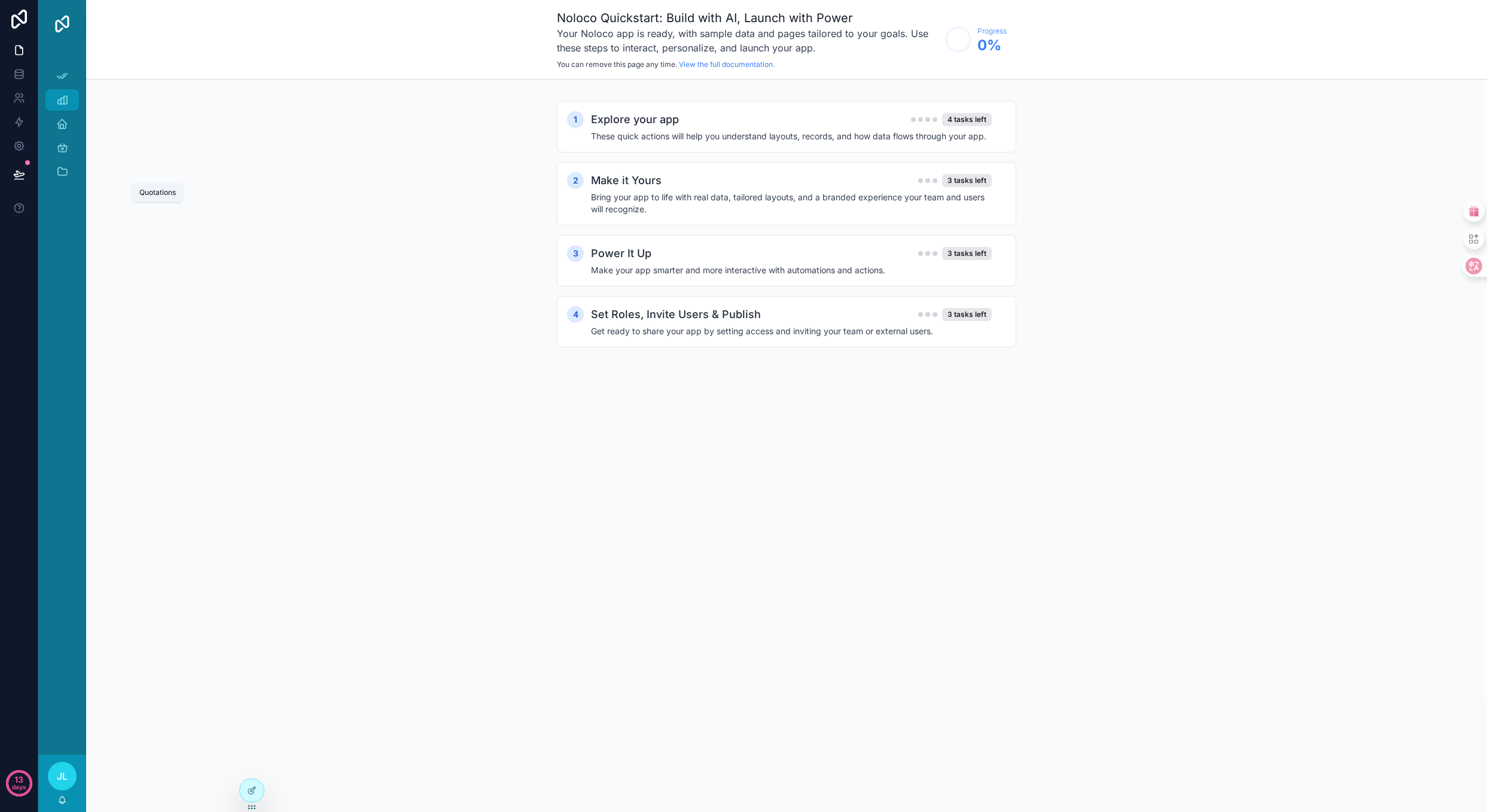 click on "Quotations" at bounding box center (62, 100) 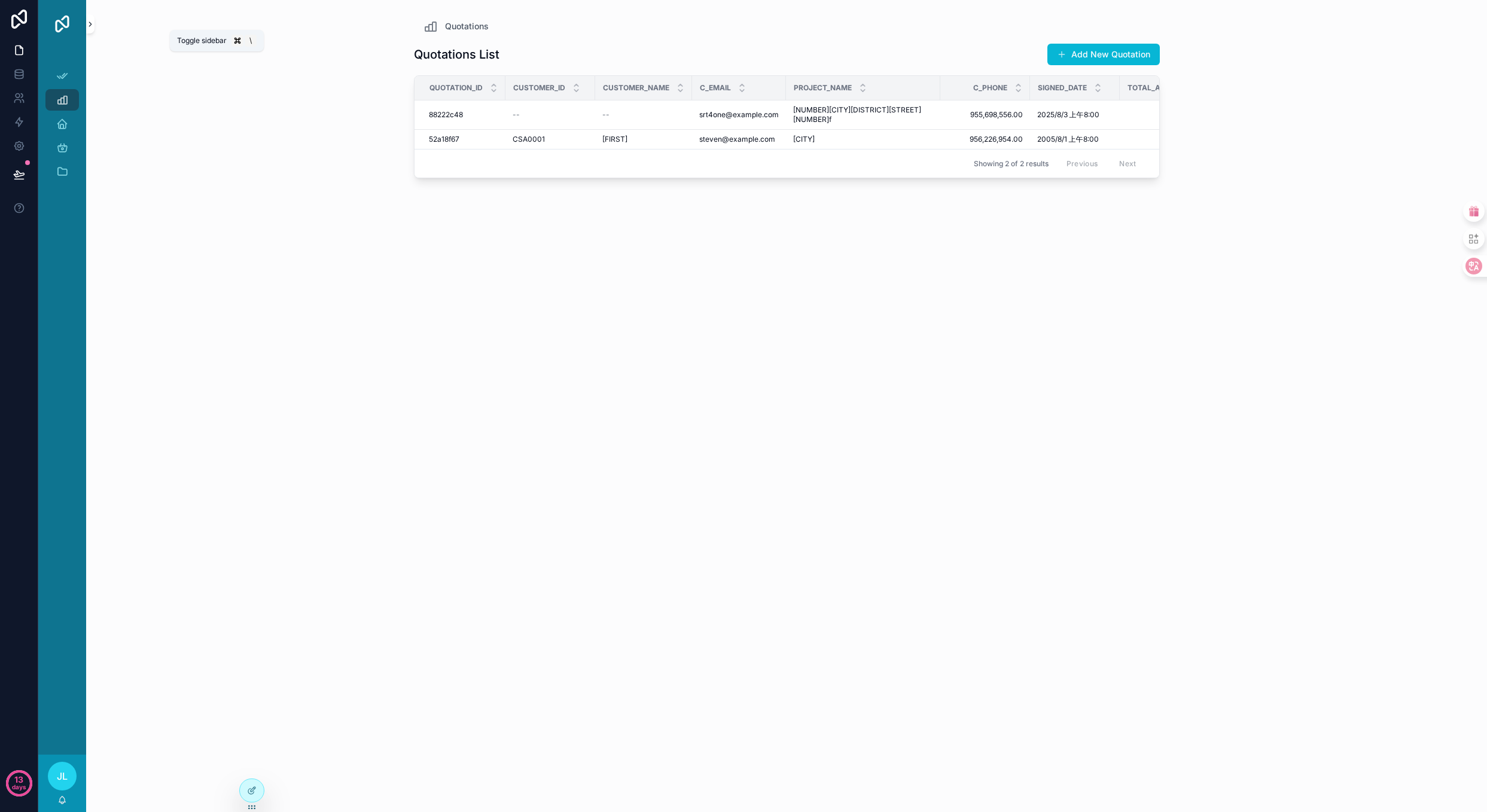 click 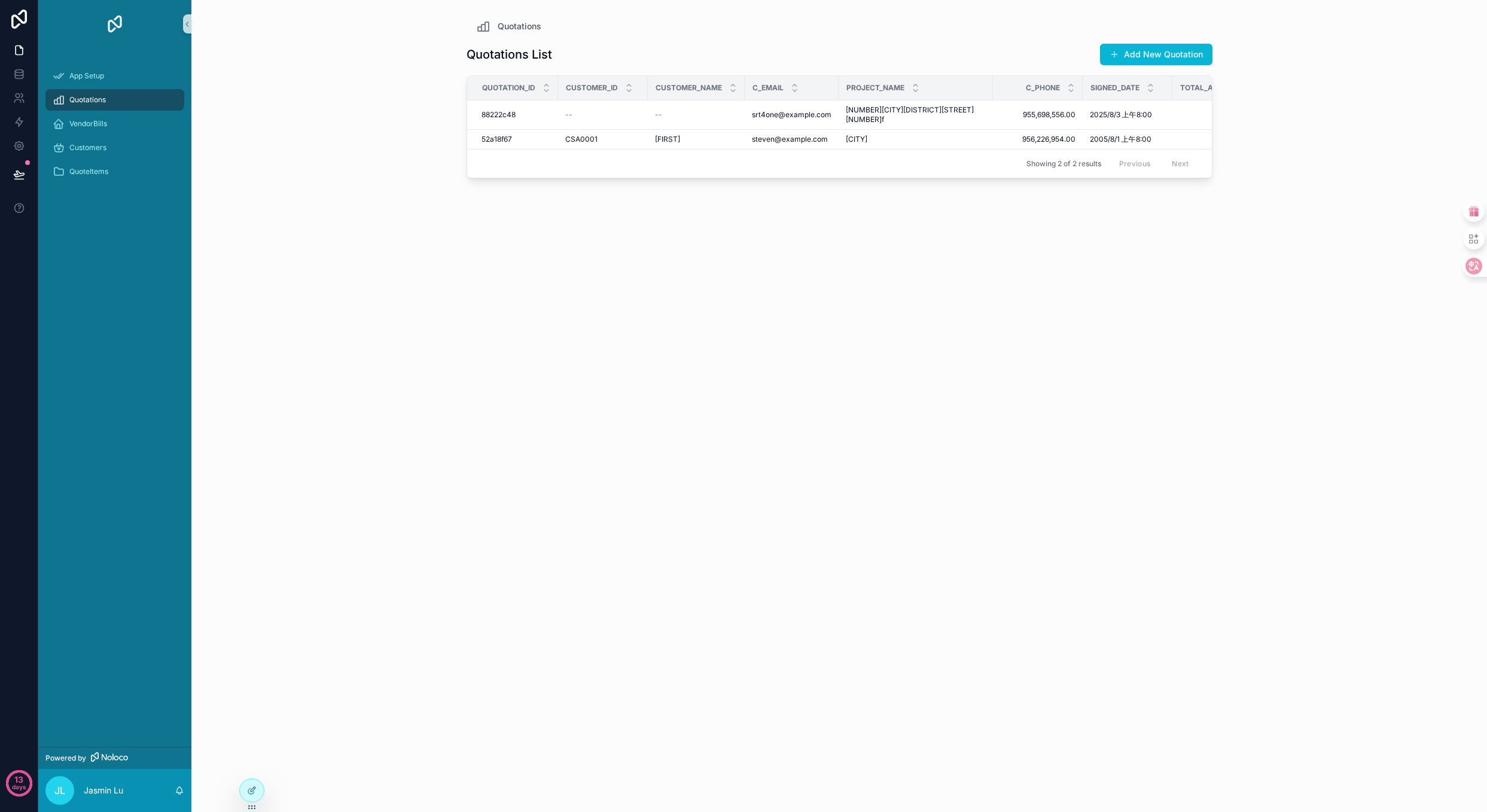 click on "Quotations" at bounding box center (115, 100) 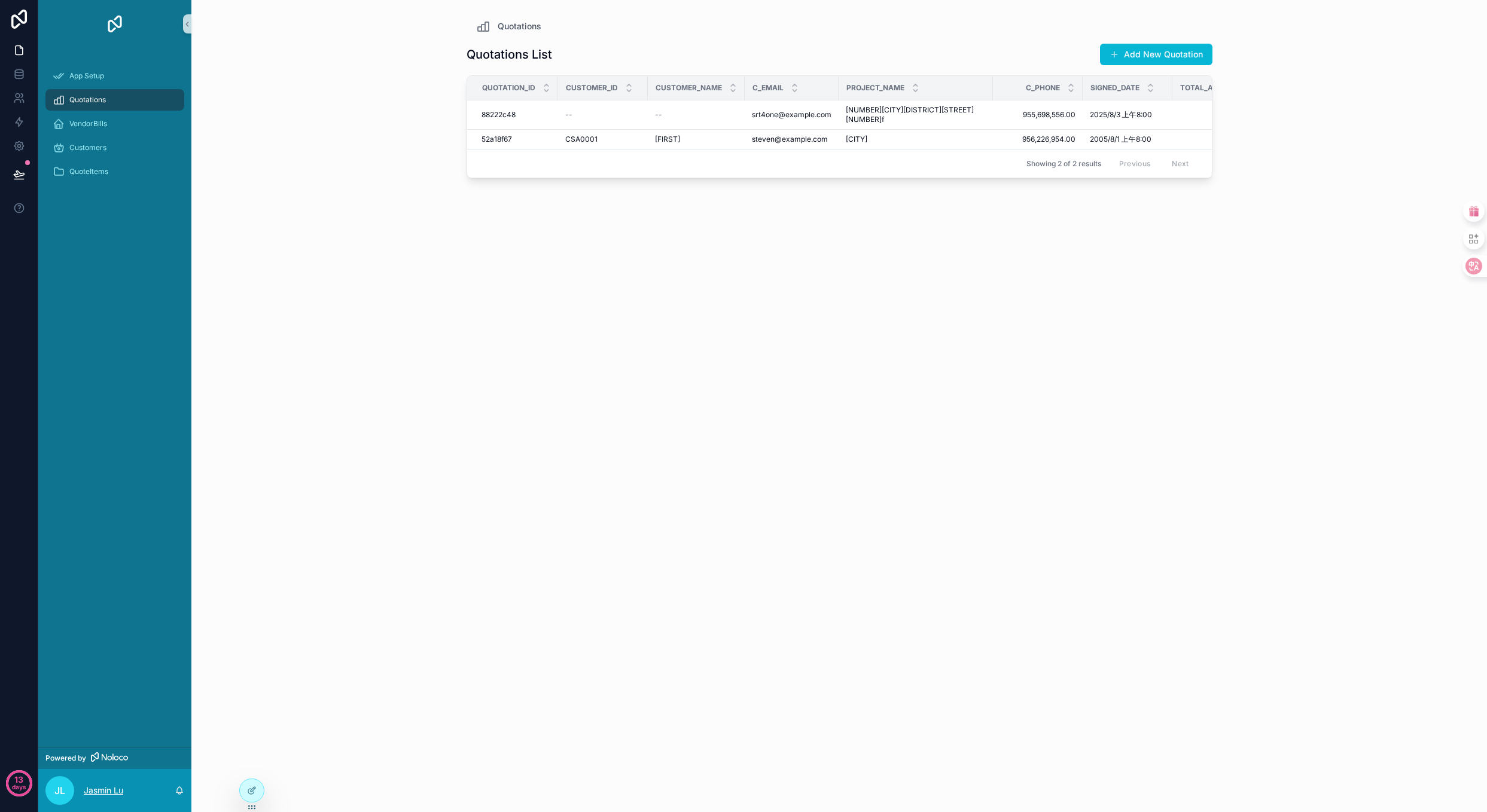 click on "Jasmin Lu" at bounding box center (103, 790) 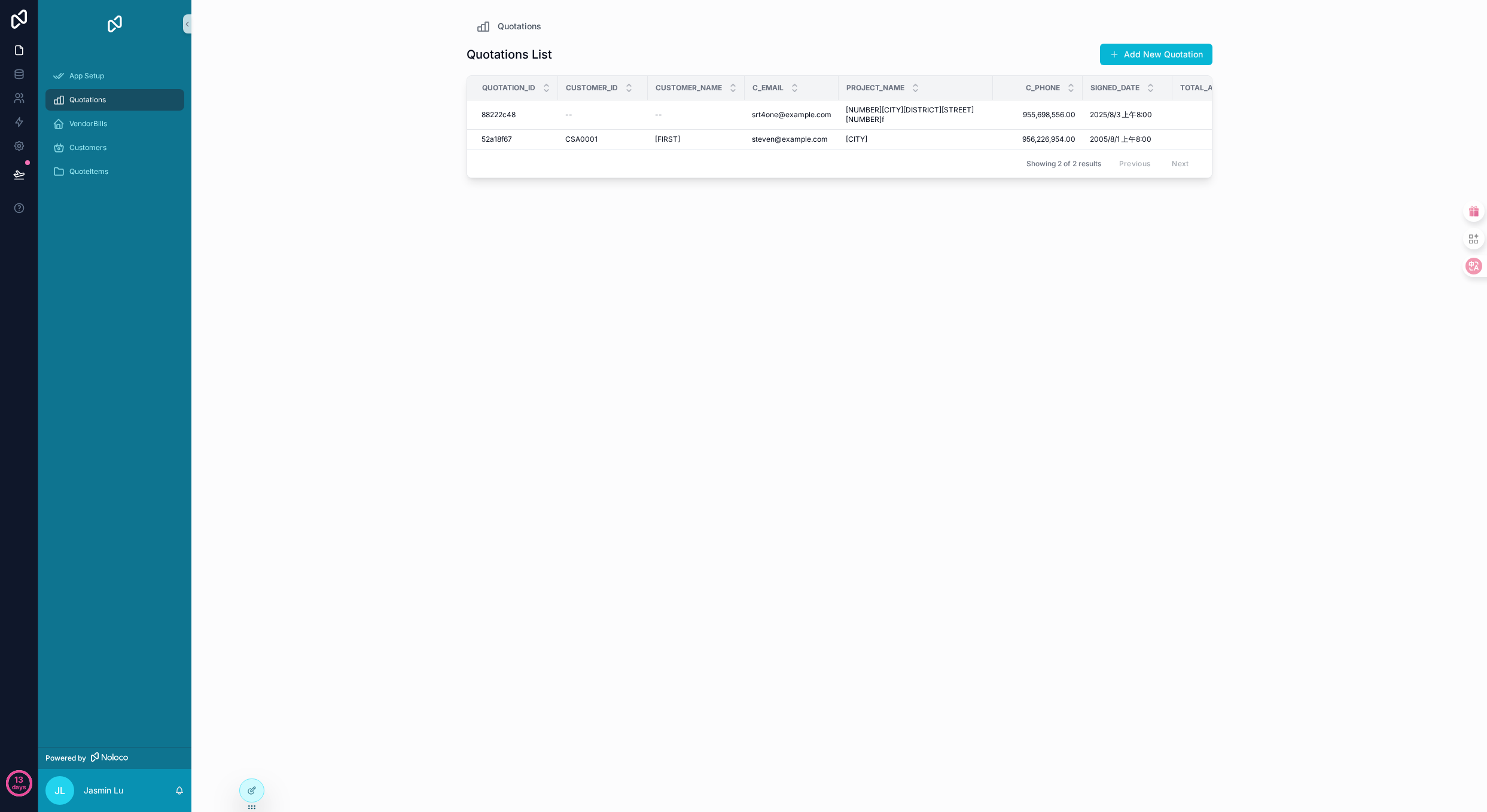 click on "App Setup Quotations VendorBills Customers QuoteItems" at bounding box center [115, 397] 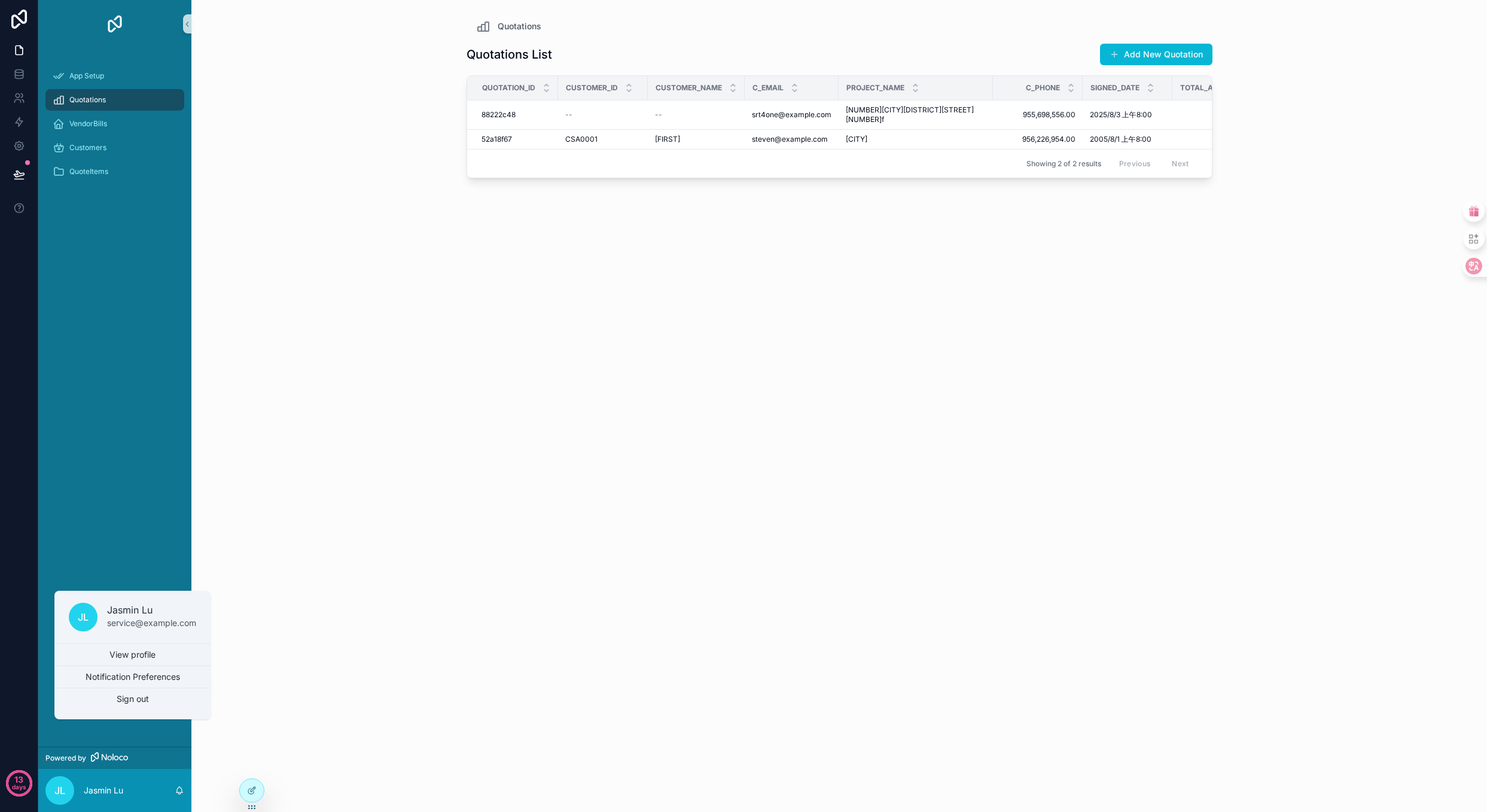 click on "13 days" at bounding box center (19, 406) 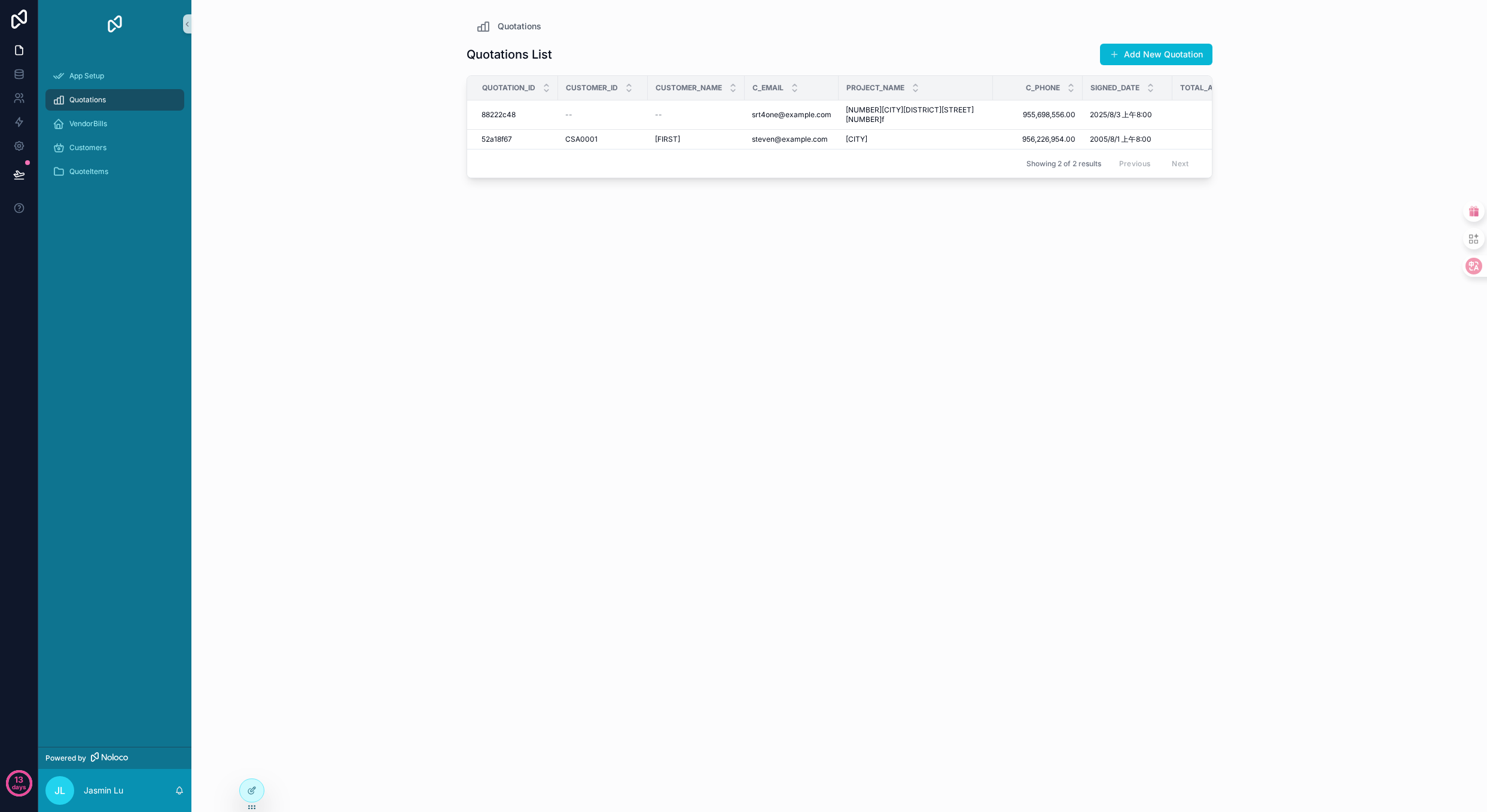 click on "JL Jasmin Lu" at bounding box center (115, 790) 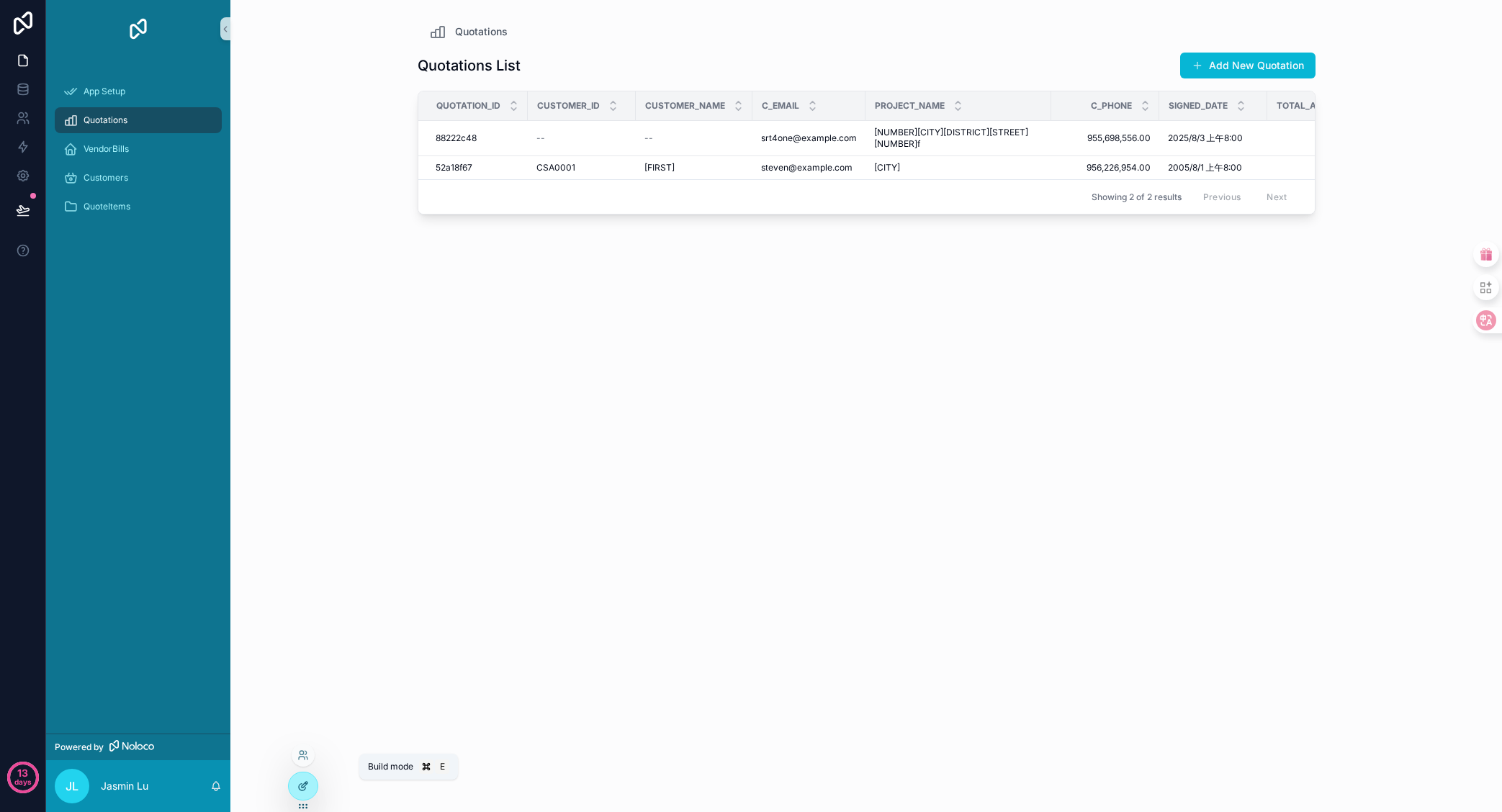 click at bounding box center (303, 786) 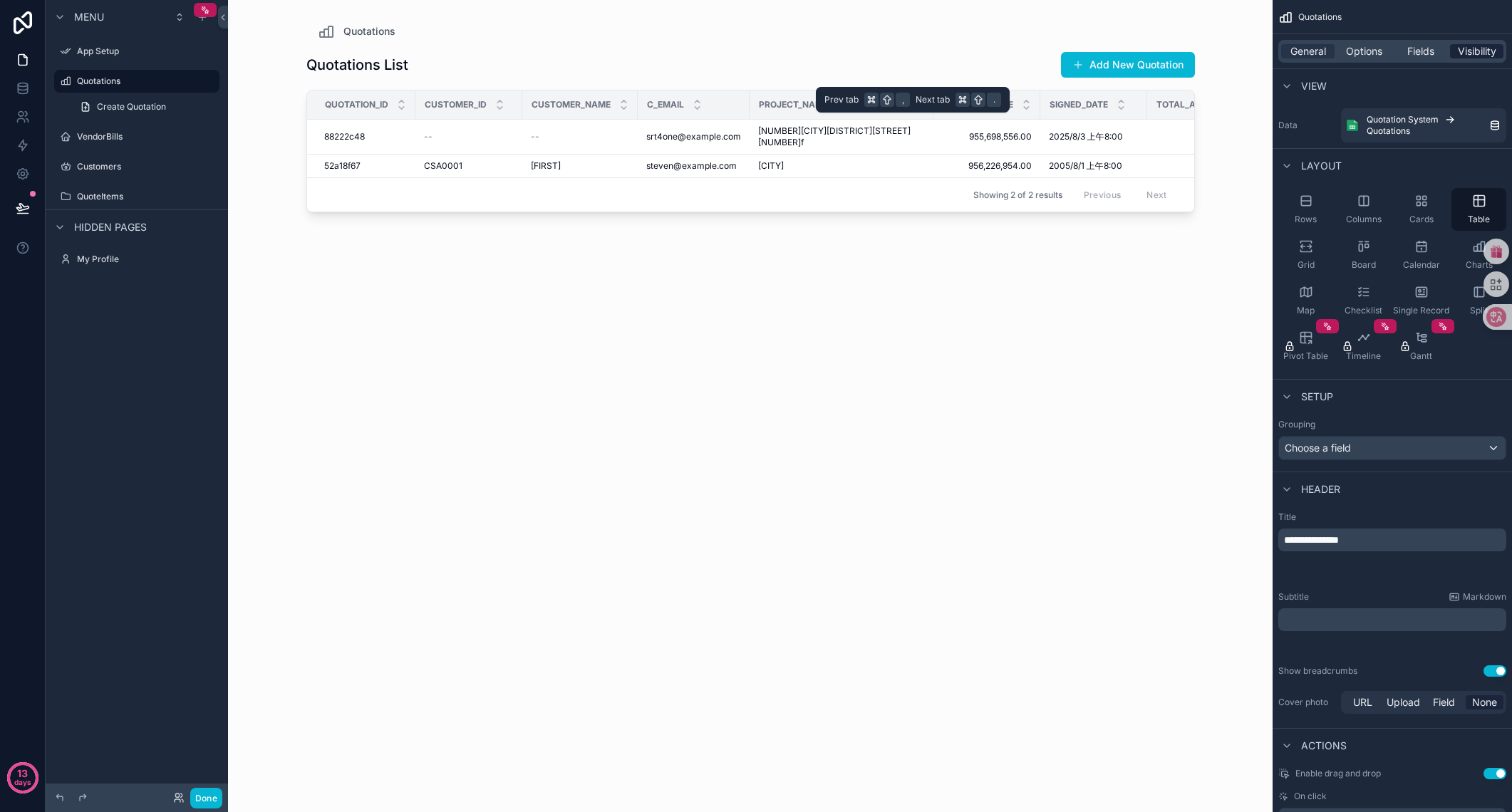 click on "Visibility" at bounding box center [1477, 51] 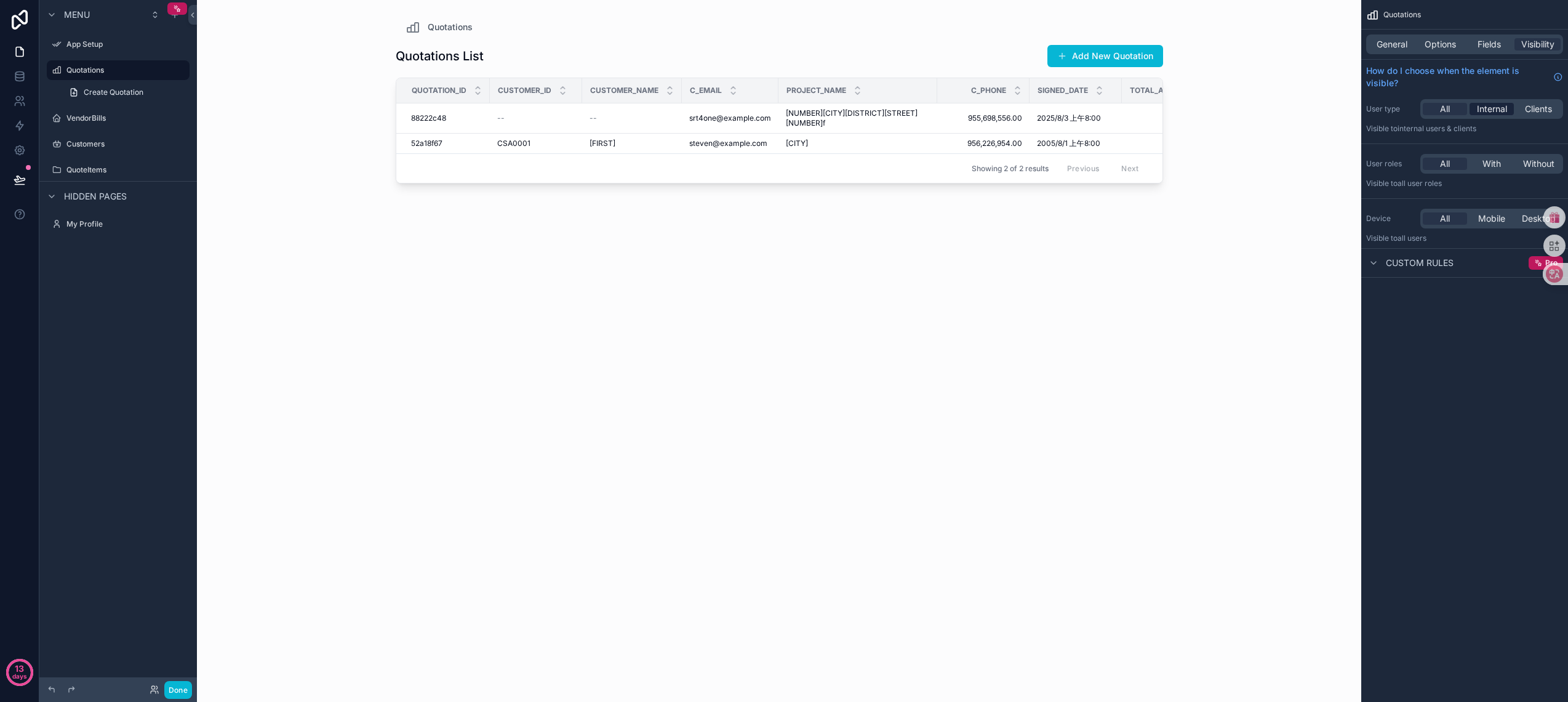 click on "Internal" at bounding box center [1492, 109] 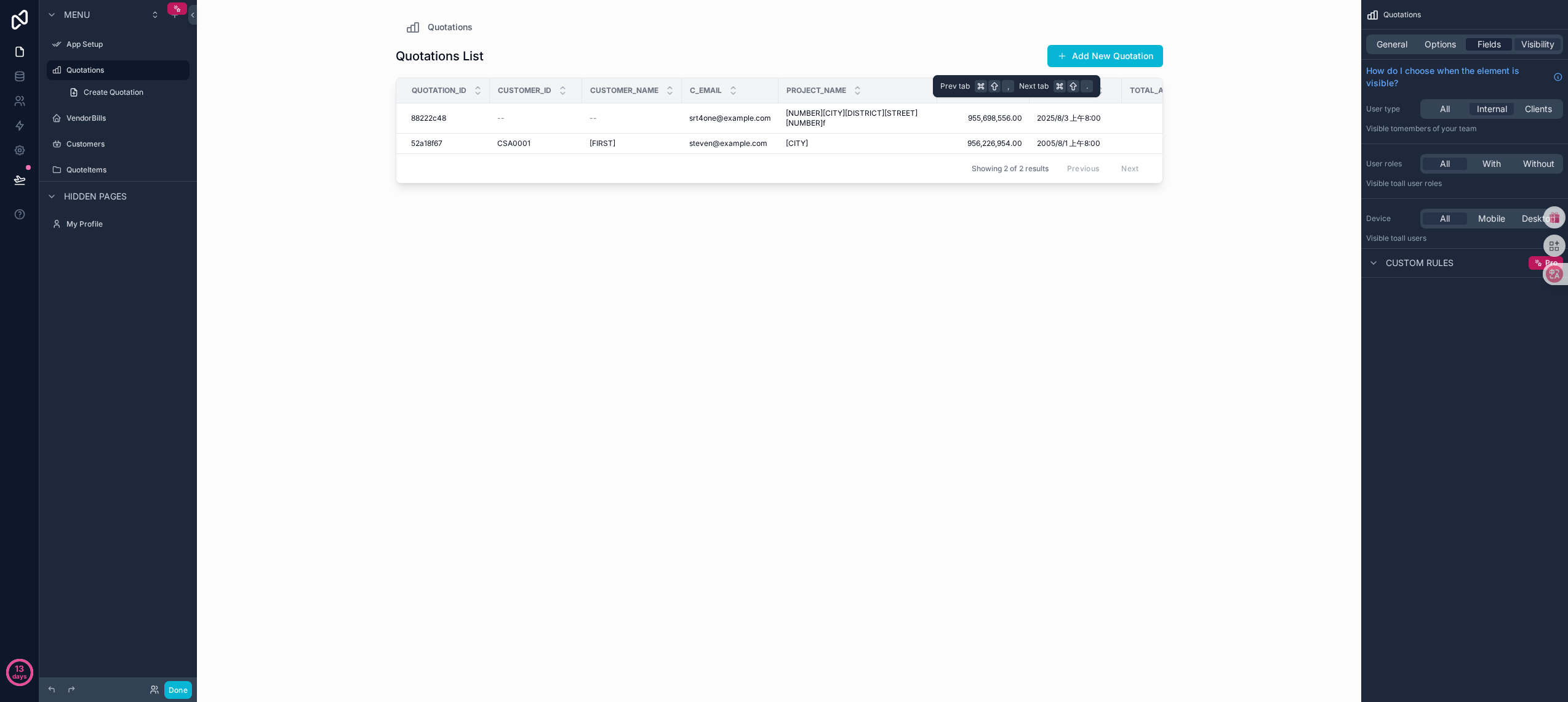 click on "Fields" at bounding box center (1489, 44) 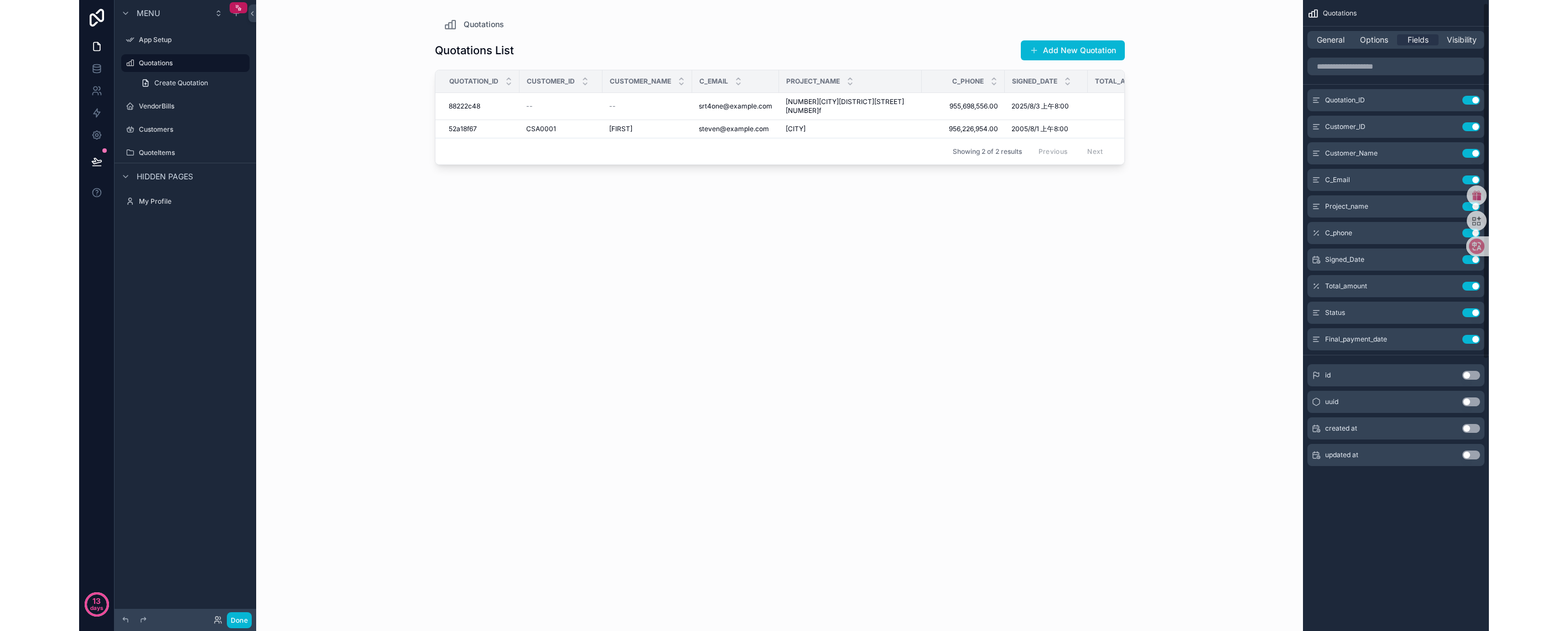 scroll, scrollTop: 8, scrollLeft: 0, axis: vertical 